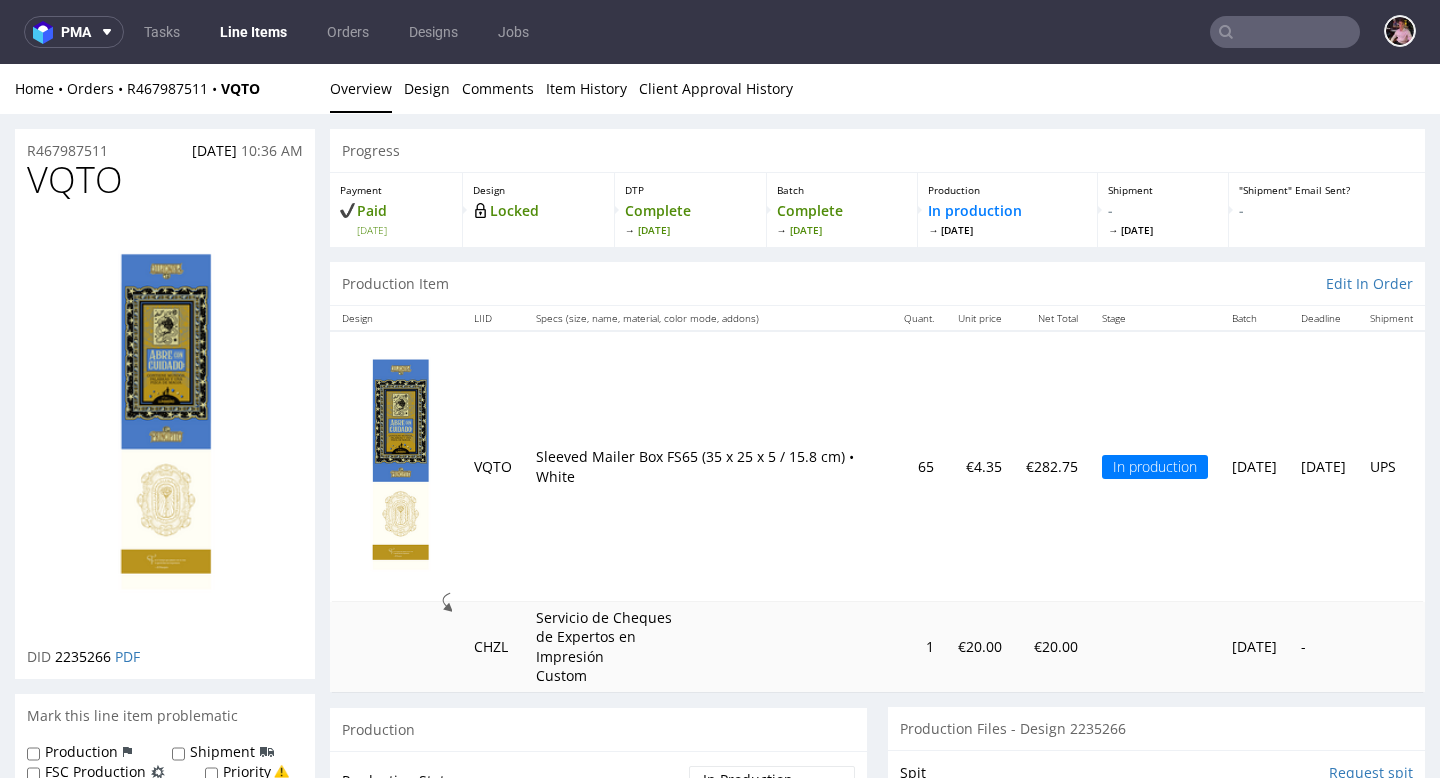 scroll, scrollTop: 866, scrollLeft: 0, axis: vertical 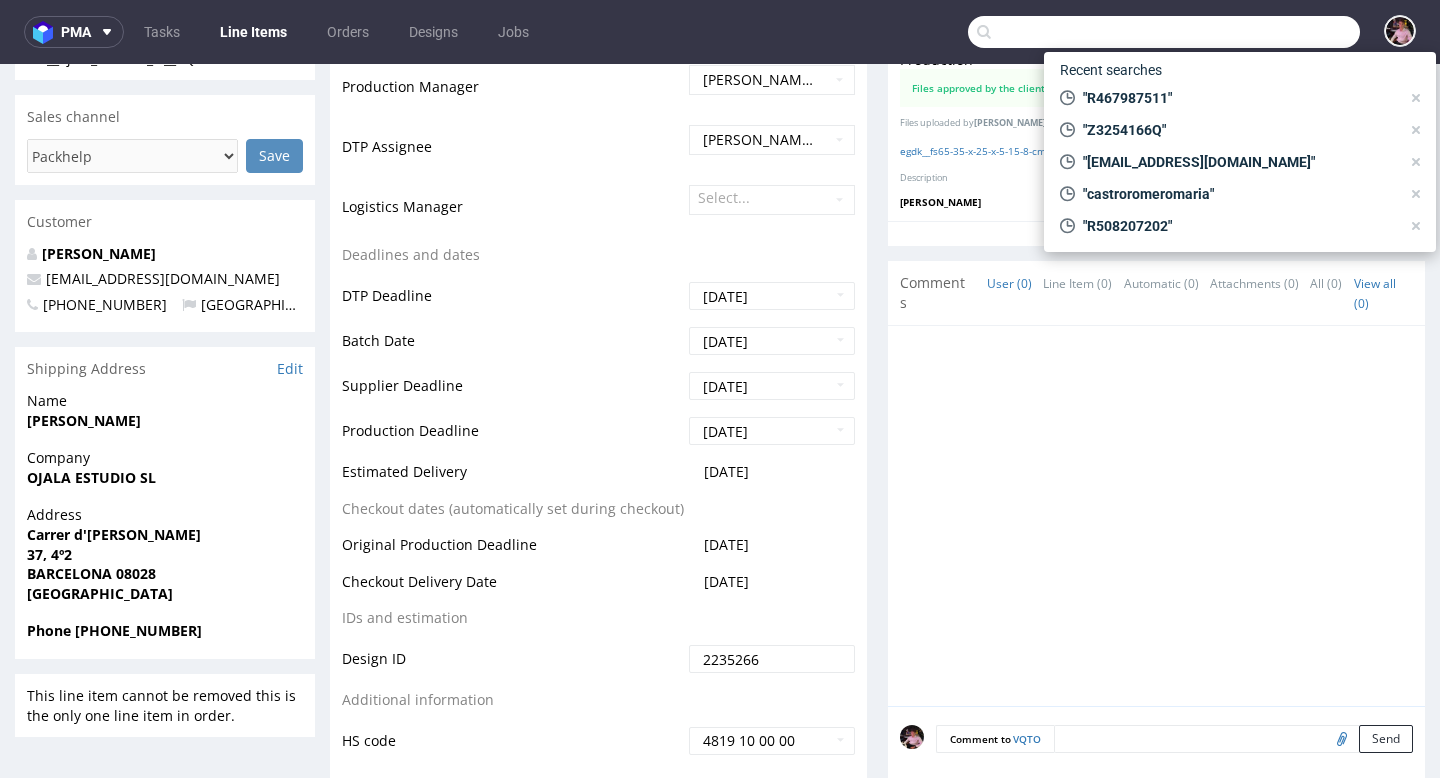 click at bounding box center [1164, 32] 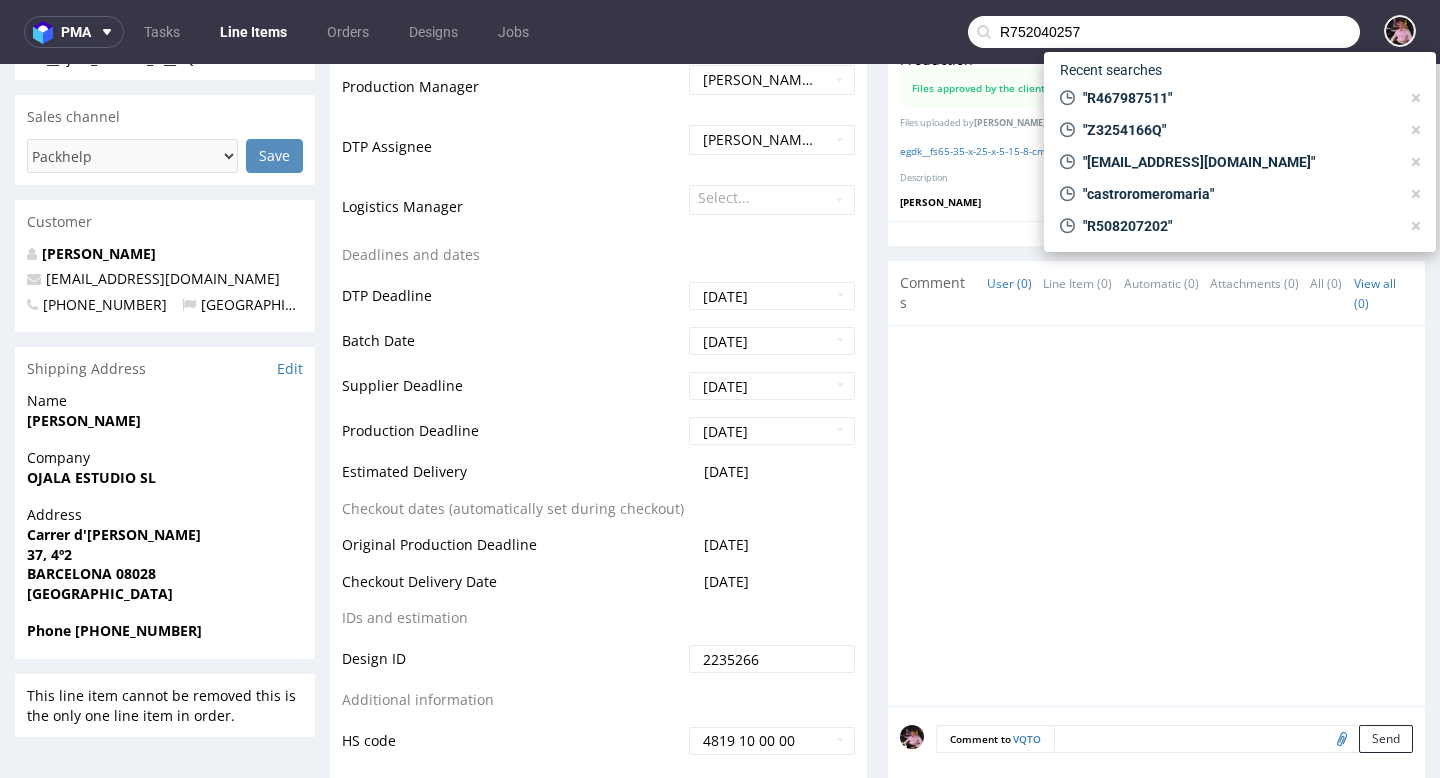 type on "R752040257" 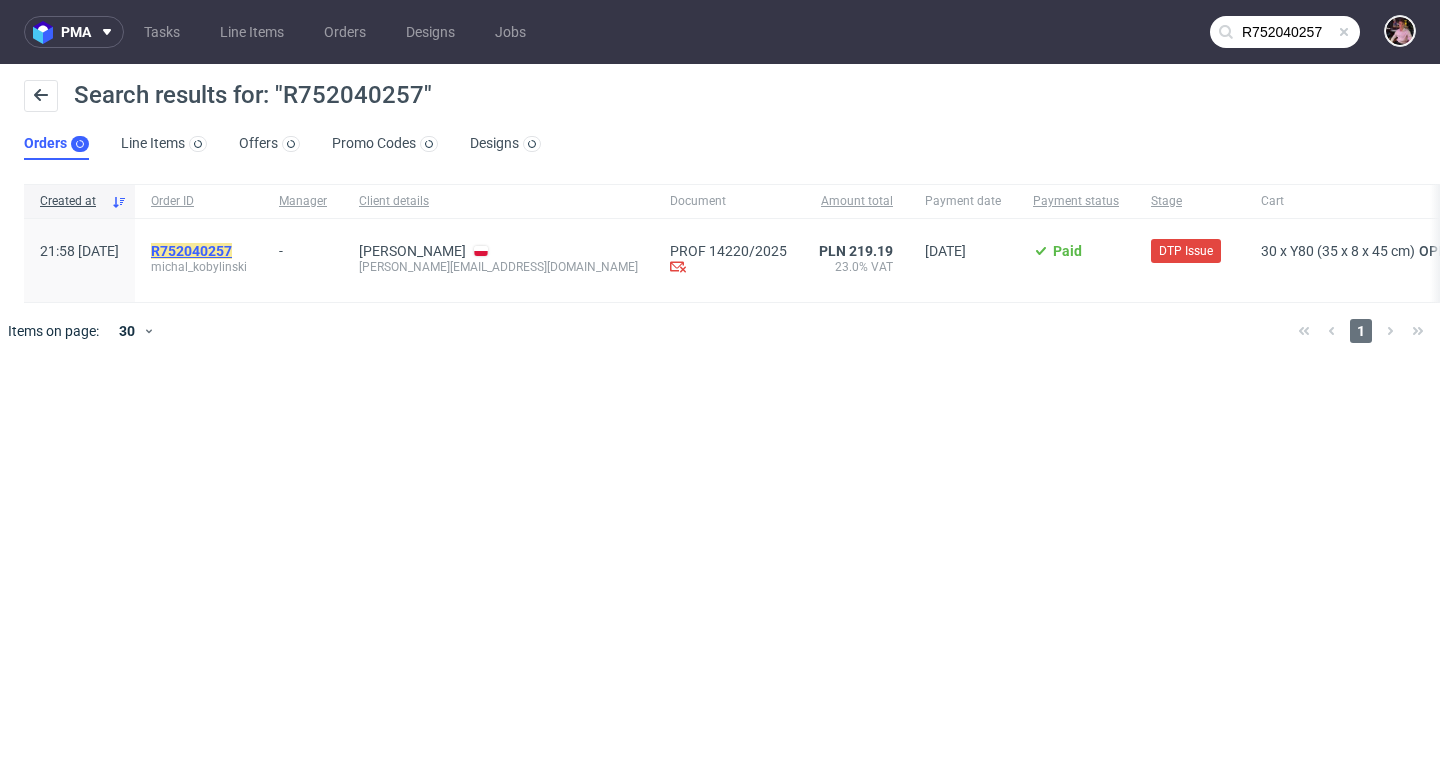 click on "R752040257" 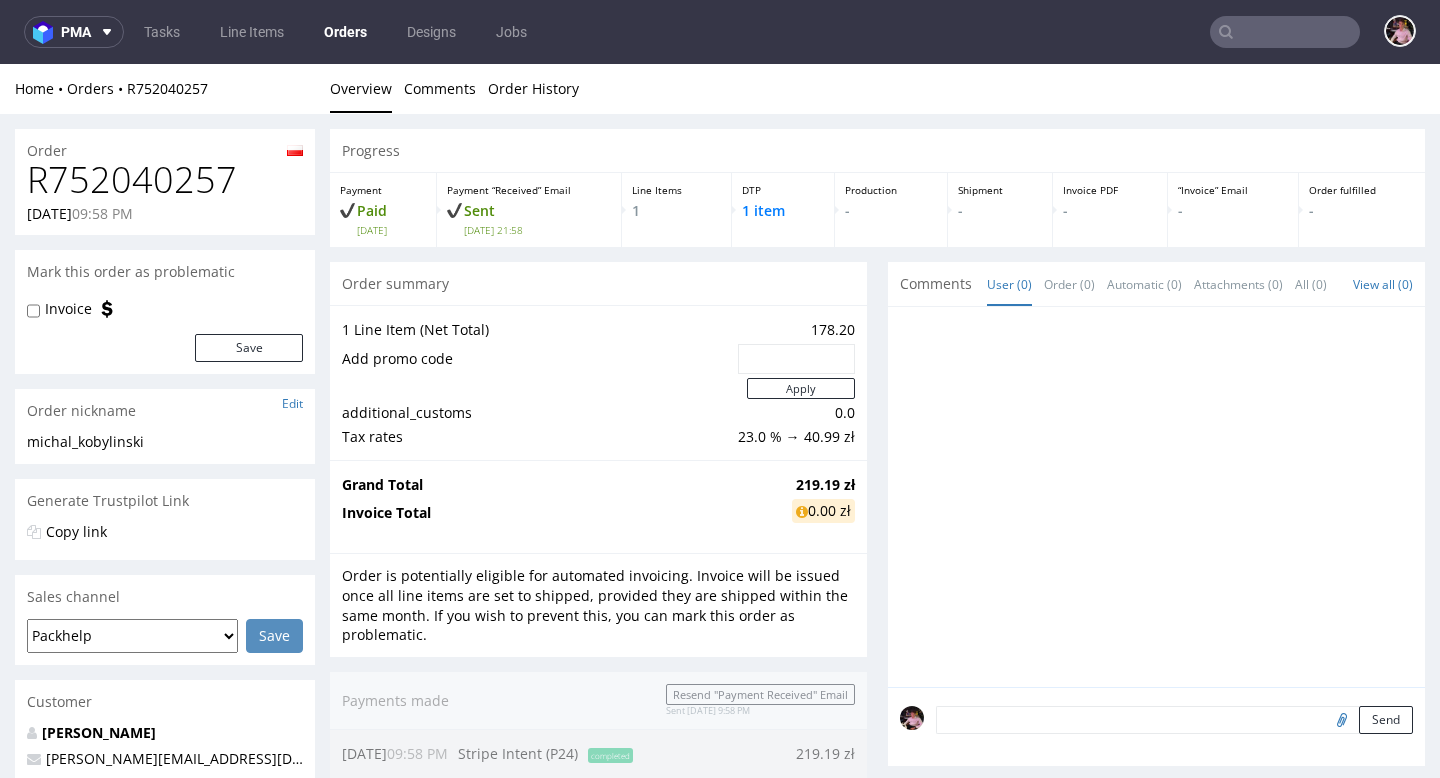 scroll, scrollTop: 871, scrollLeft: 0, axis: vertical 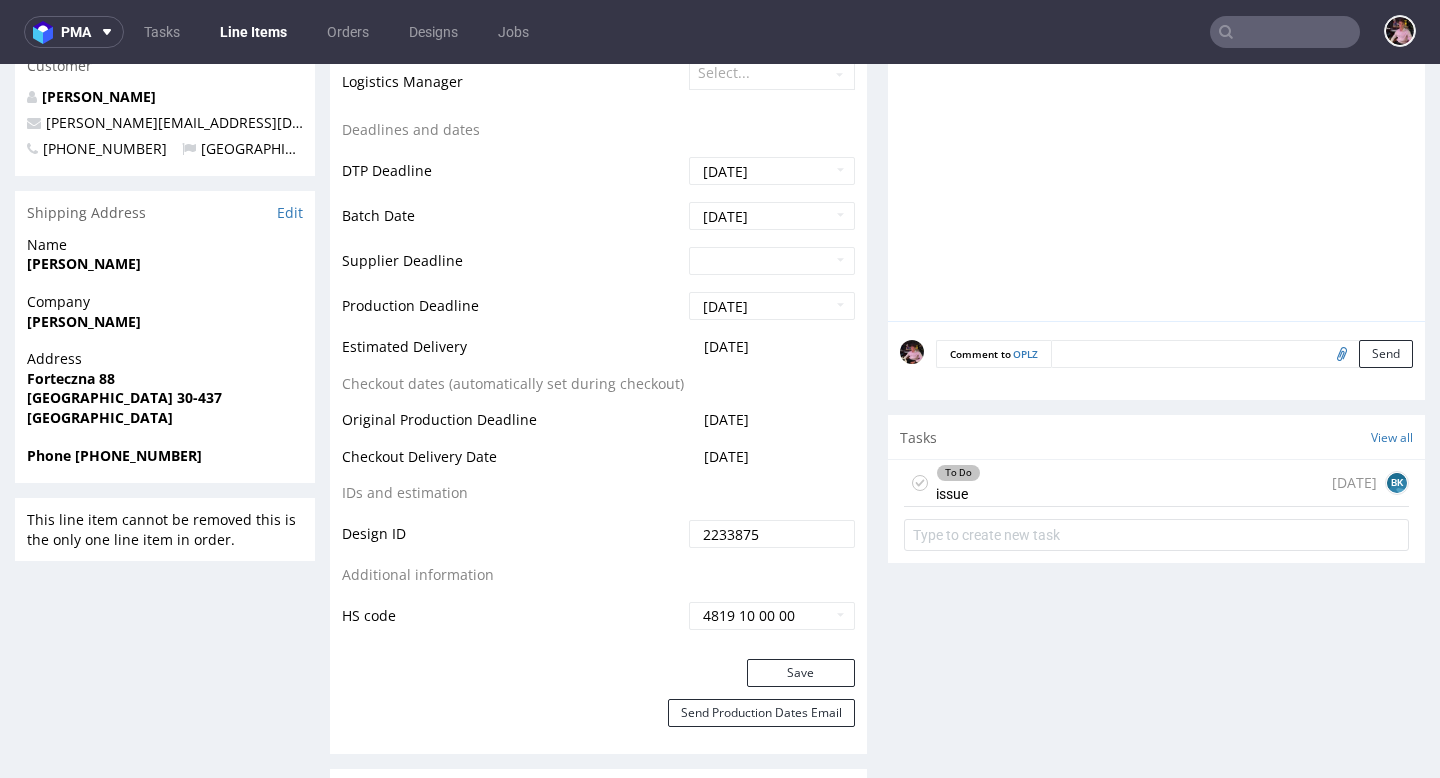 click on "To Do issue 10 days ago BK" at bounding box center (1156, 483) 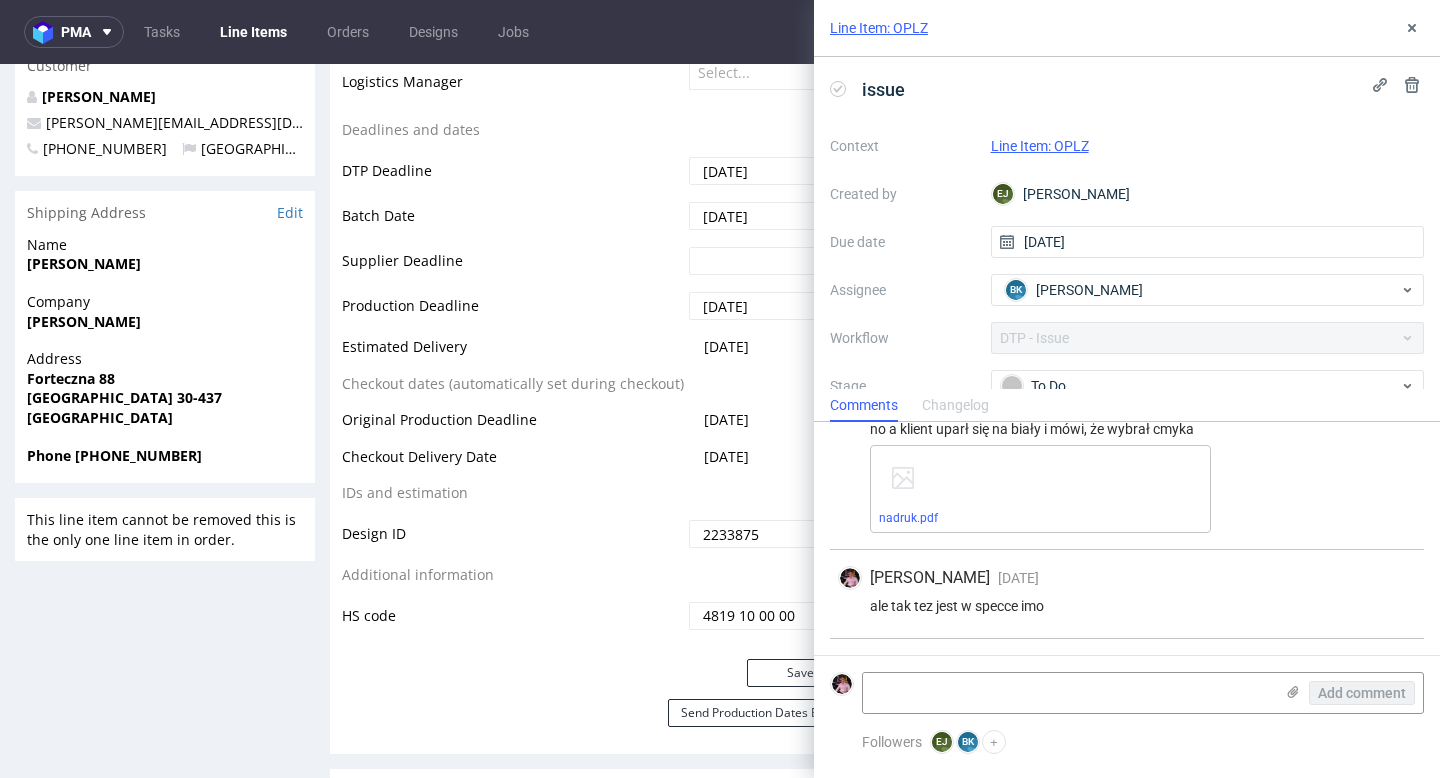 scroll, scrollTop: 226, scrollLeft: 0, axis: vertical 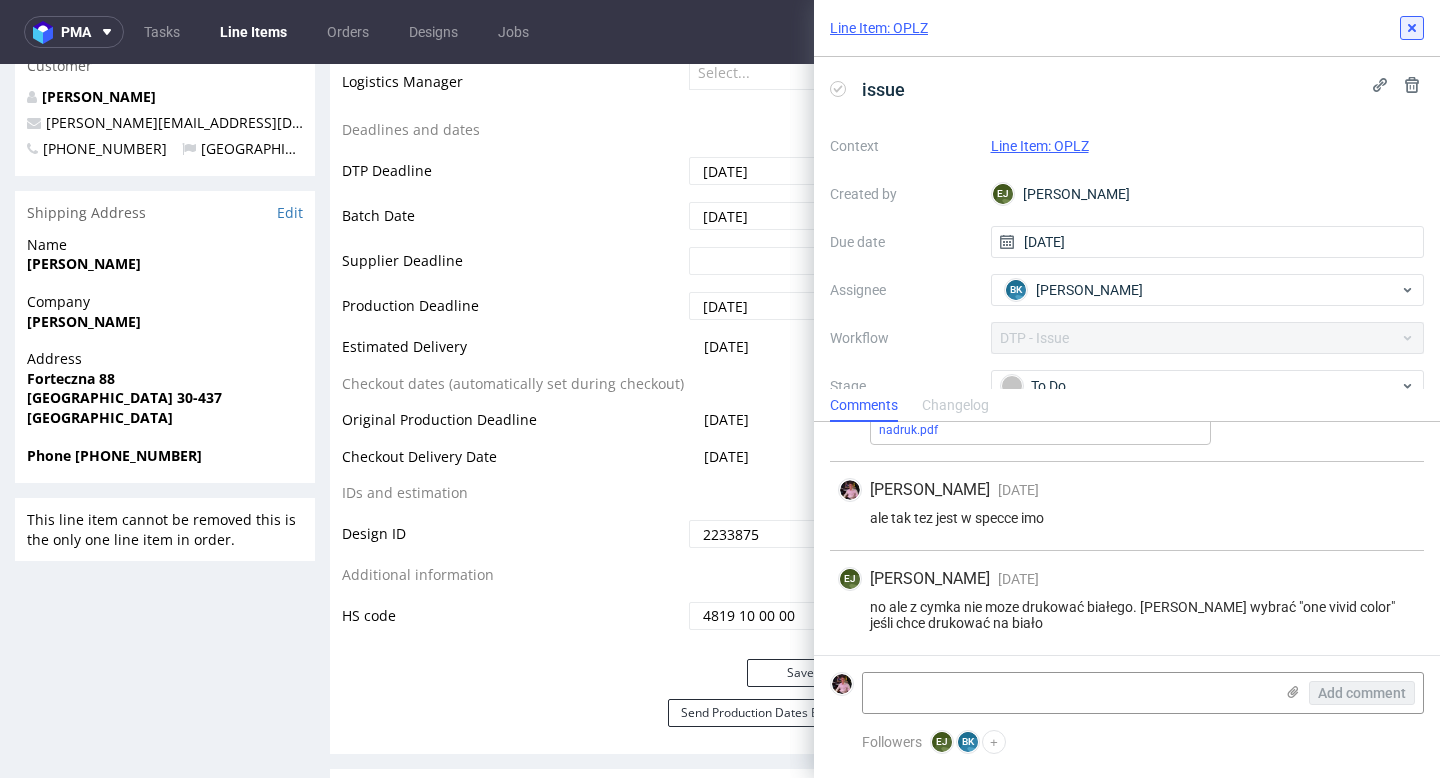 click 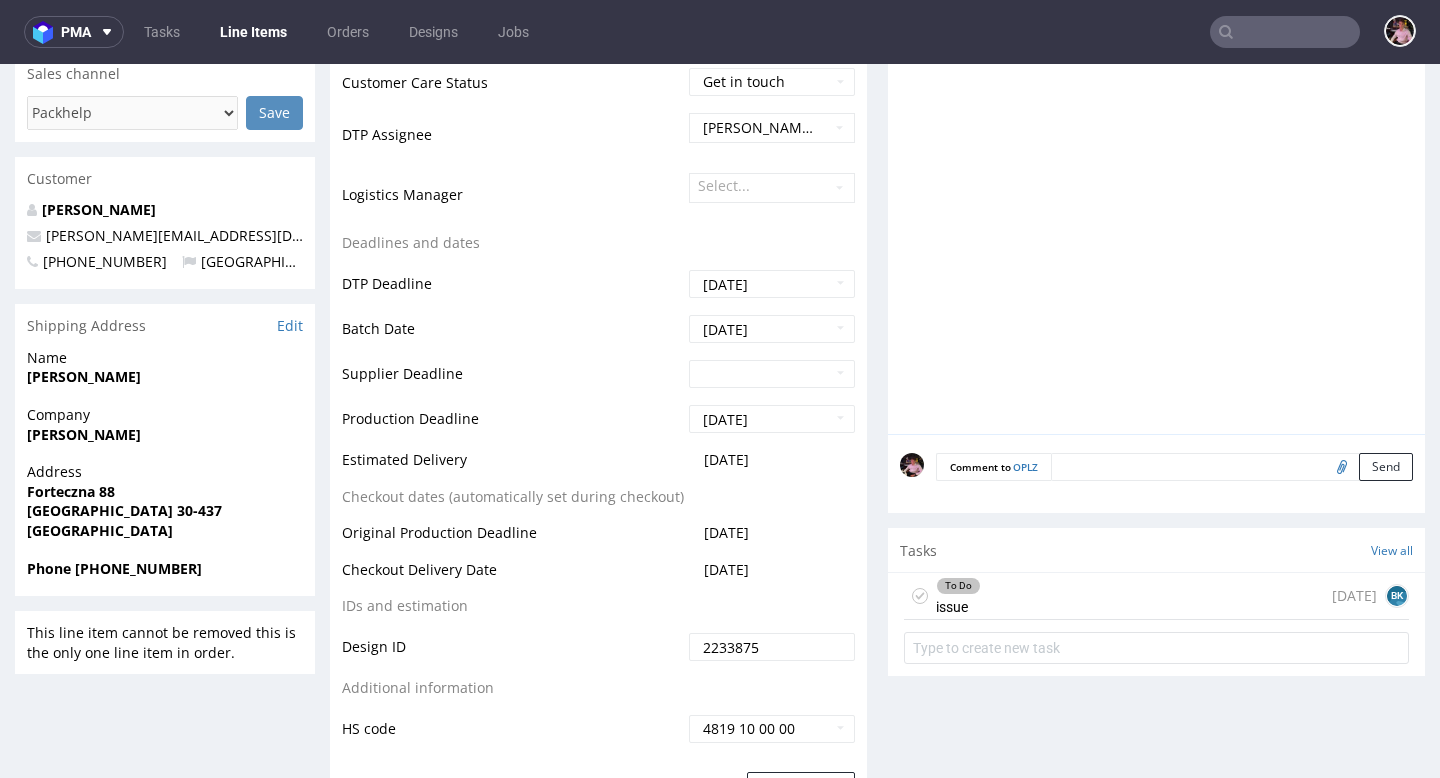 scroll, scrollTop: 0, scrollLeft: 0, axis: both 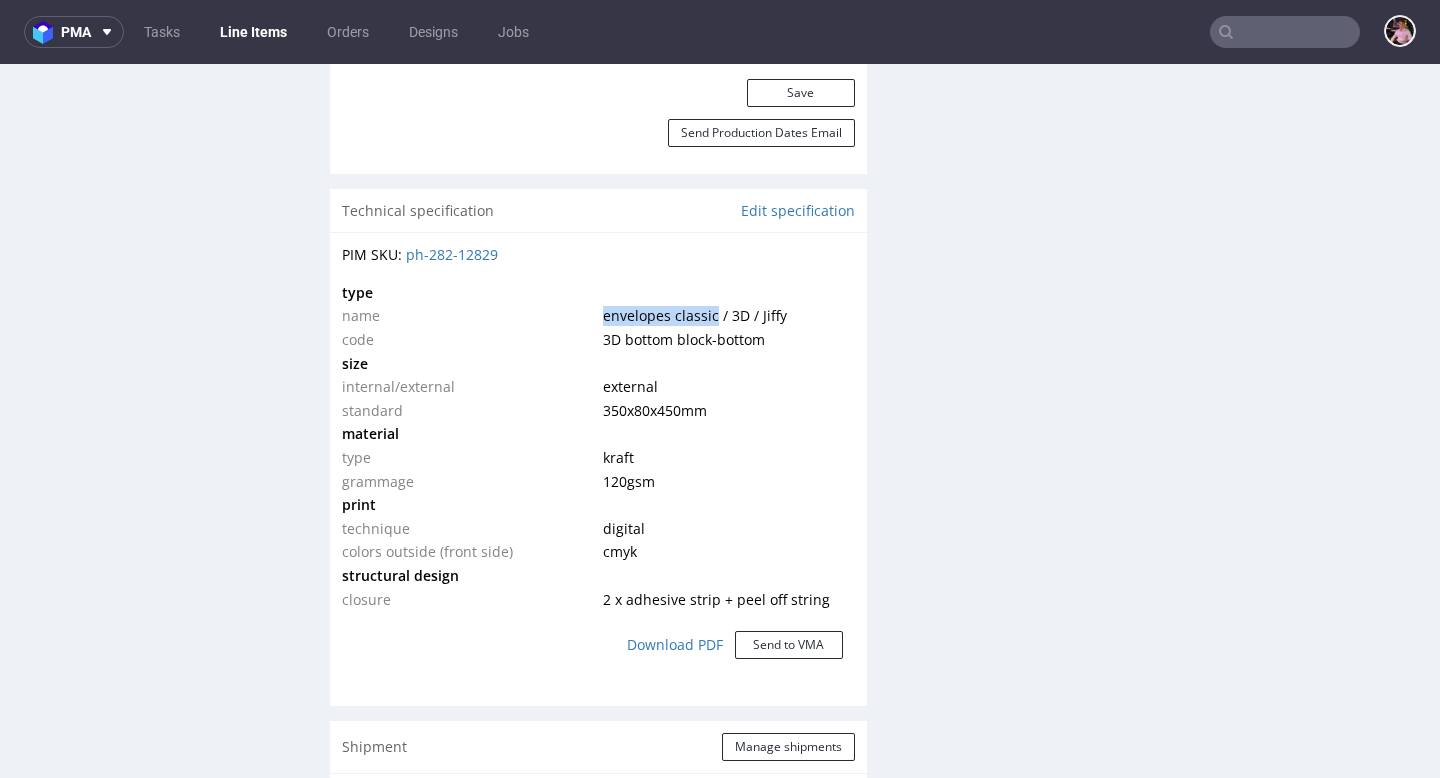 drag, startPoint x: 711, startPoint y: 322, endPoint x: 597, endPoint y: 315, distance: 114.21471 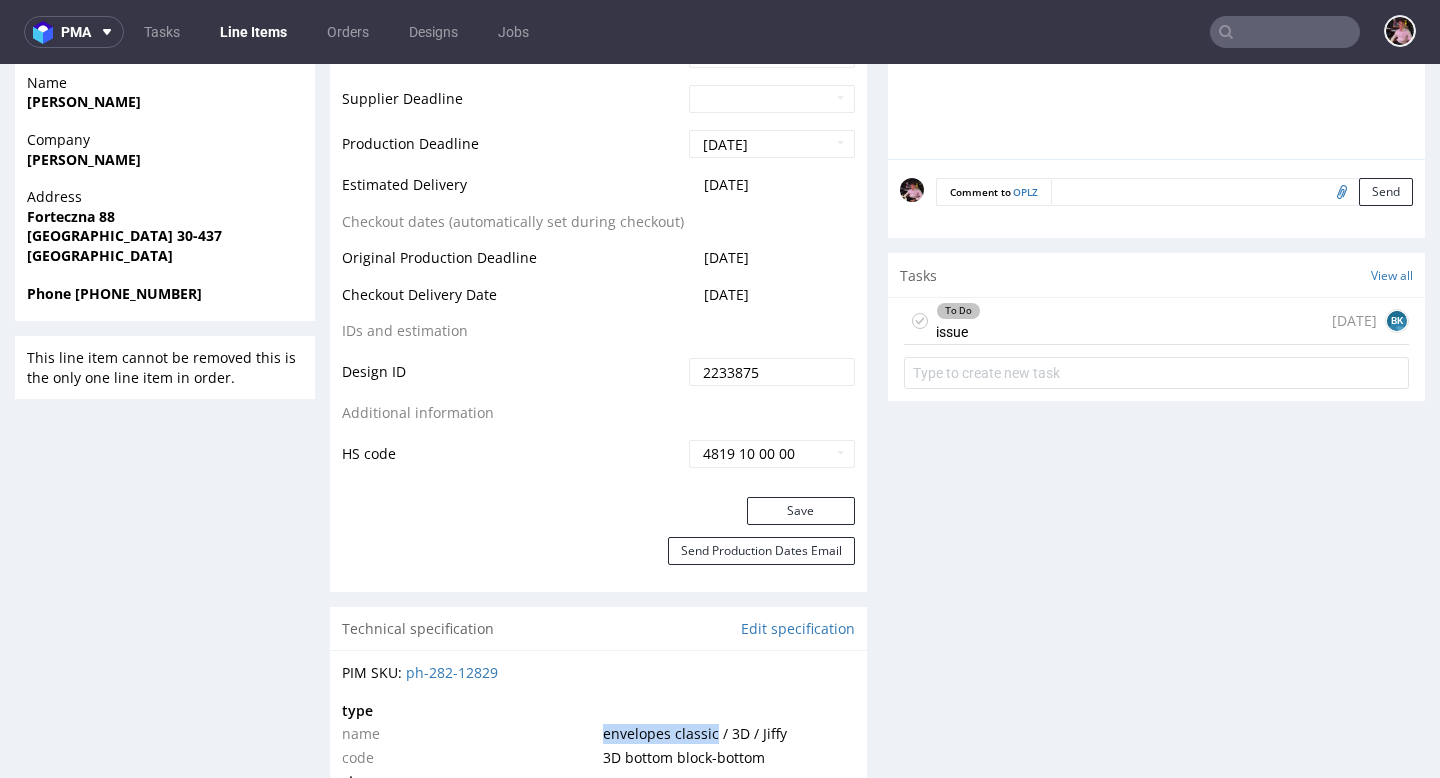 scroll, scrollTop: 0, scrollLeft: 0, axis: both 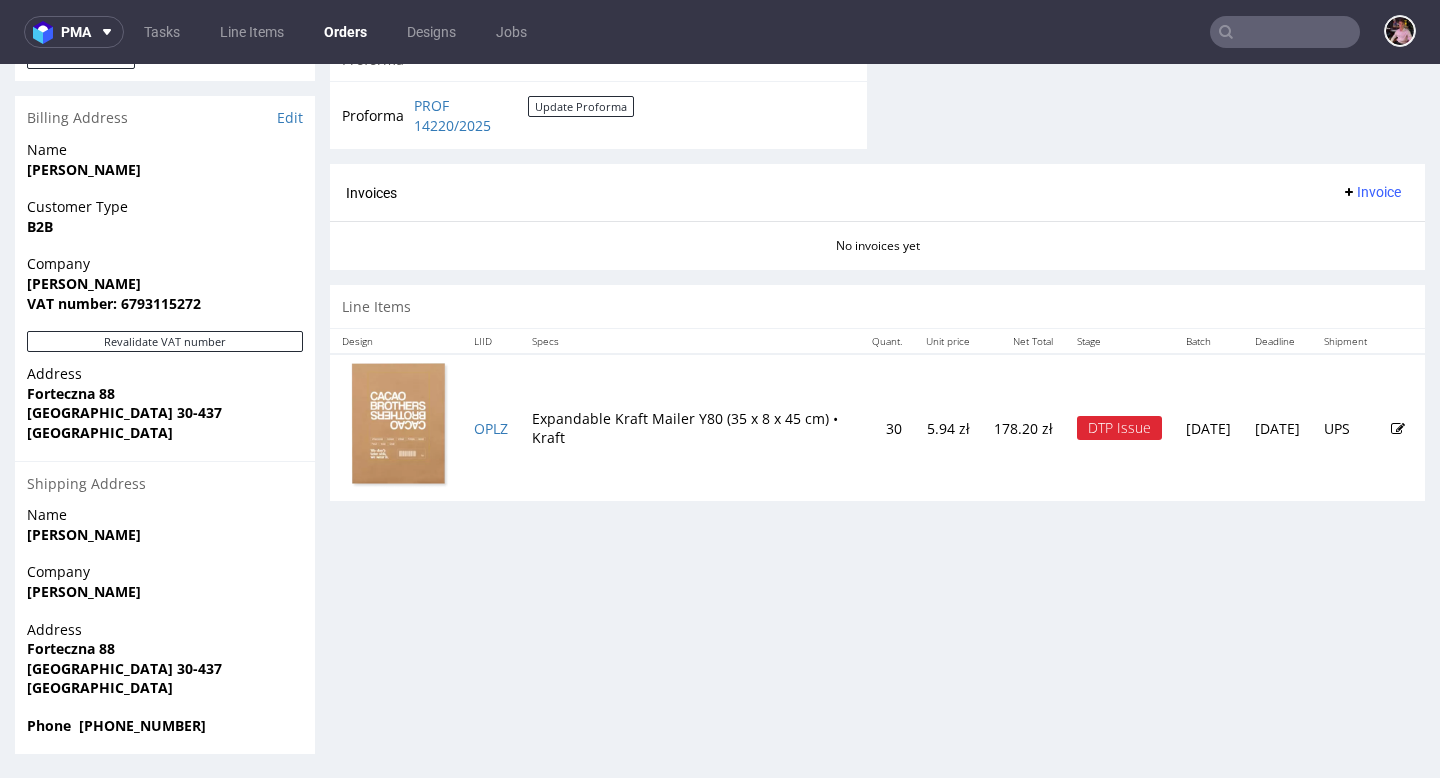 click at bounding box center (1398, 429) 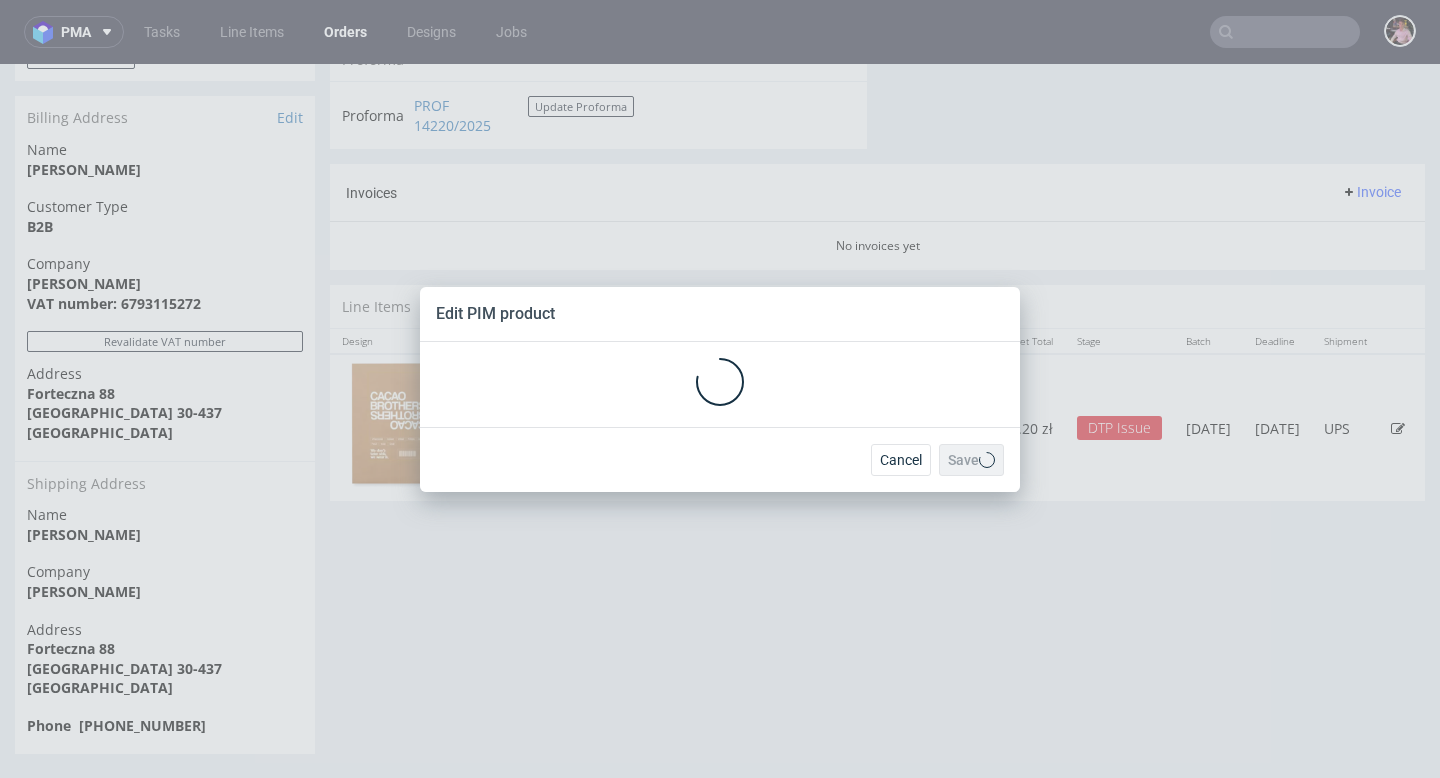 scroll, scrollTop: 0, scrollLeft: 0, axis: both 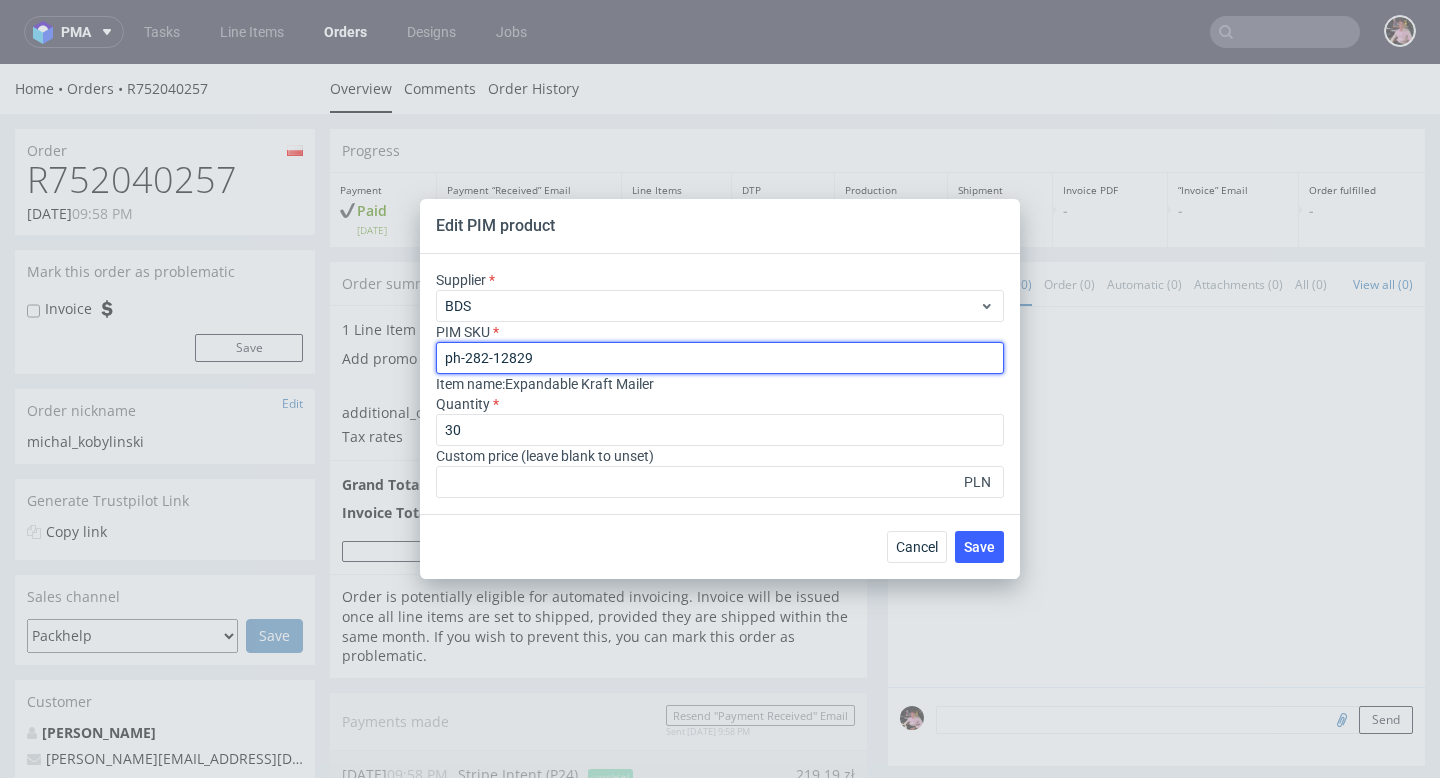 drag, startPoint x: 589, startPoint y: 360, endPoint x: 399, endPoint y: 357, distance: 190.02368 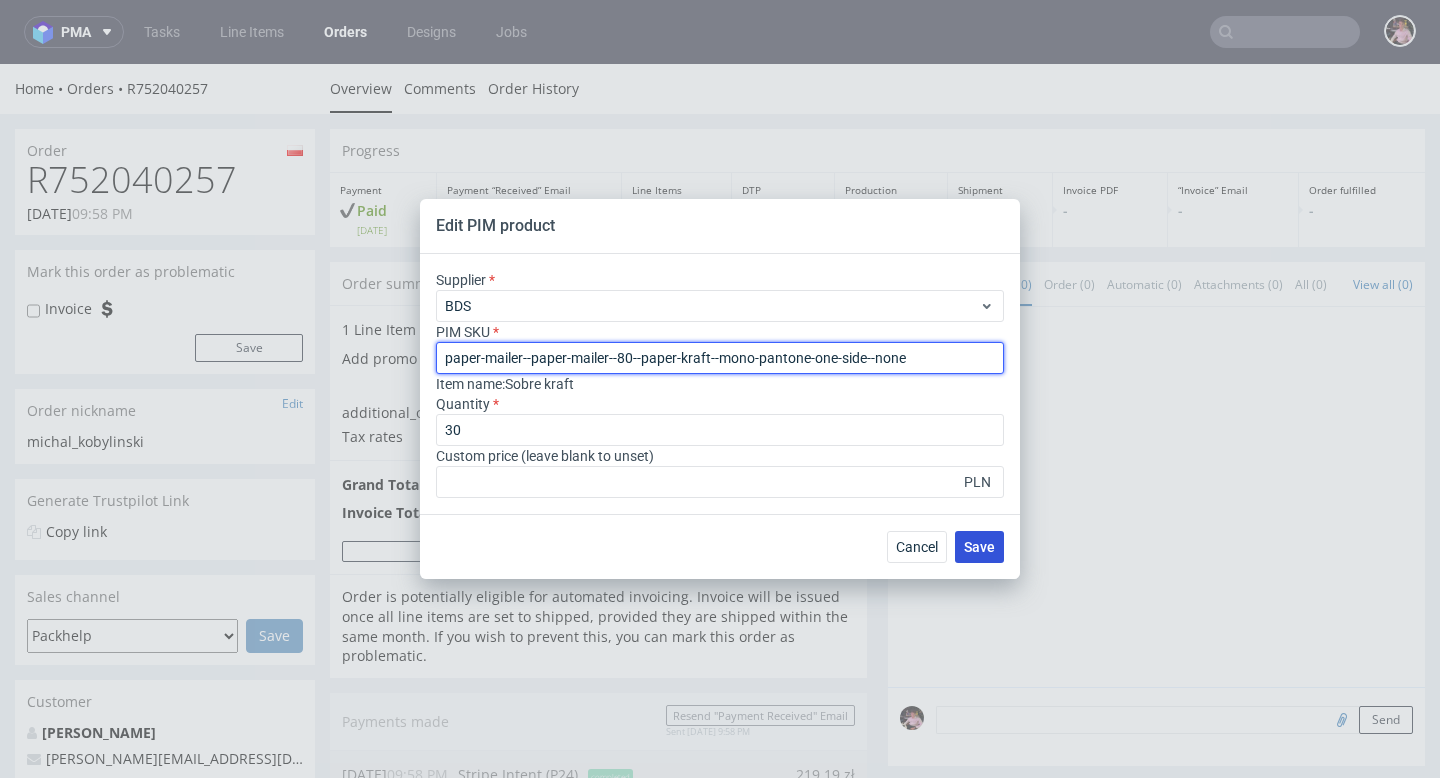type on "paper-mailer--paper-mailer--80--paper-kraft--mono-pantone-one-side--none" 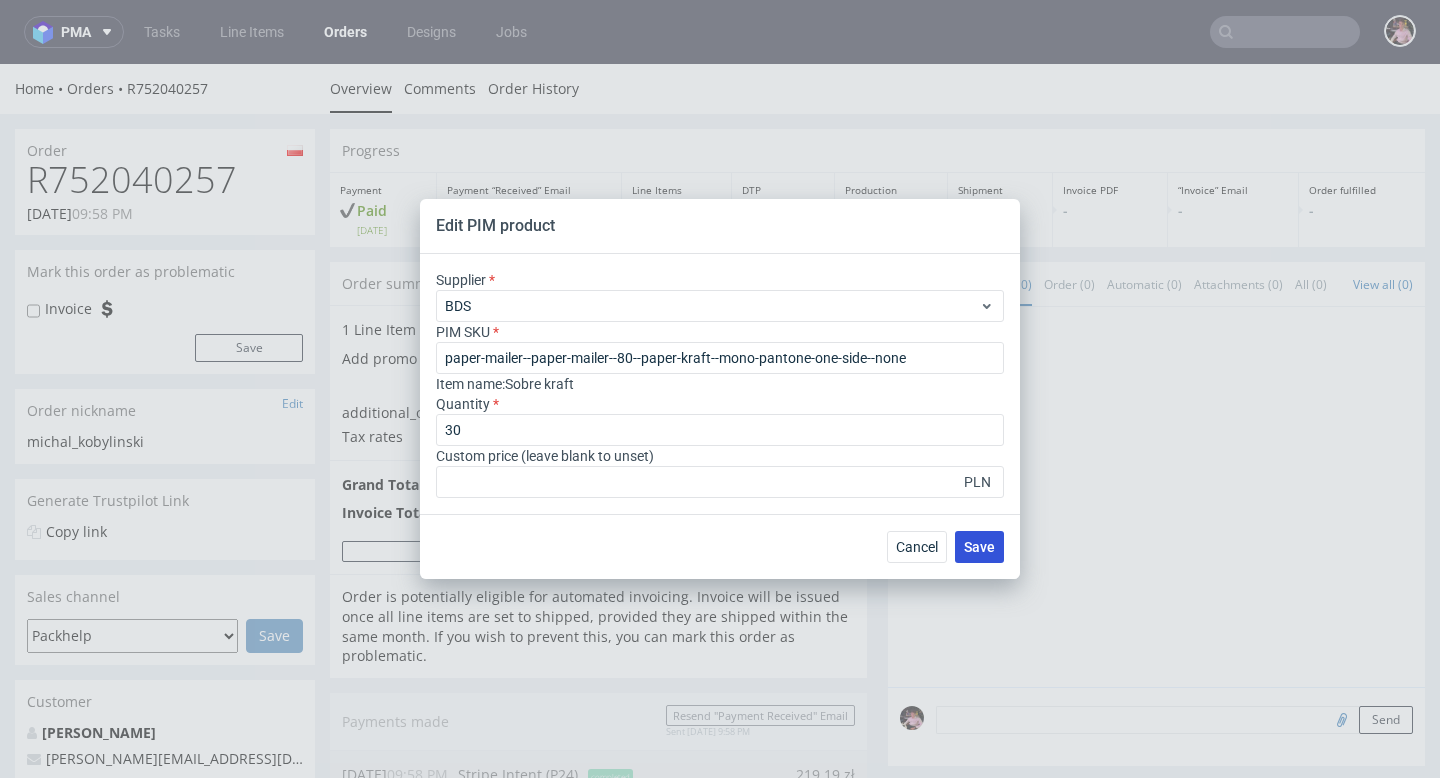 click on "Save" at bounding box center [979, 547] 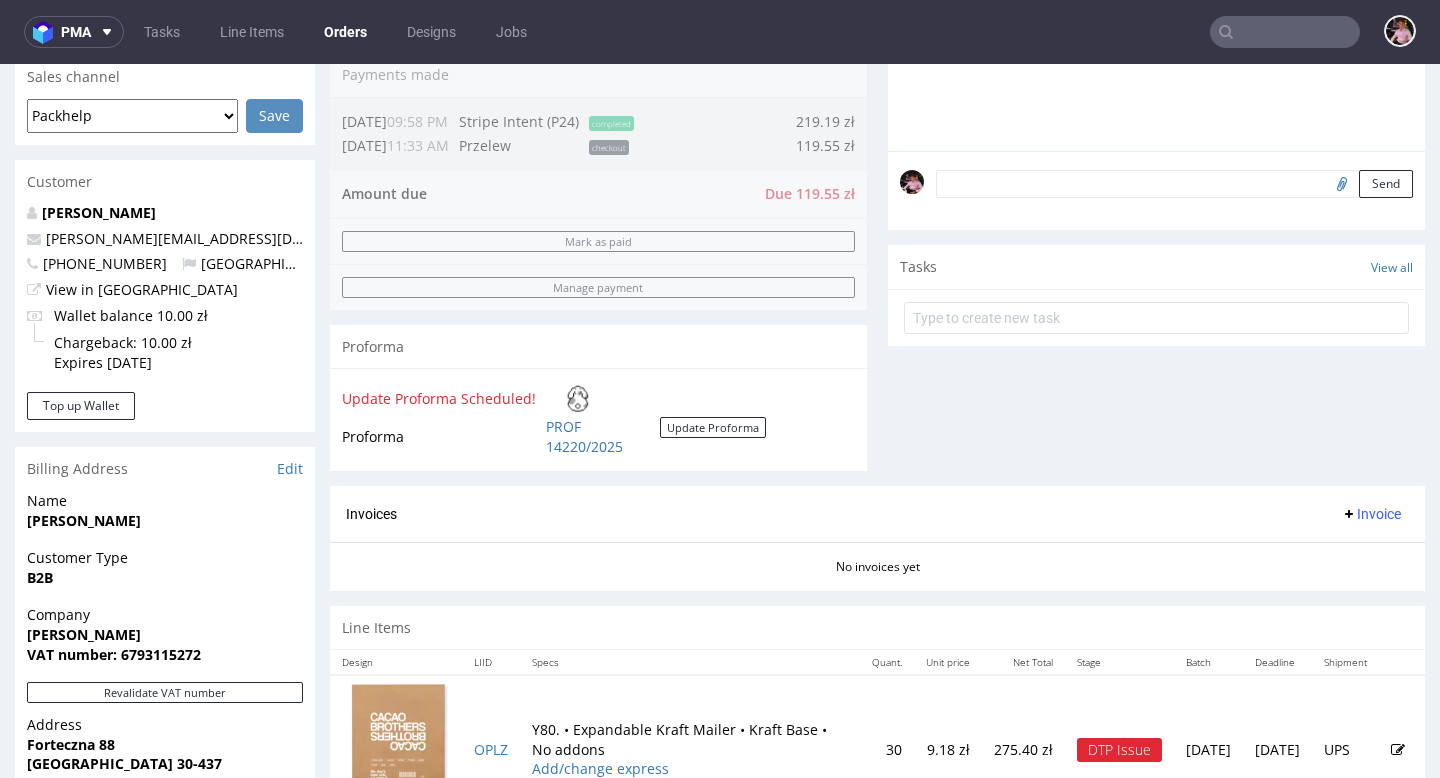 scroll, scrollTop: 823, scrollLeft: 0, axis: vertical 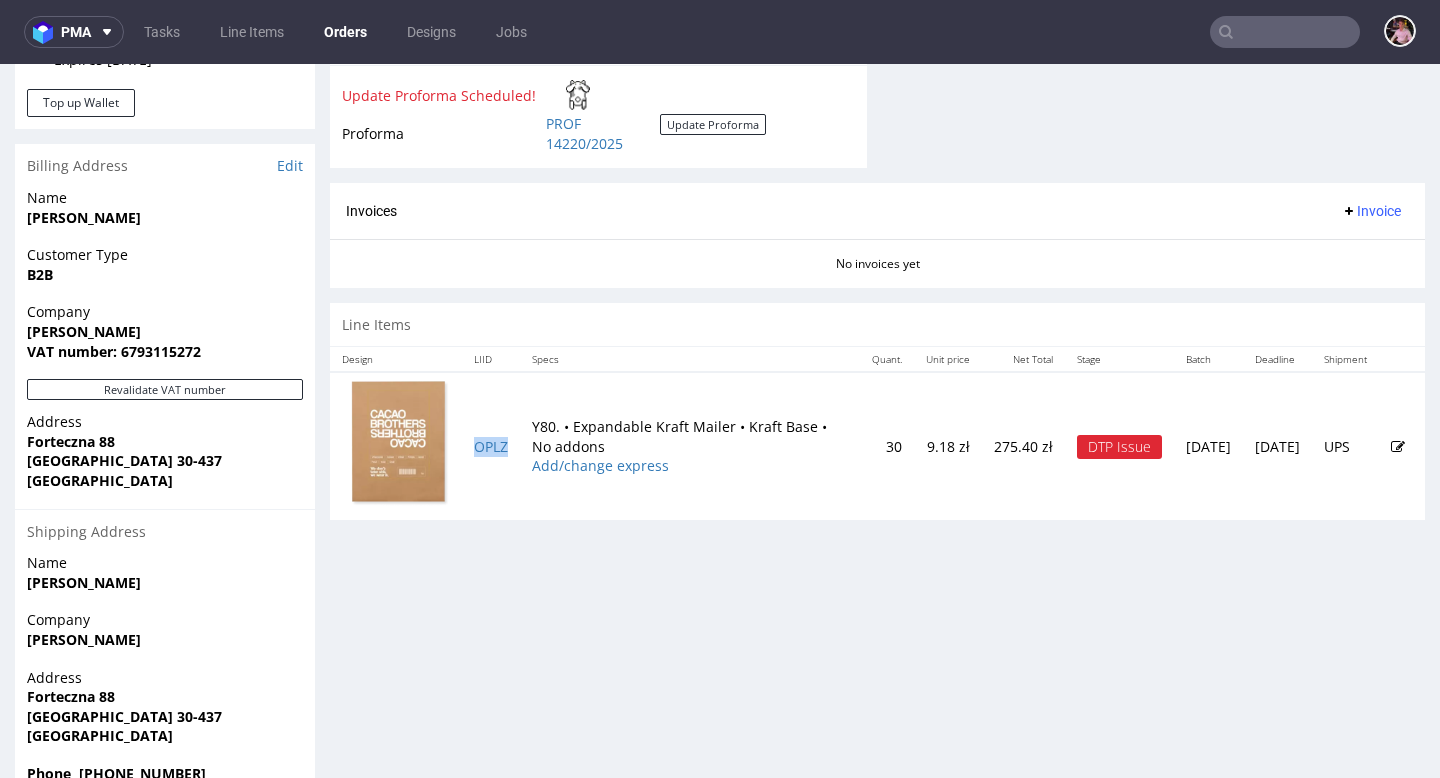 click on "OPLZ" at bounding box center (491, 445) 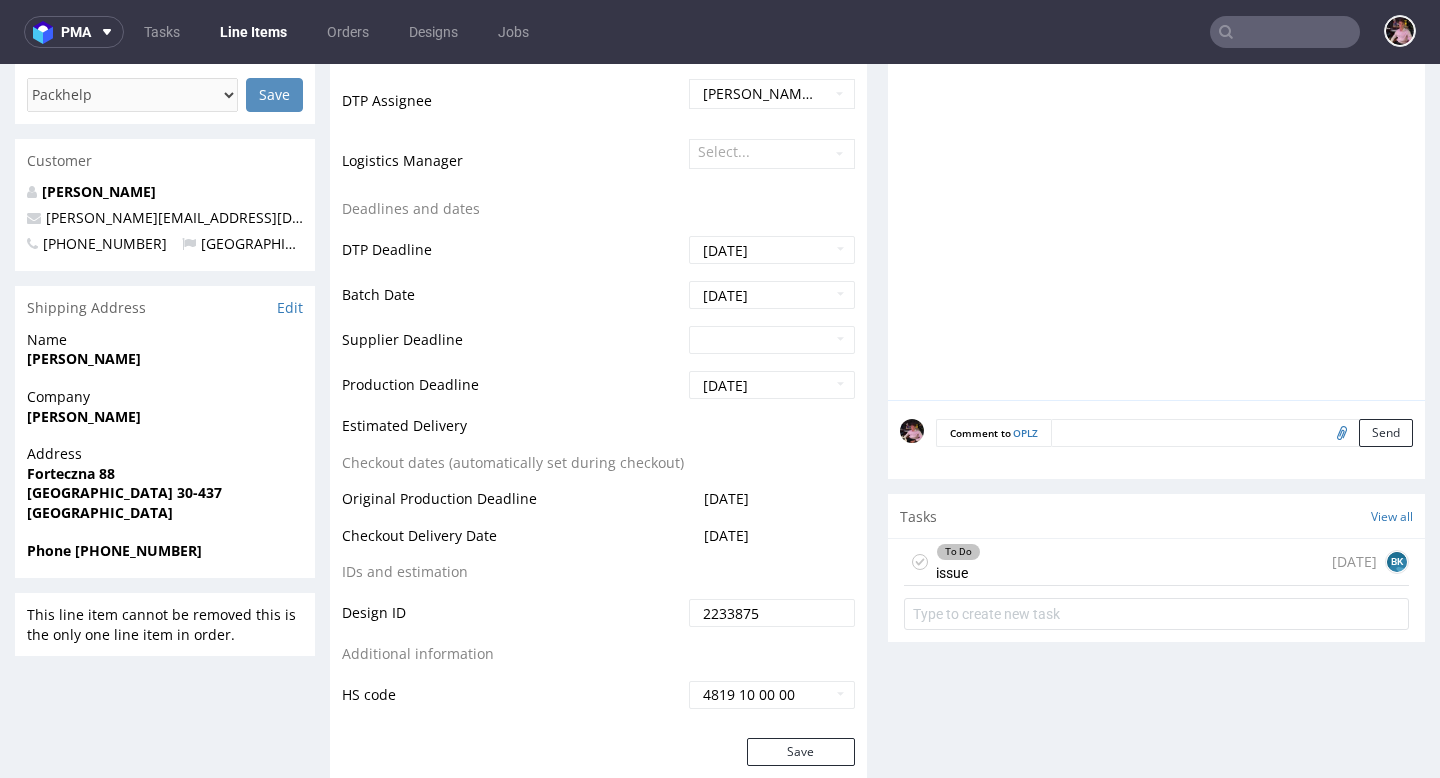 scroll, scrollTop: 734, scrollLeft: 0, axis: vertical 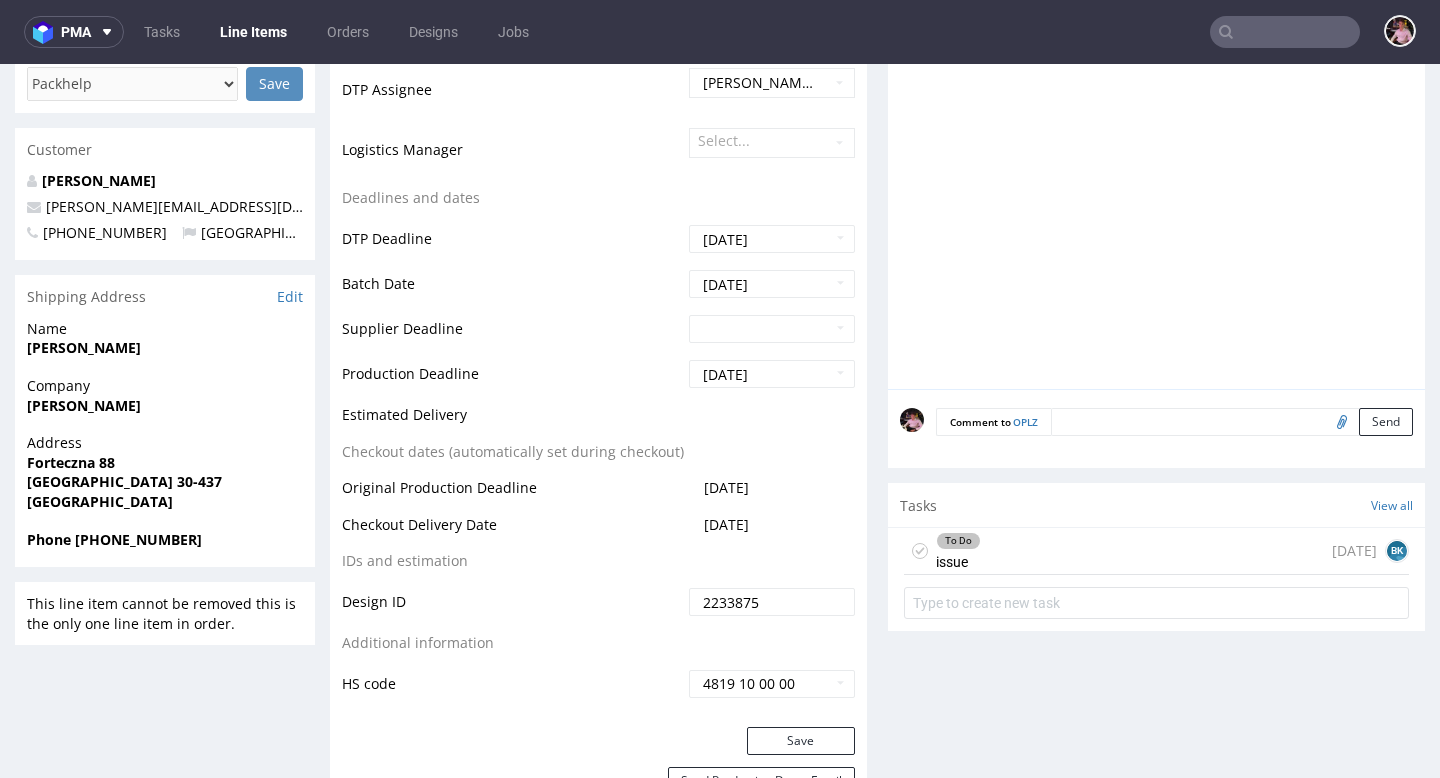 click on "To Do issue 10 days ago BK" at bounding box center (1156, 551) 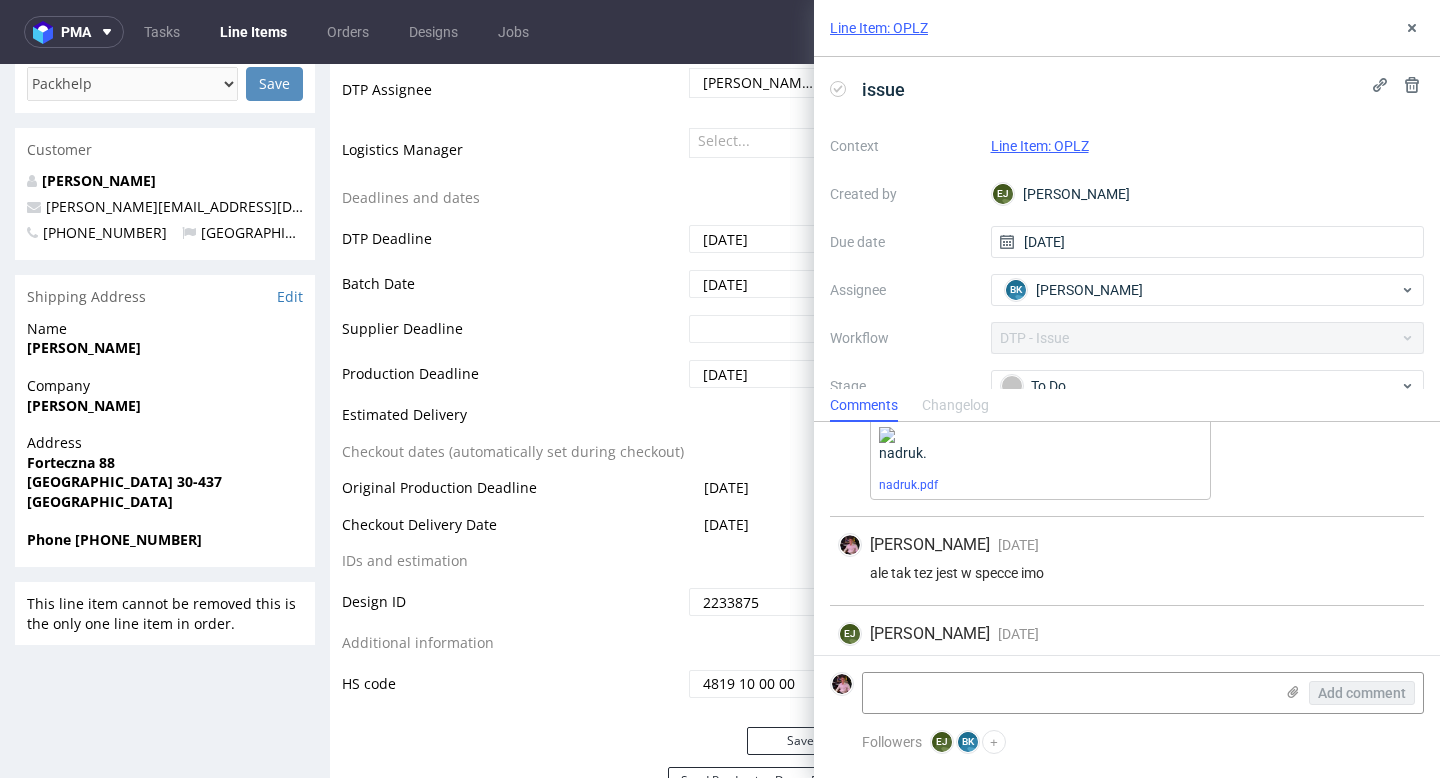 scroll, scrollTop: 226, scrollLeft: 0, axis: vertical 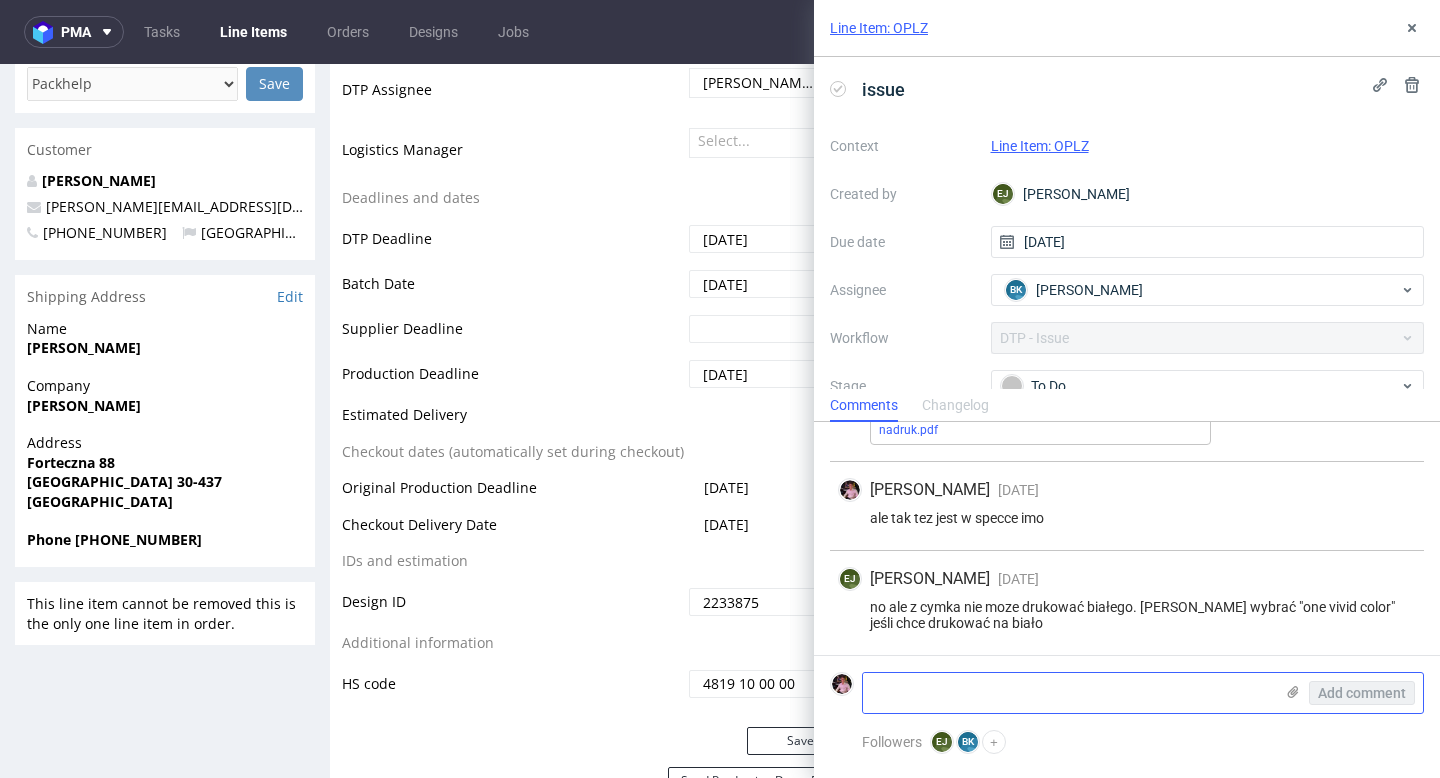 click at bounding box center [1068, 693] 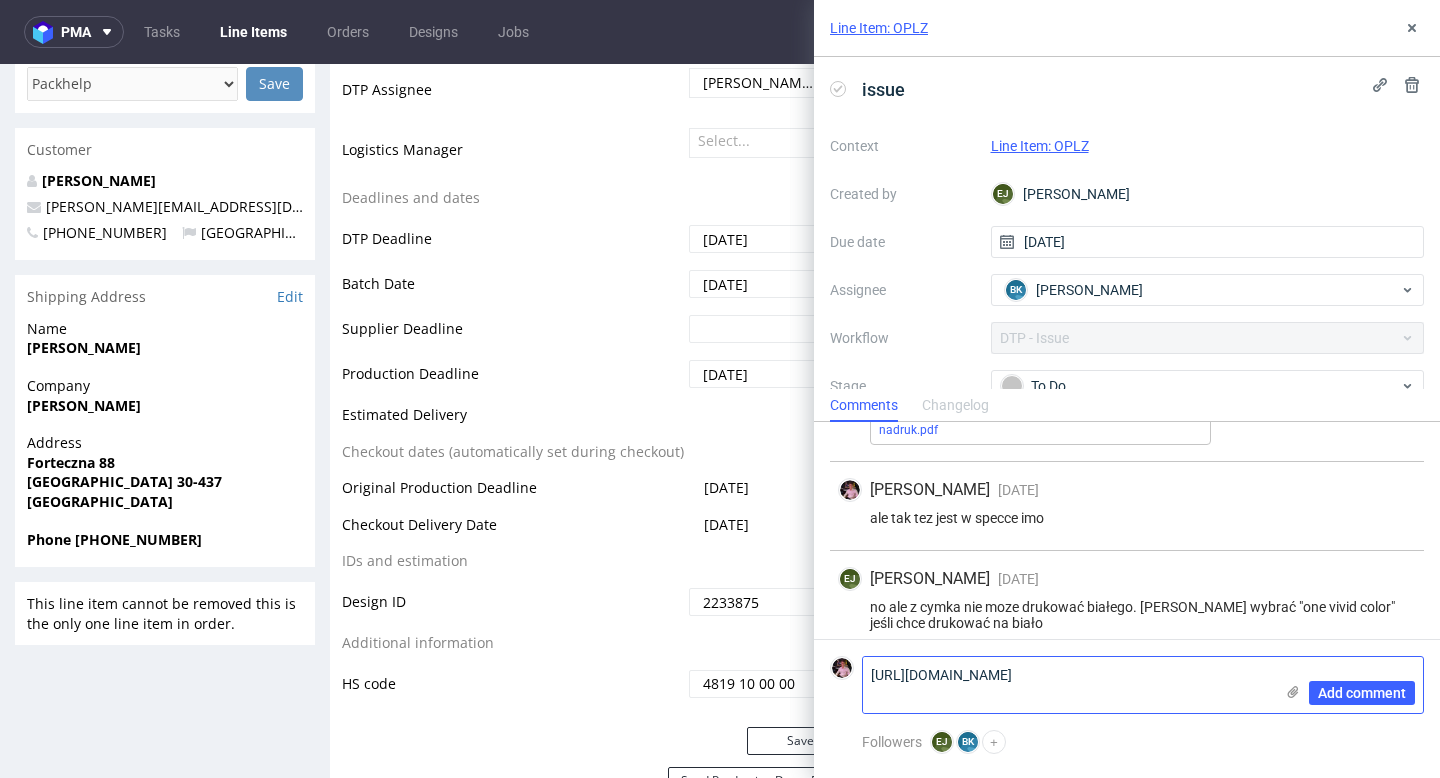 scroll, scrollTop: 0, scrollLeft: 0, axis: both 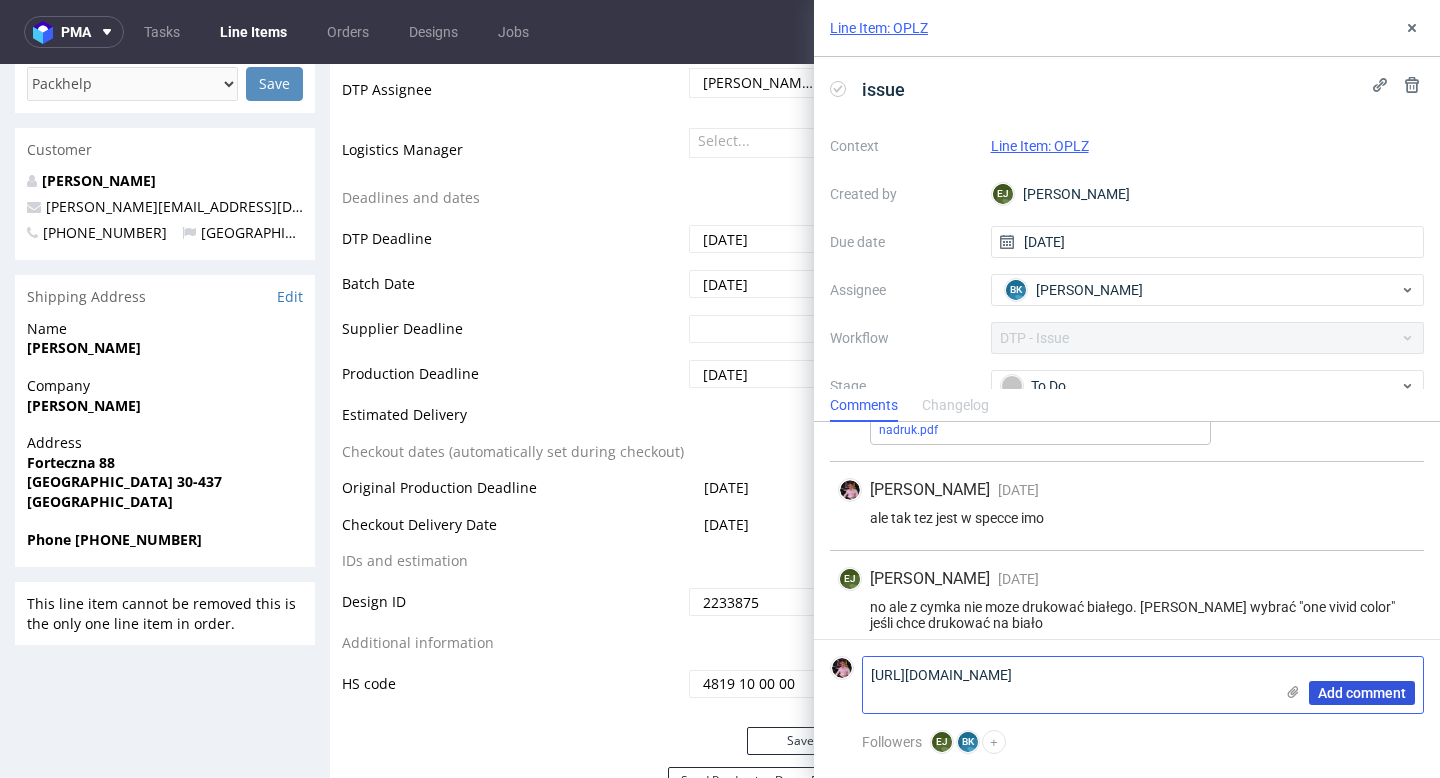 type on "https://app-eu1.hubspot.com/contacts/25600958/record/0-5/178843966678/?interaction=email" 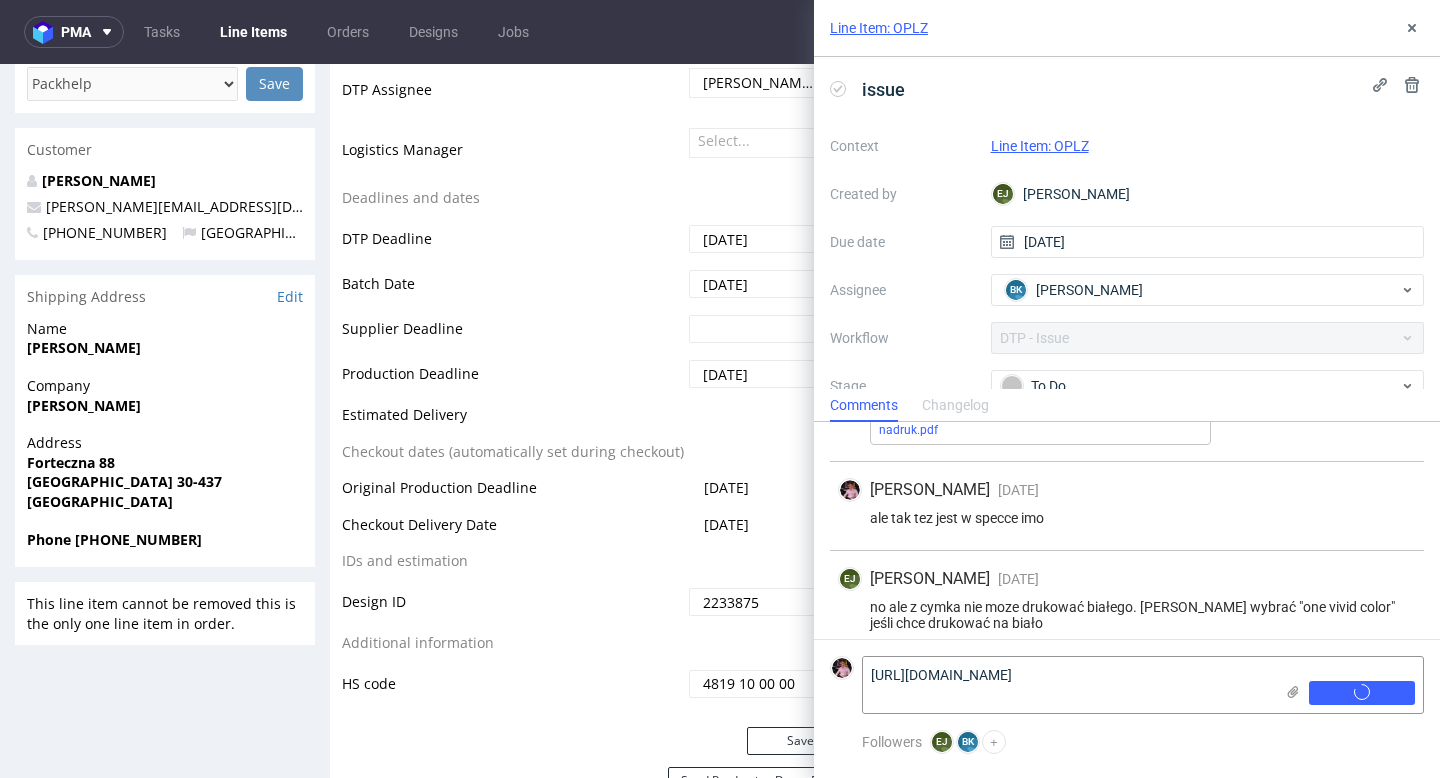 type 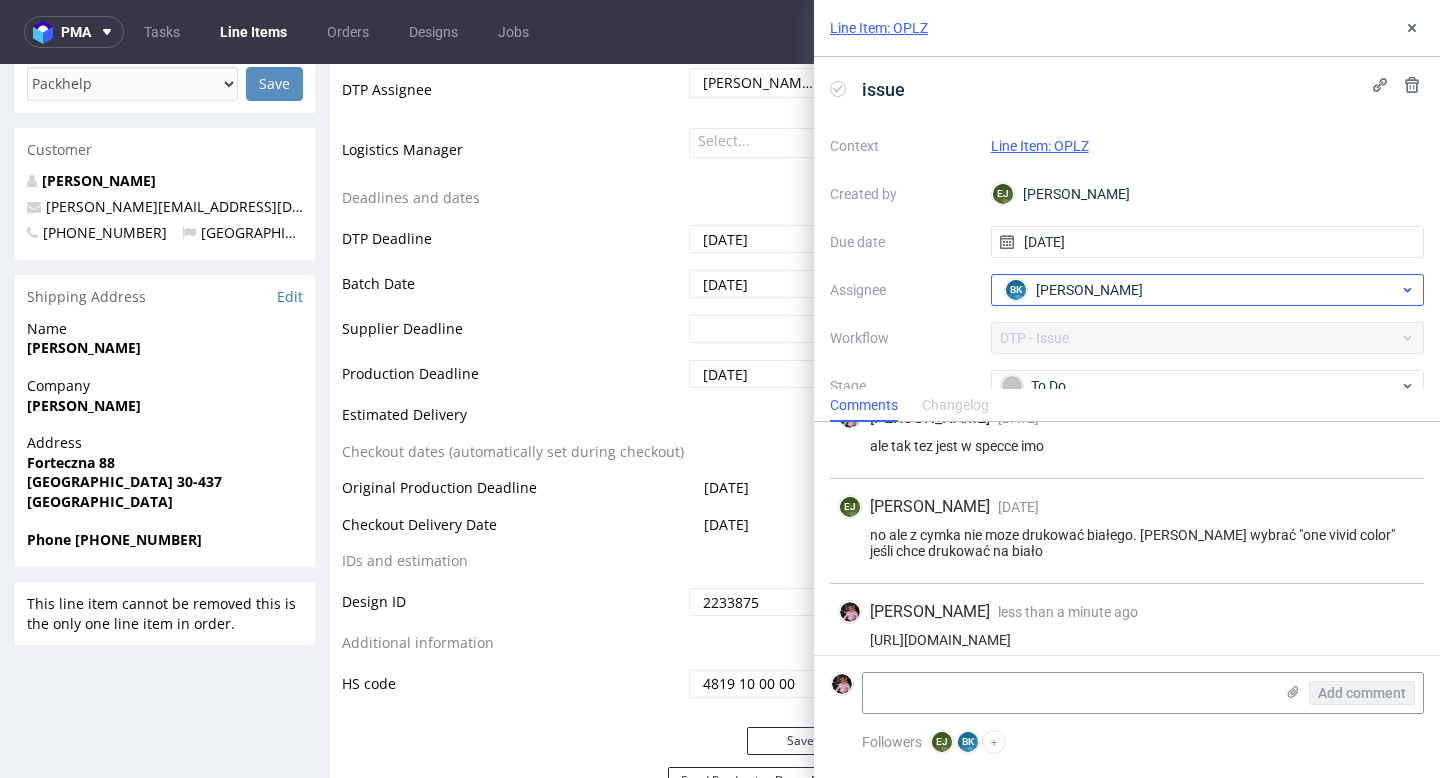 scroll, scrollTop: 331, scrollLeft: 0, axis: vertical 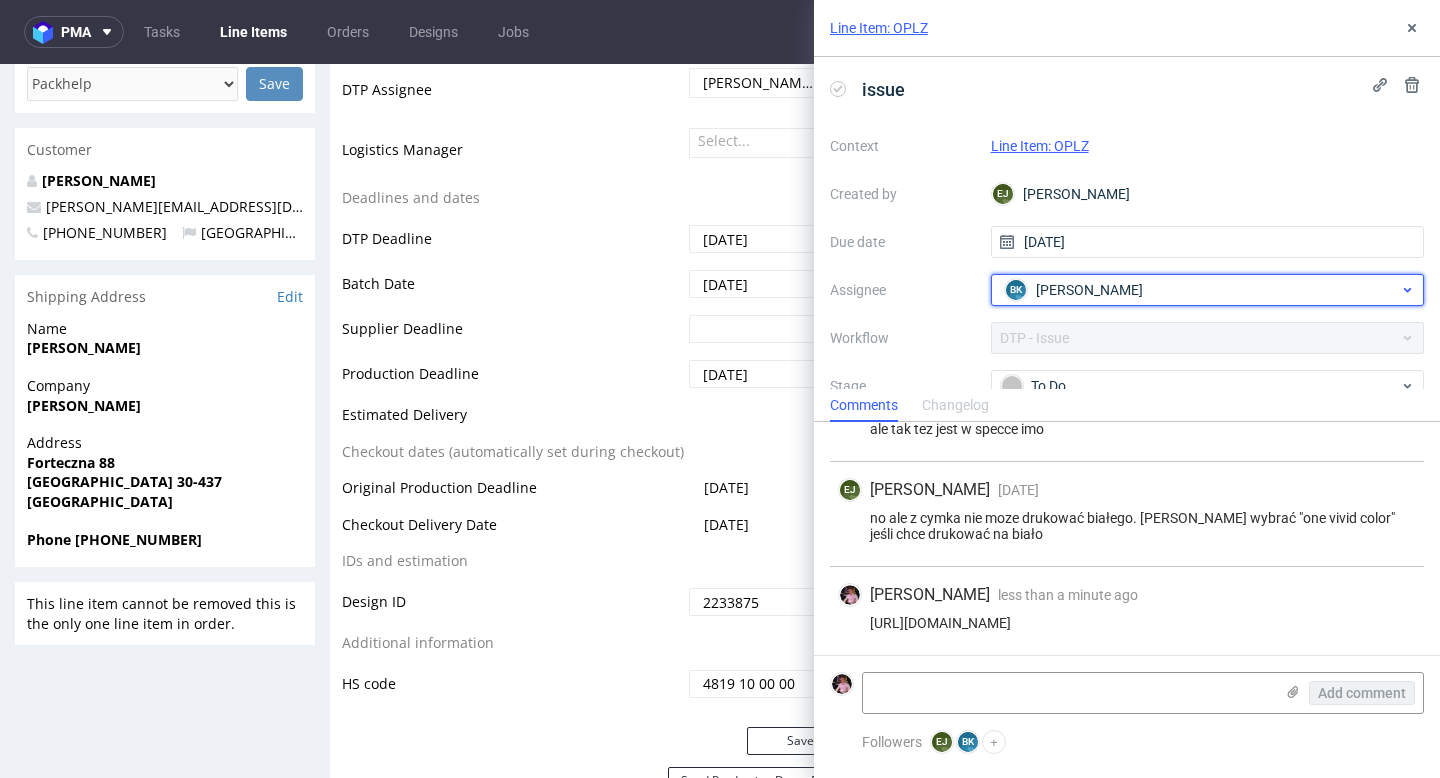 click on "BK Bogna Krystian" at bounding box center [1200, 290] 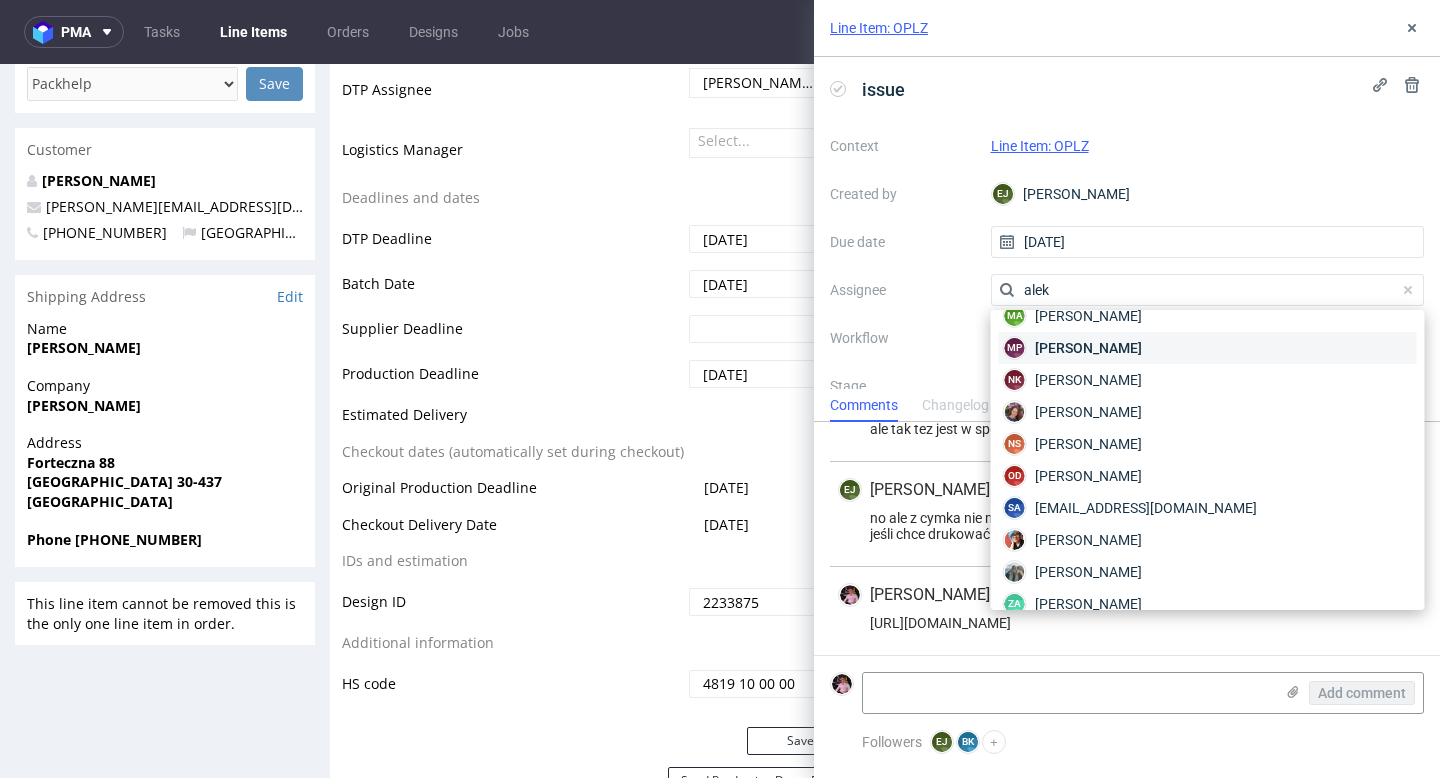 scroll, scrollTop: 0, scrollLeft: 0, axis: both 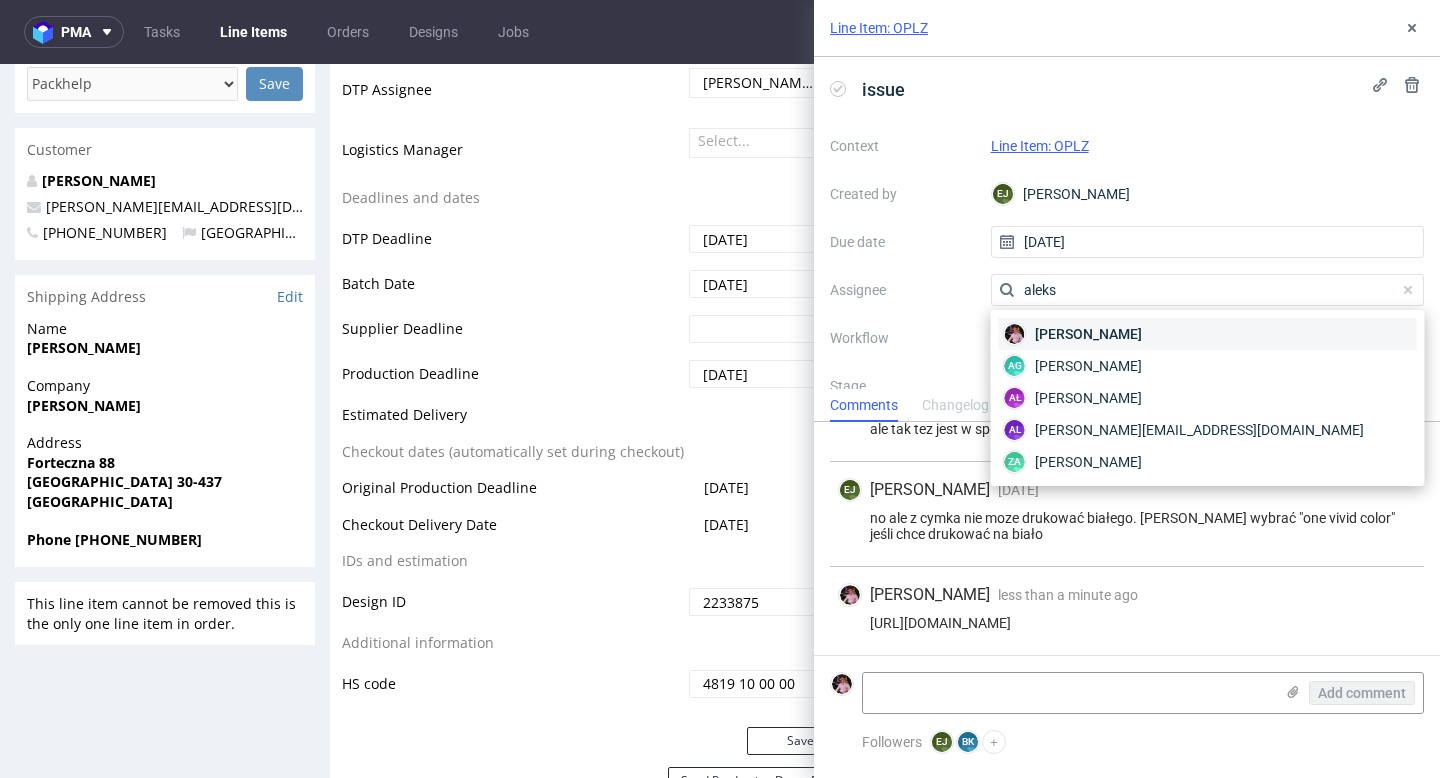 type on "aleks" 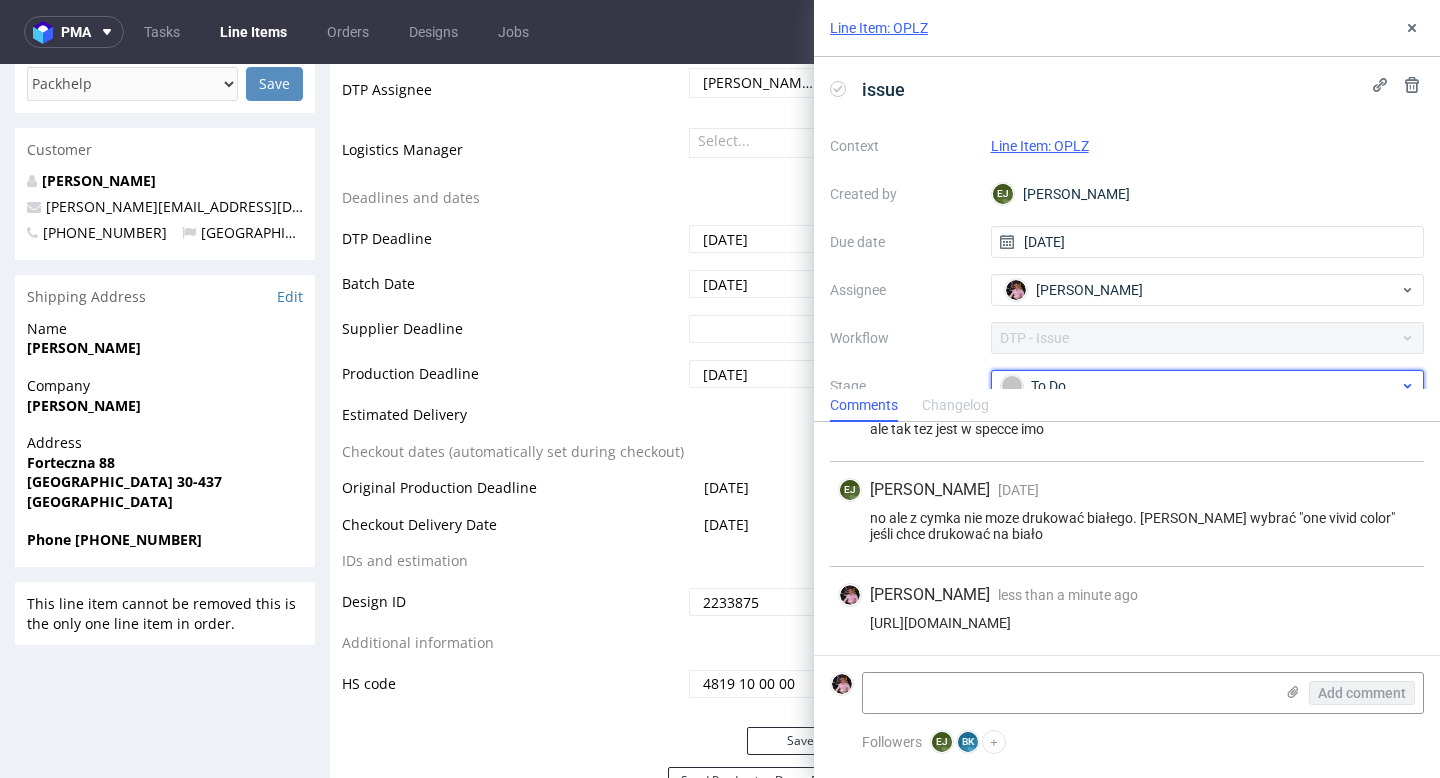 click on "To Do" at bounding box center (1200, 386) 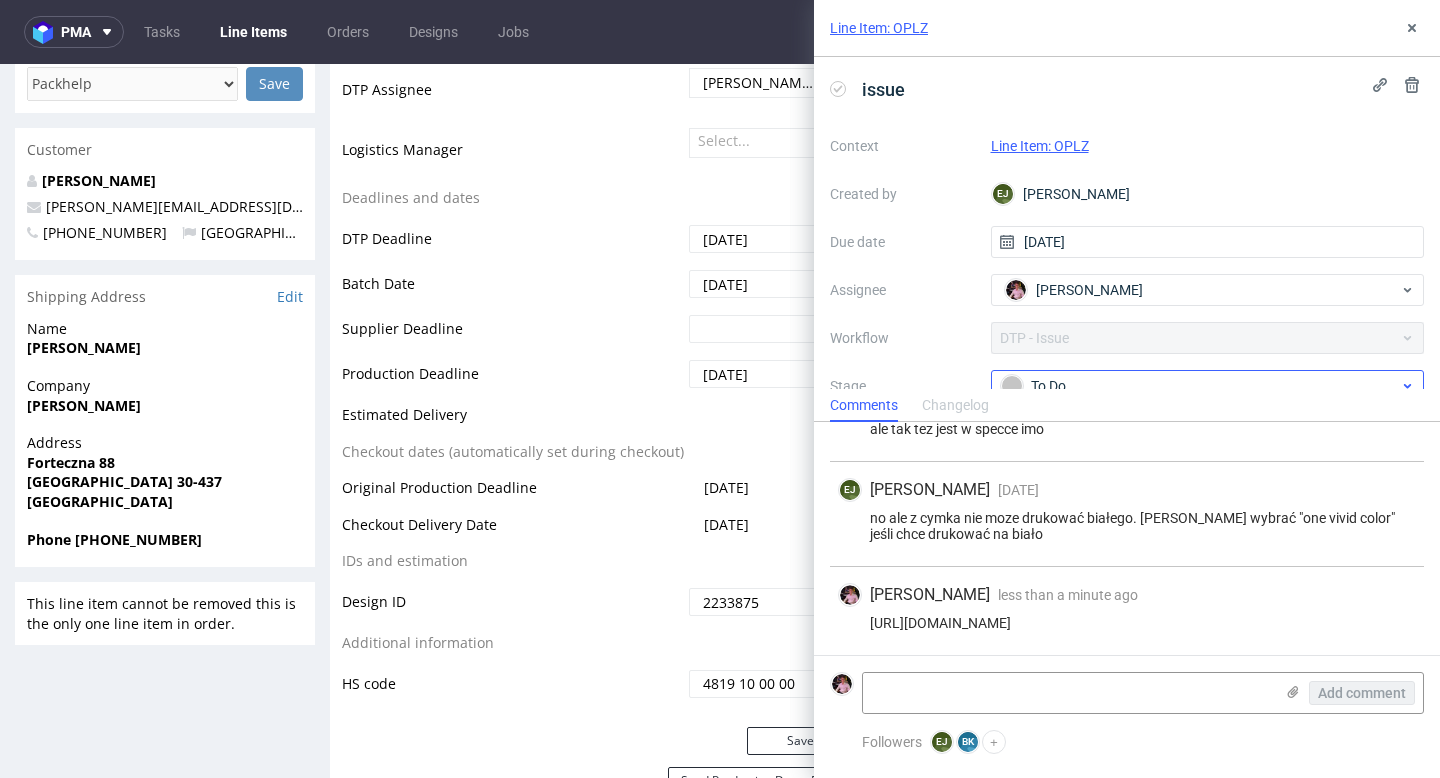scroll, scrollTop: 13, scrollLeft: 0, axis: vertical 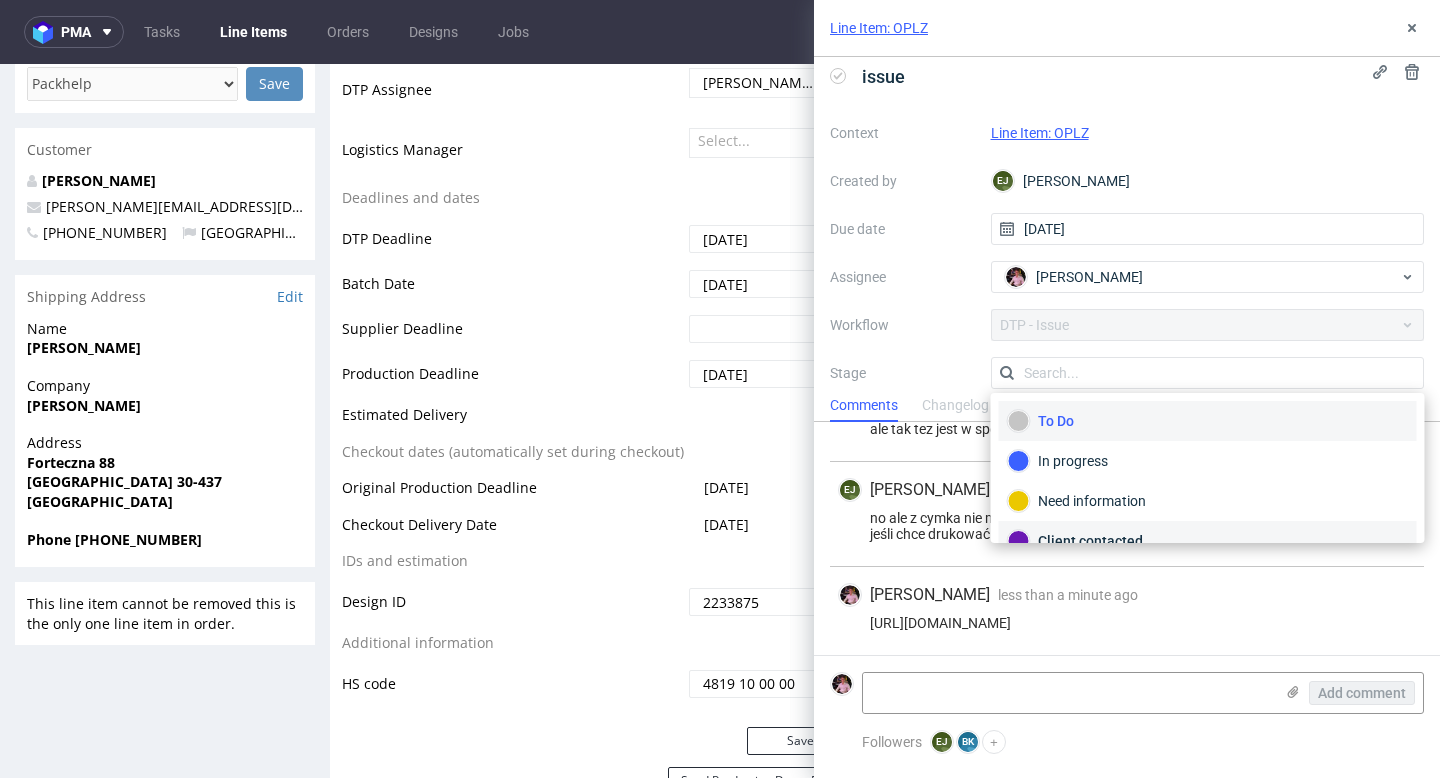 click on "Client contacted" at bounding box center (1208, 541) 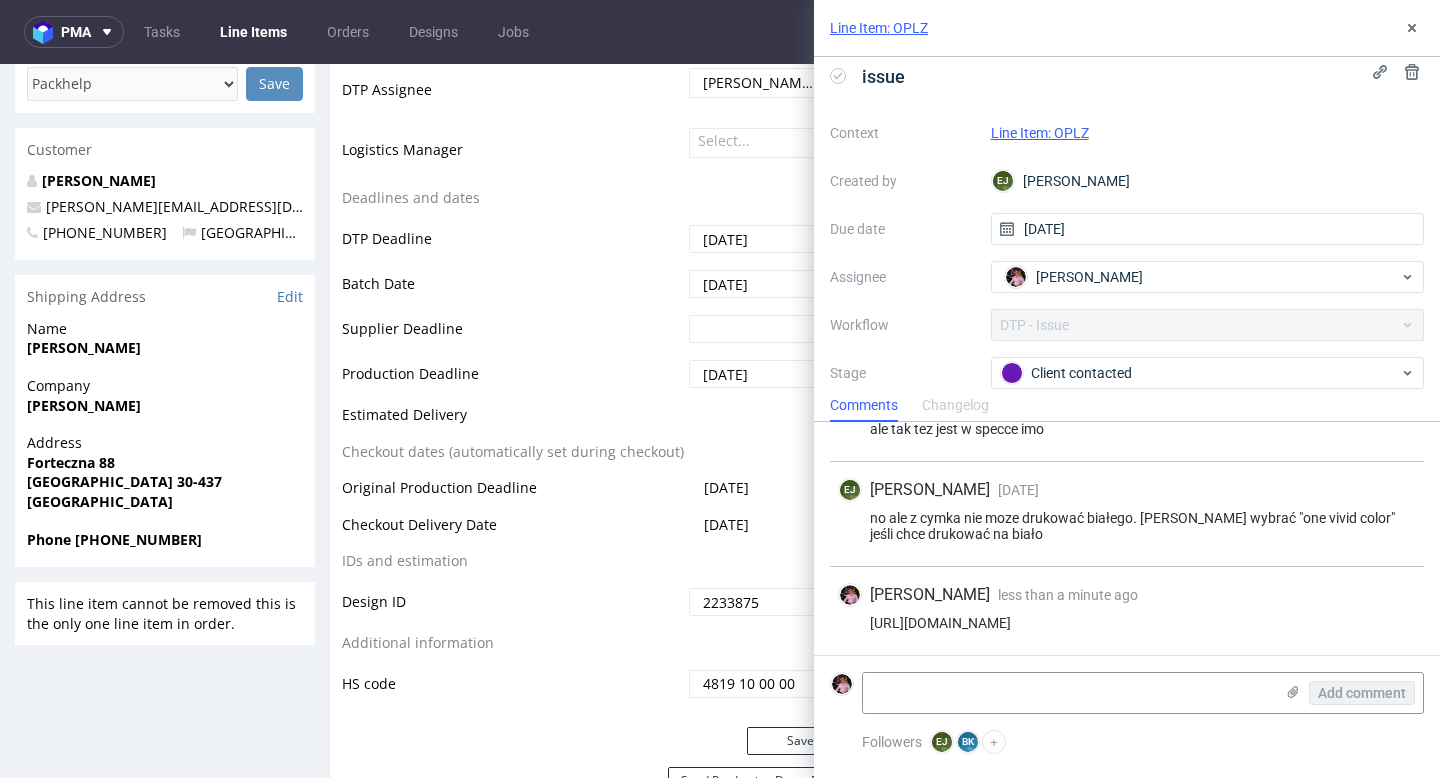 click on "Line Item: OPLZ" at bounding box center (1127, 28) 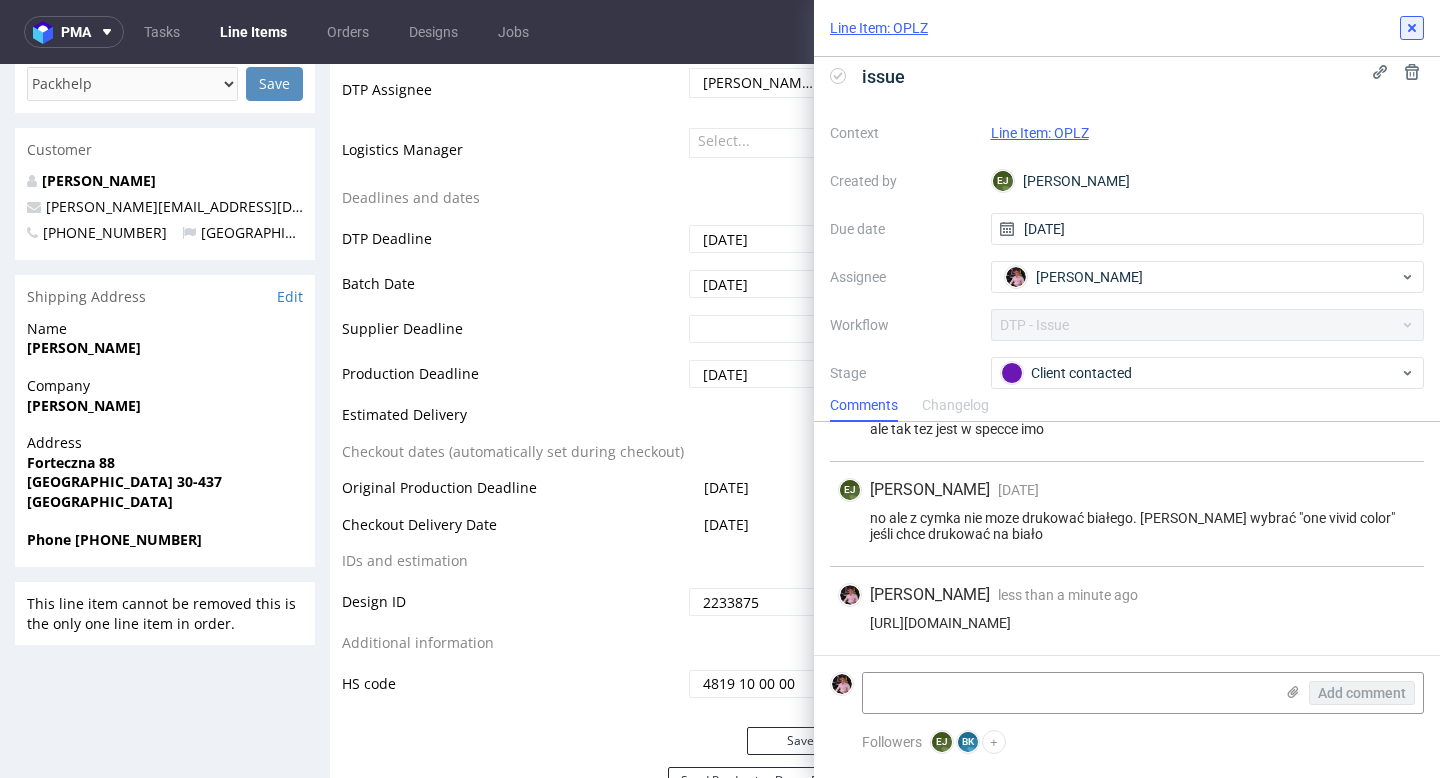 click 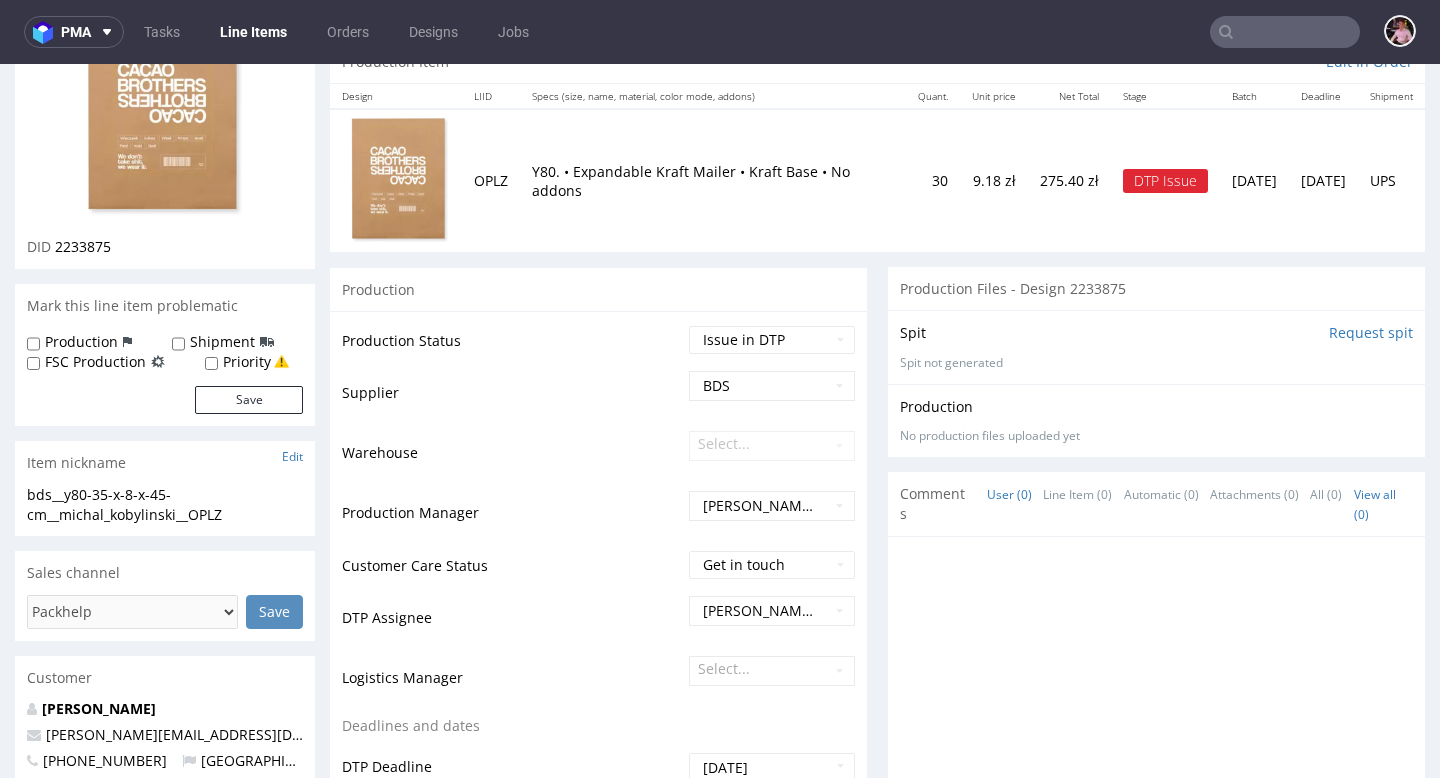 scroll, scrollTop: 0, scrollLeft: 0, axis: both 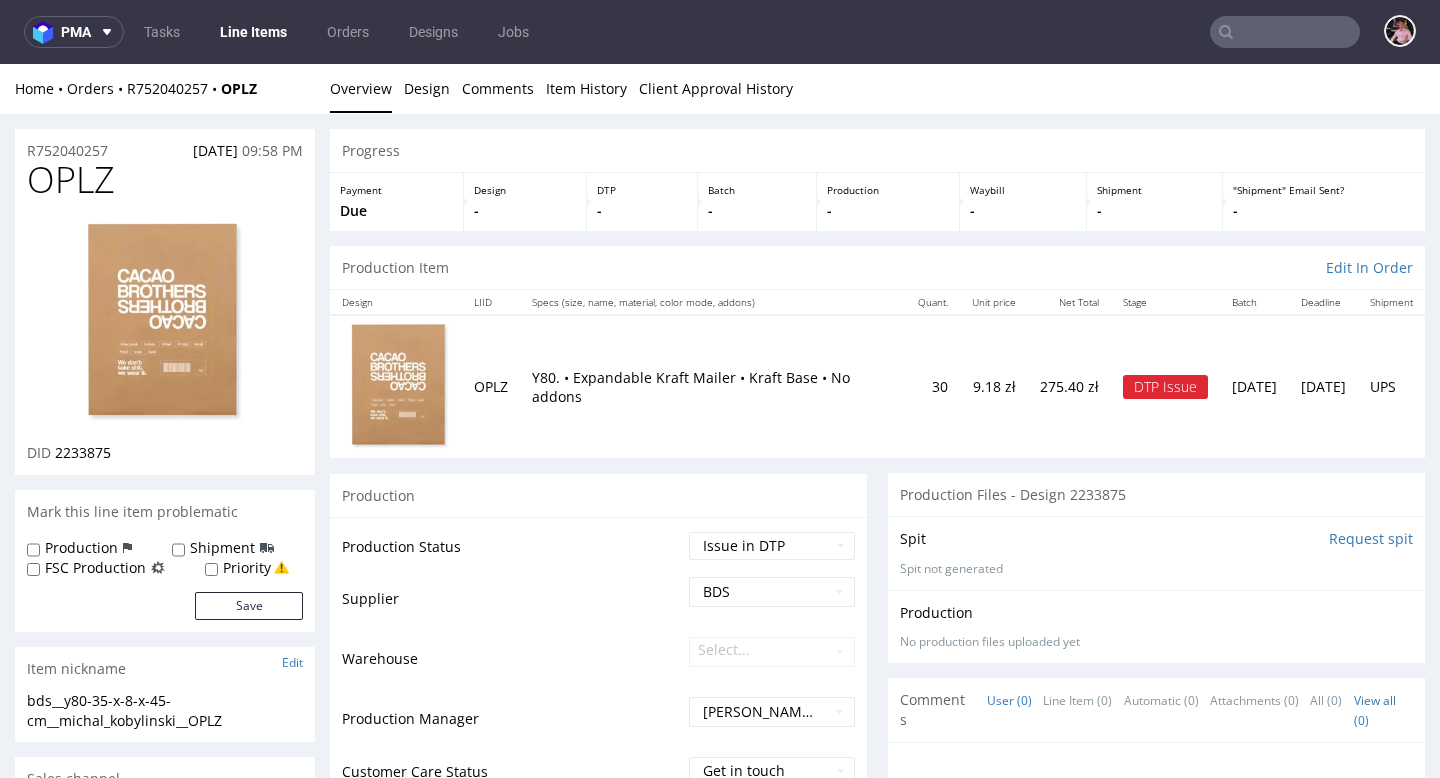 click at bounding box center (1285, 32) 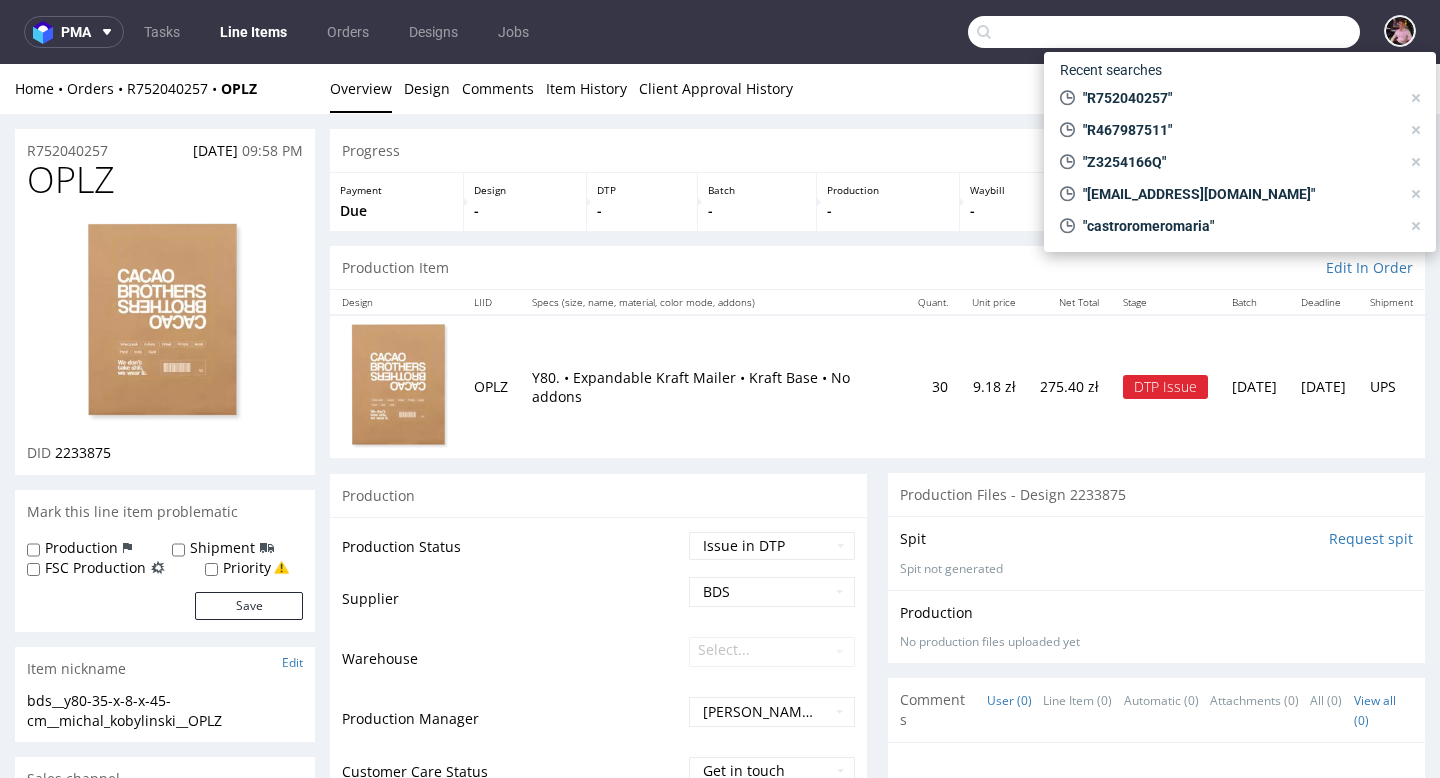paste on "R758161905" 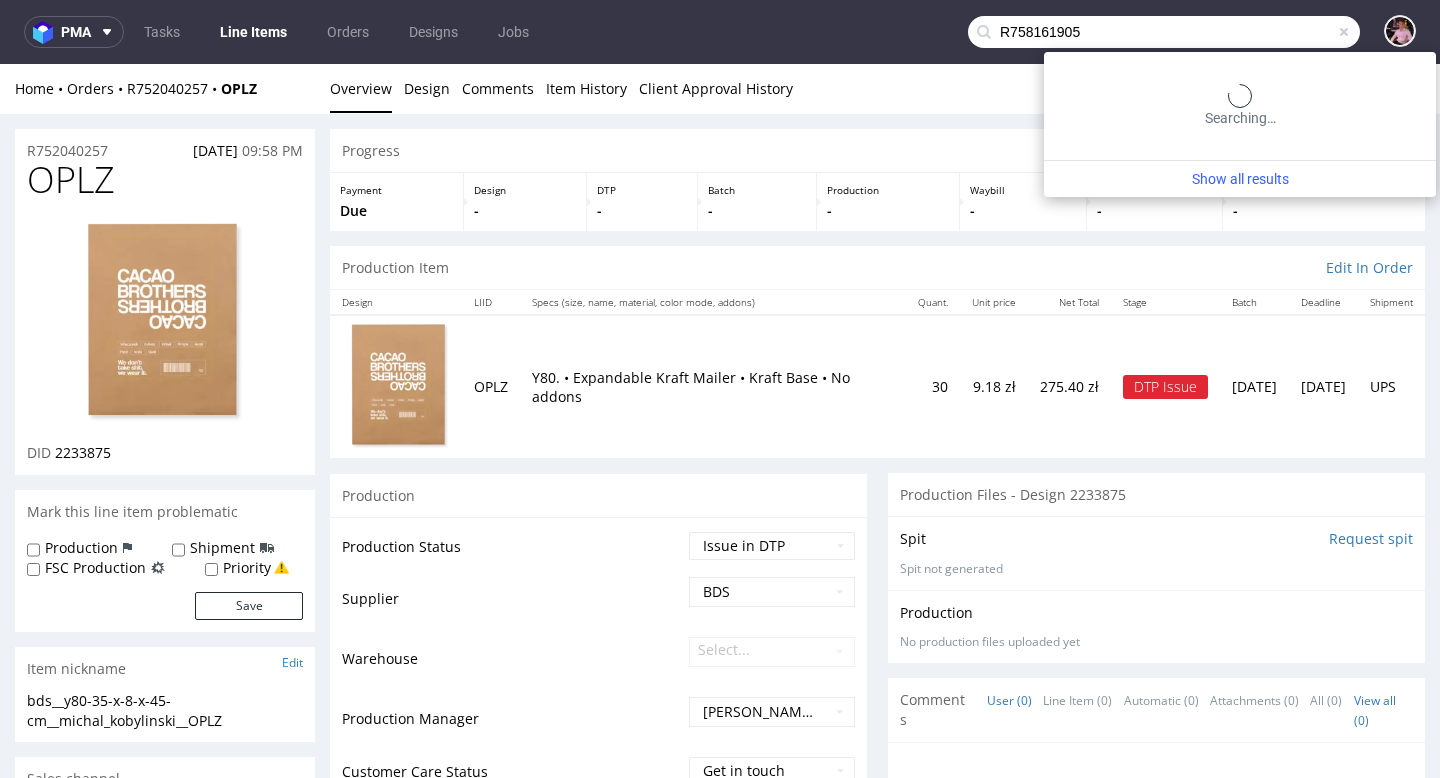 type on "R758161905" 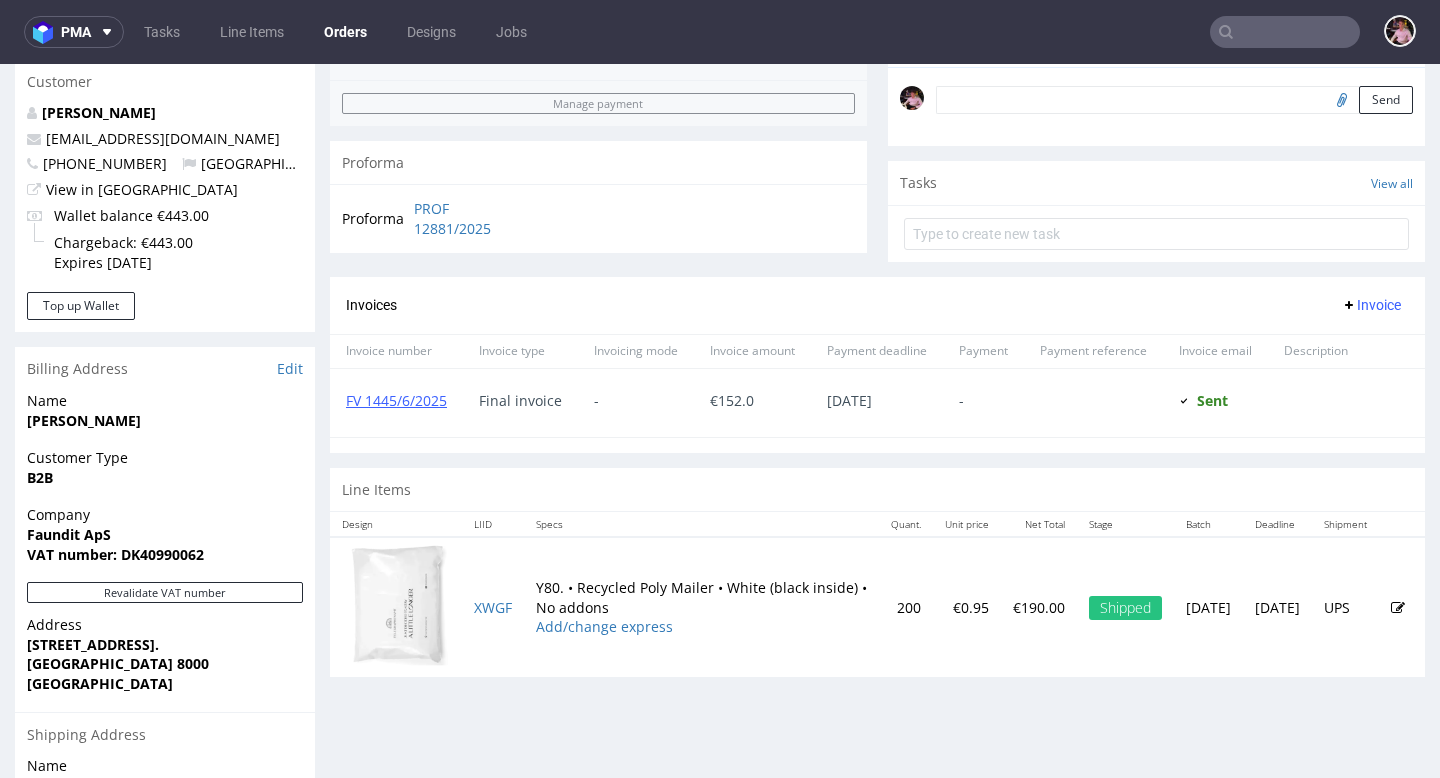 scroll, scrollTop: 778, scrollLeft: 0, axis: vertical 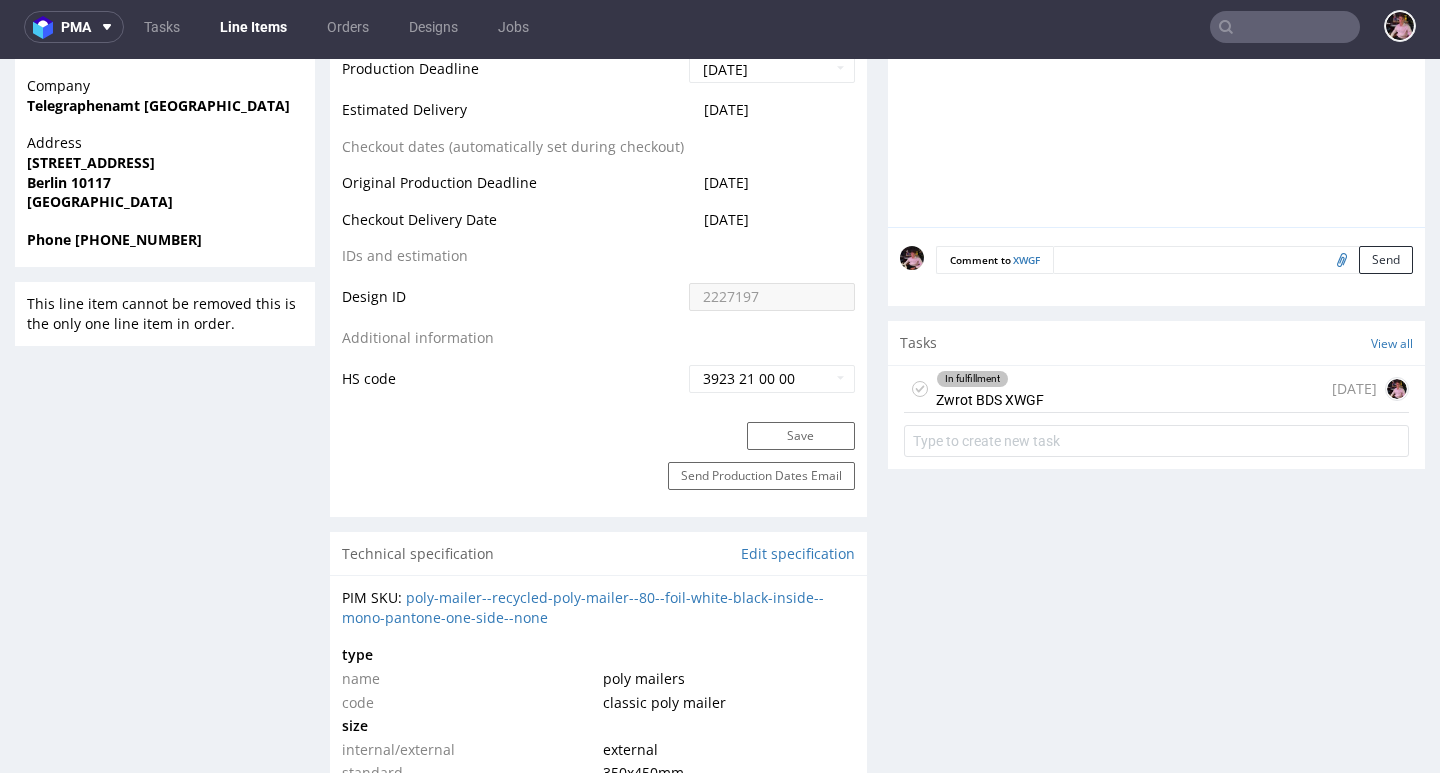 click on "In fulfillment Zwrot BDS XWGF 6 days ago" at bounding box center [1156, 389] 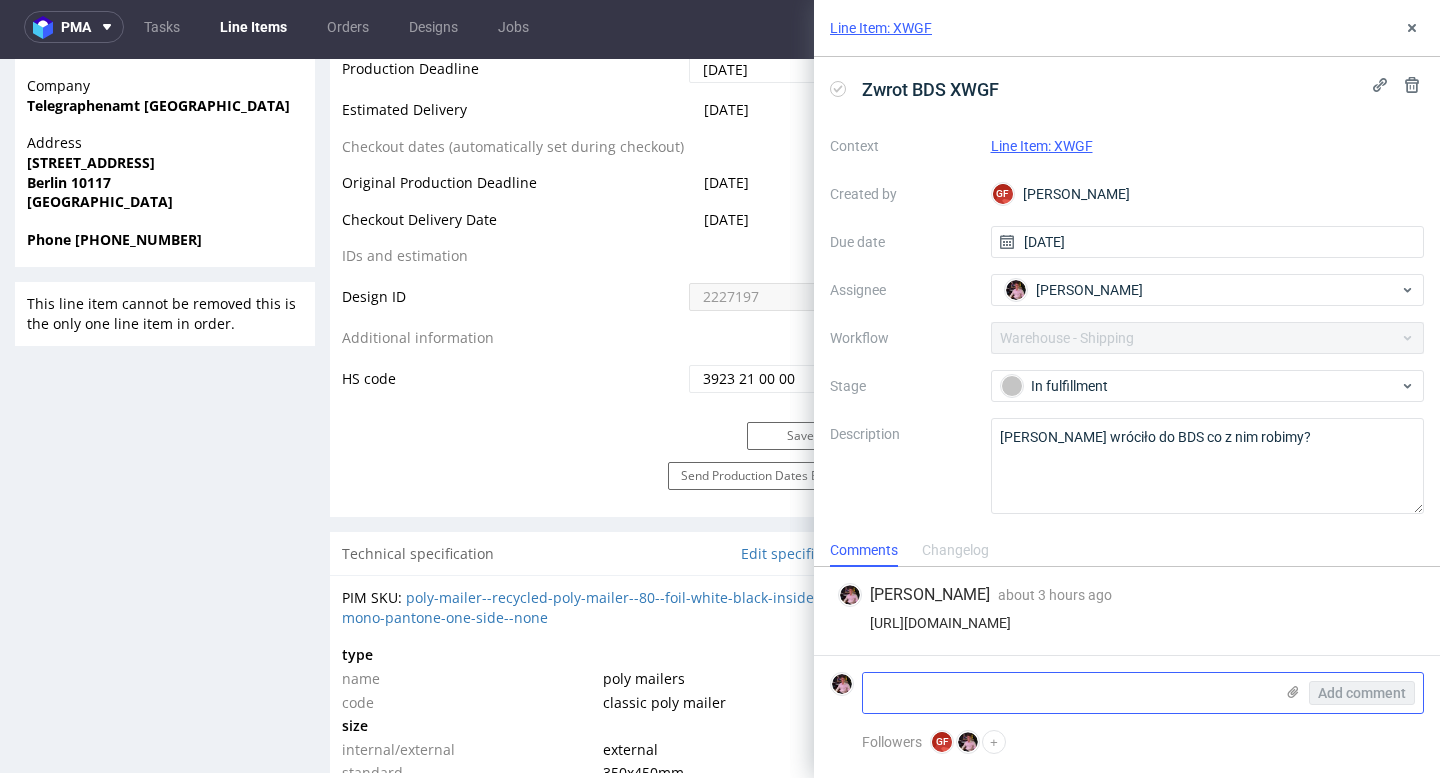 click at bounding box center [1068, 693] 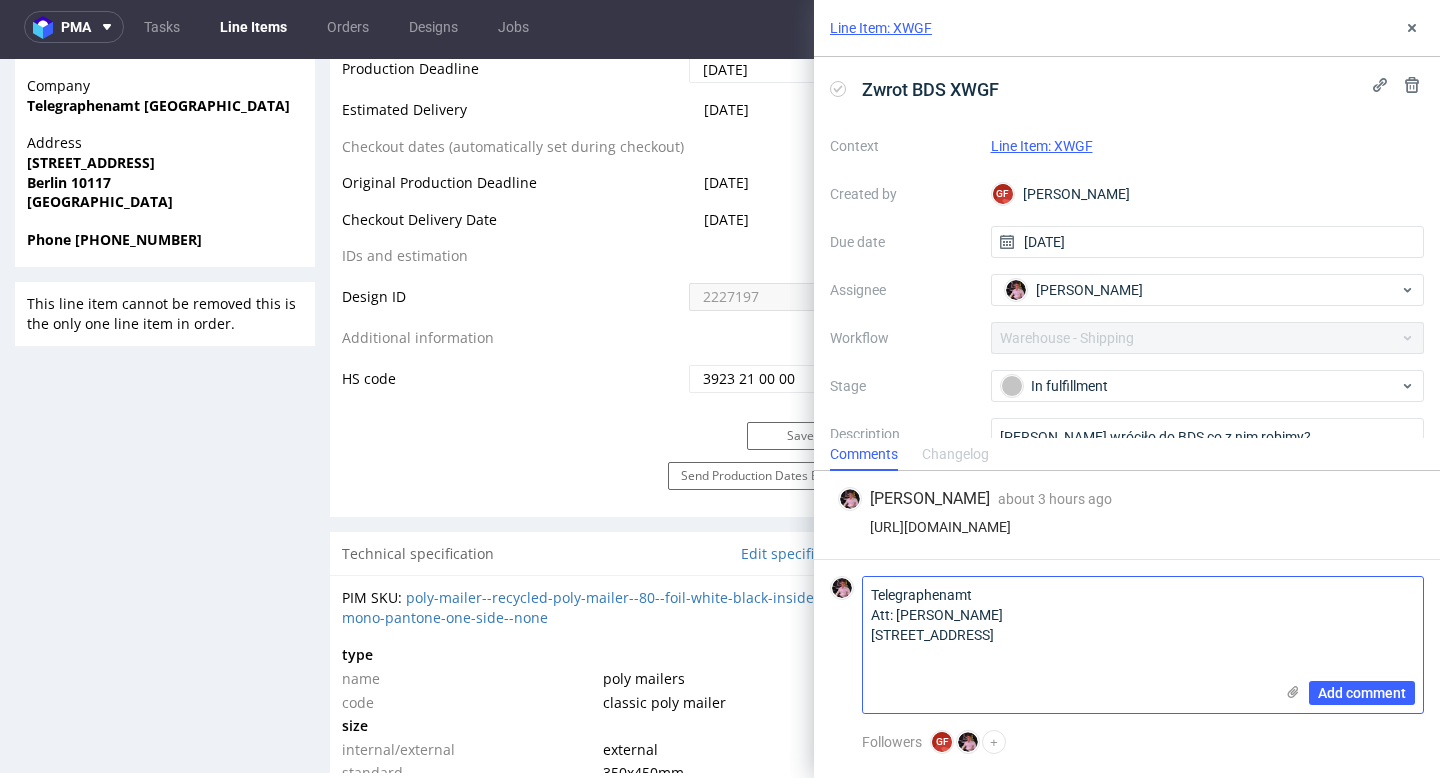 scroll, scrollTop: 0, scrollLeft: 0, axis: both 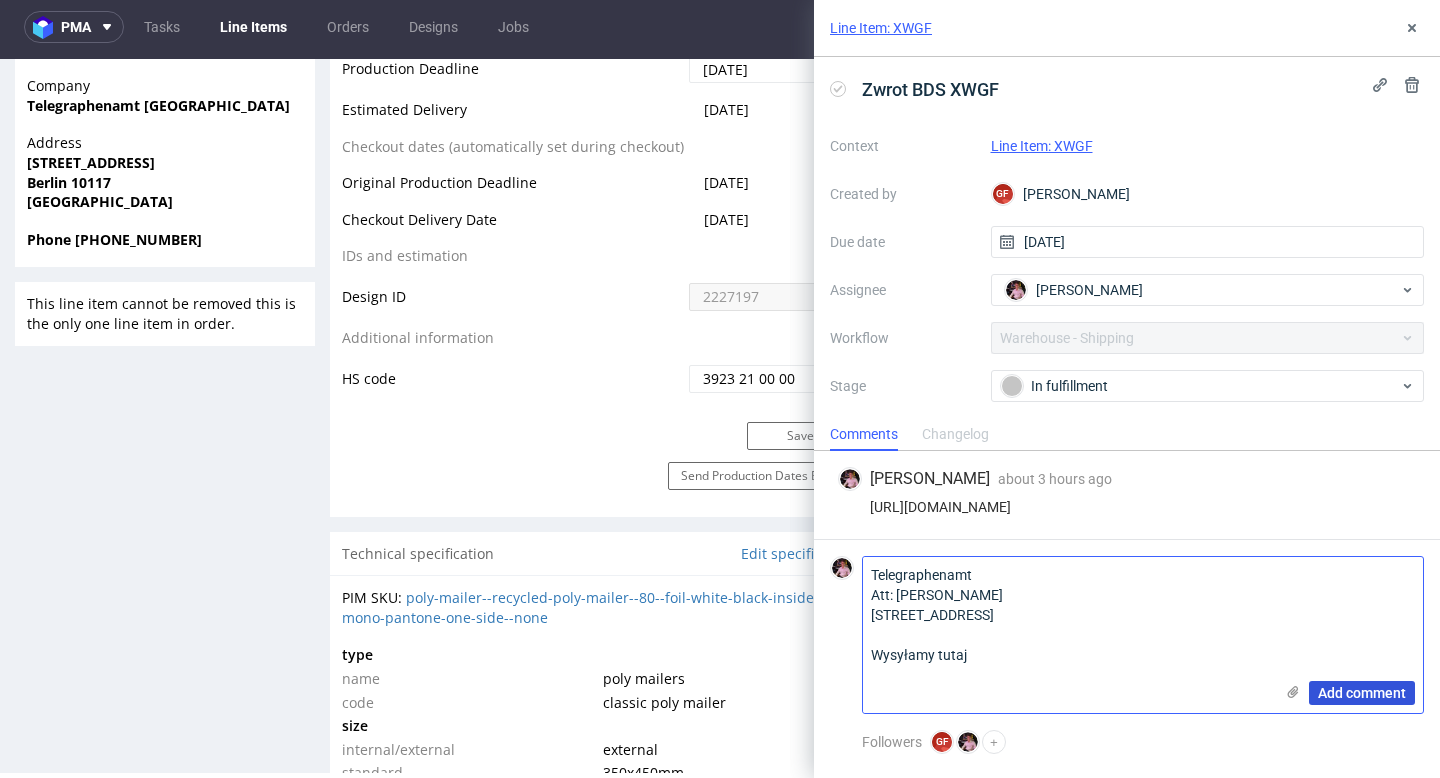 type on "Telegraphenamt
Att: Thomas Knappstein
Monbijoustraße 11
10117 Berlin
Germany
Wysyłamy tutaj" 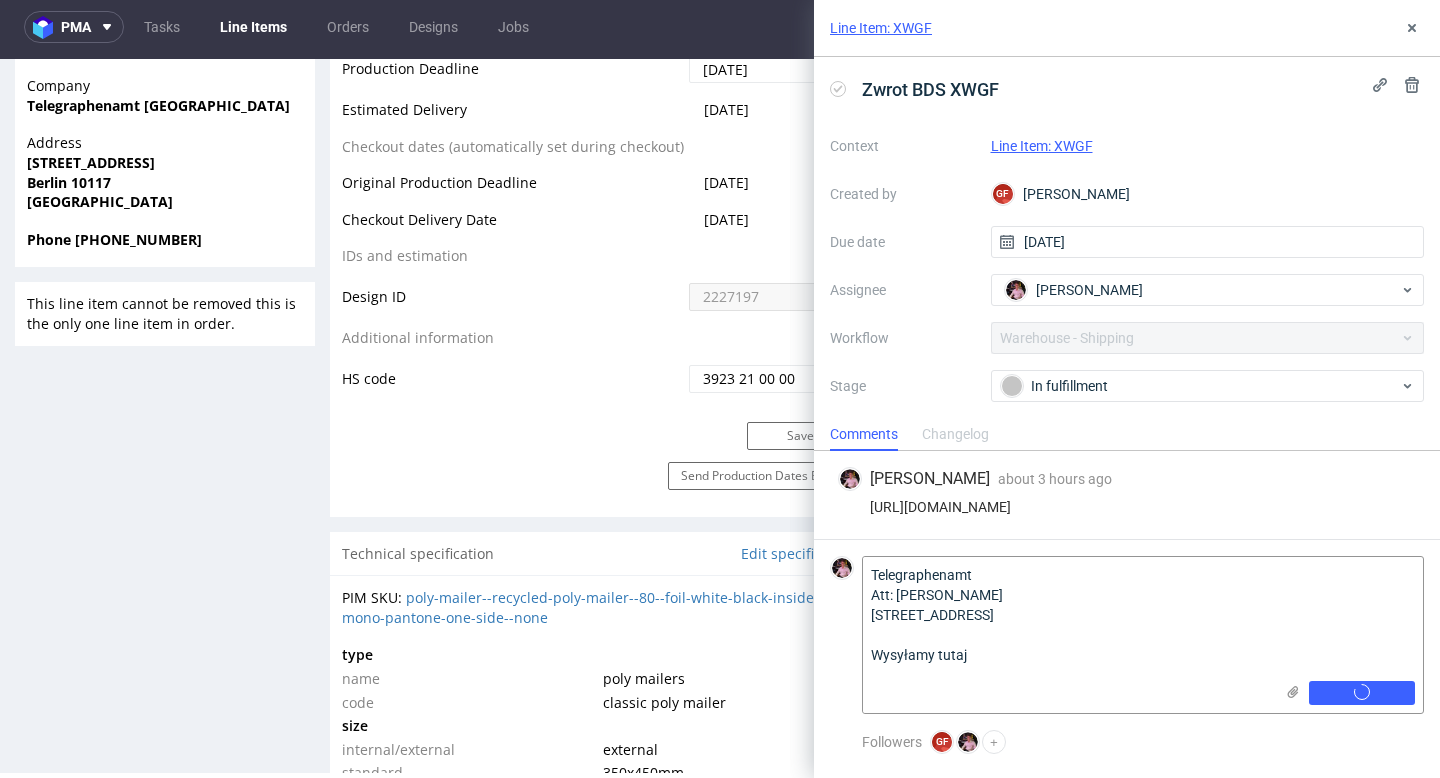 type 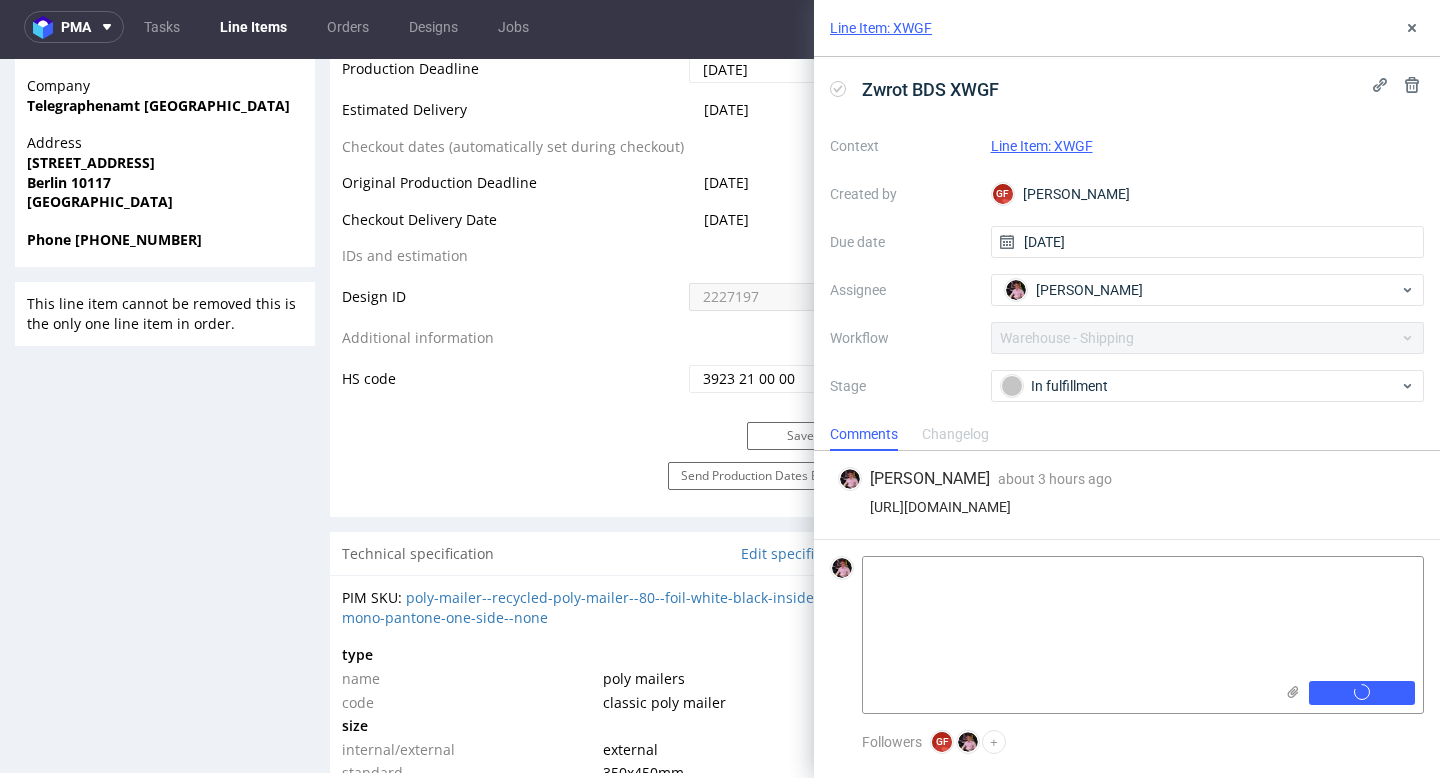 scroll, scrollTop: 40, scrollLeft: 0, axis: vertical 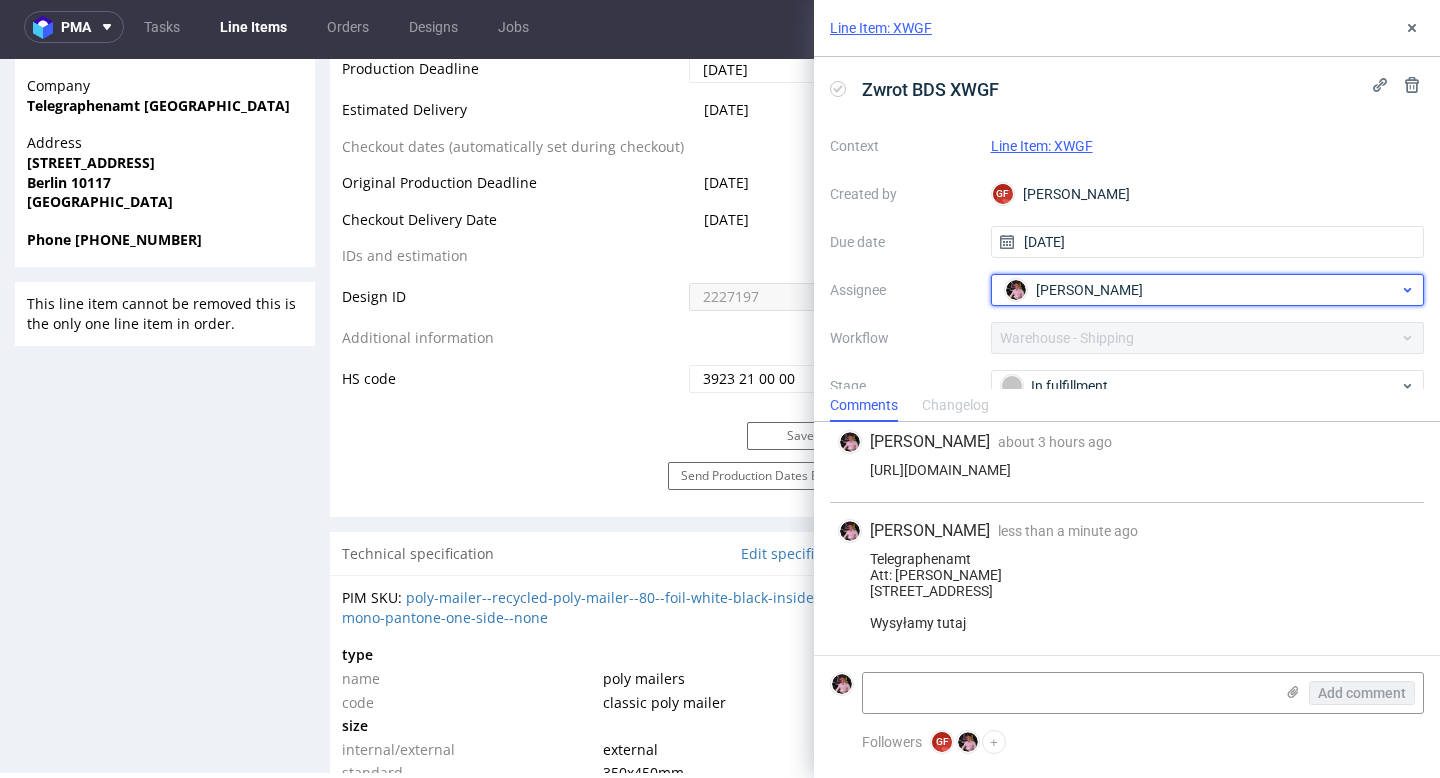 click on "[PERSON_NAME]" at bounding box center (1089, 290) 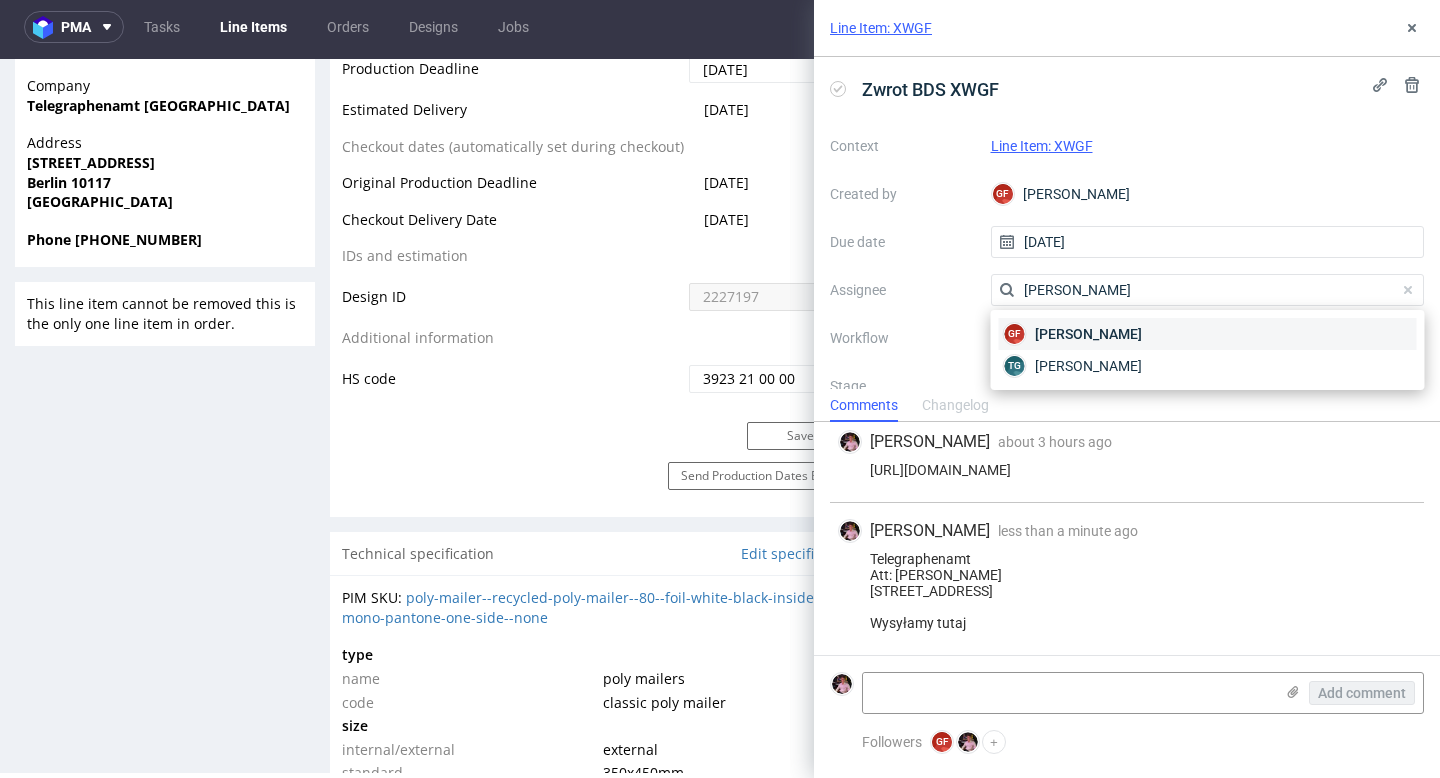type on "gajda" 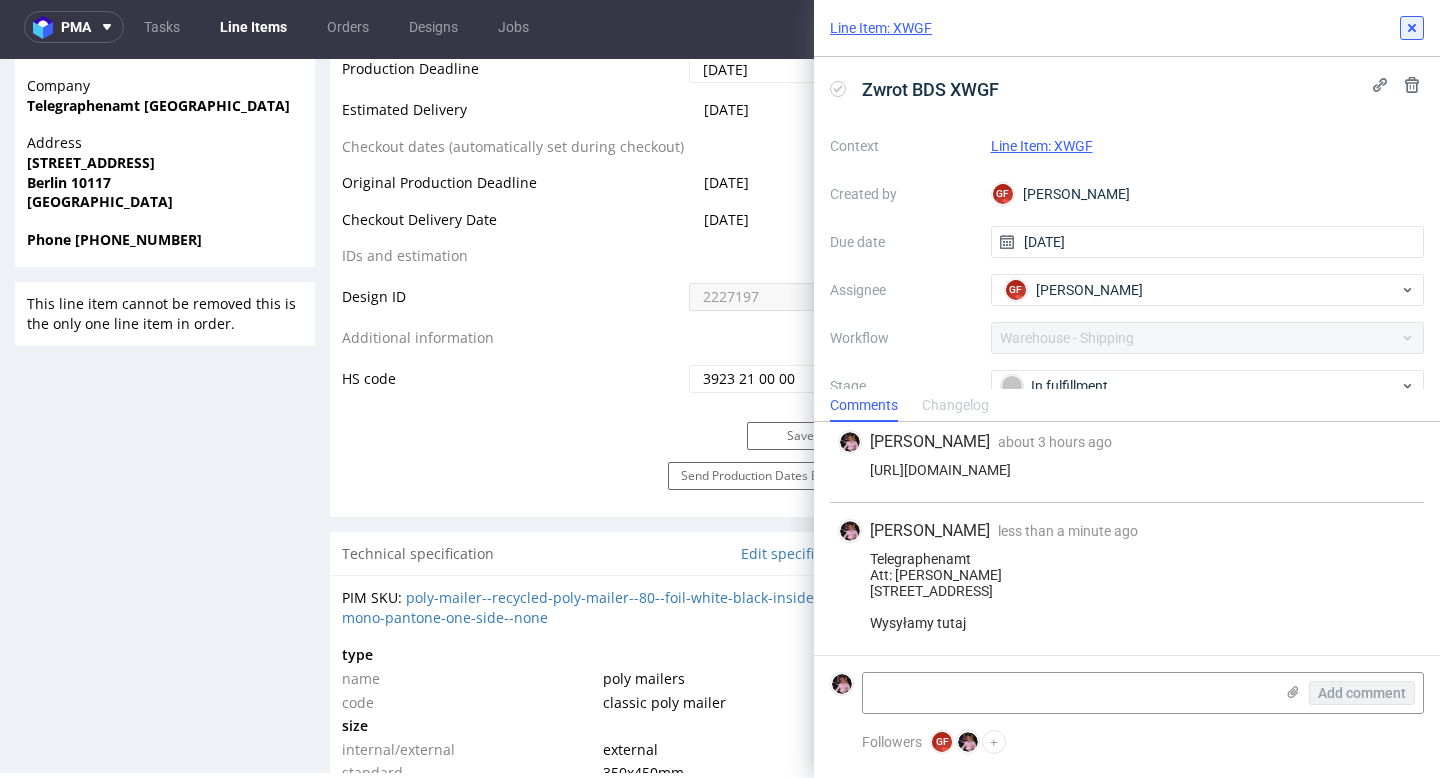 click 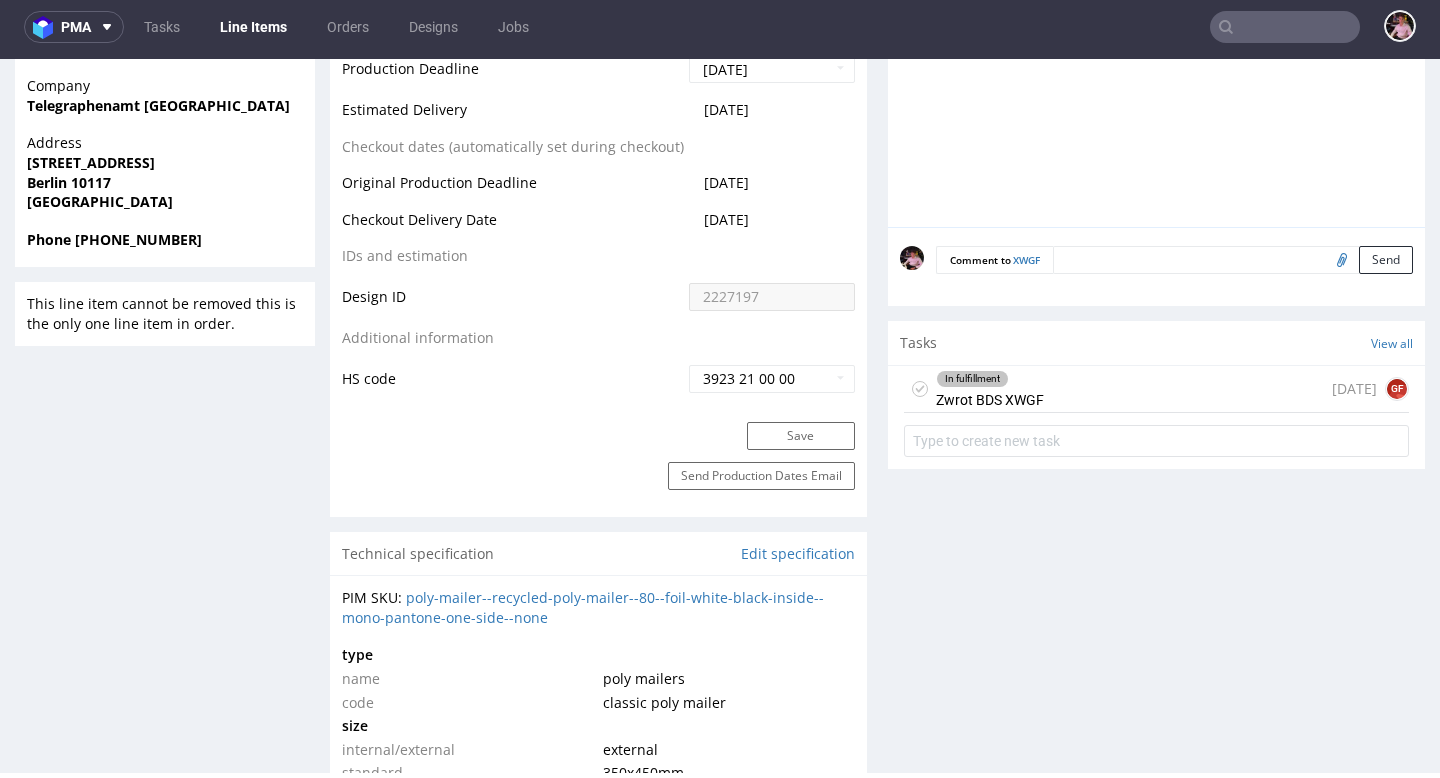 click on "In fulfillment Zwrot BDS XWGF 6 days ago GF" at bounding box center (1156, 389) 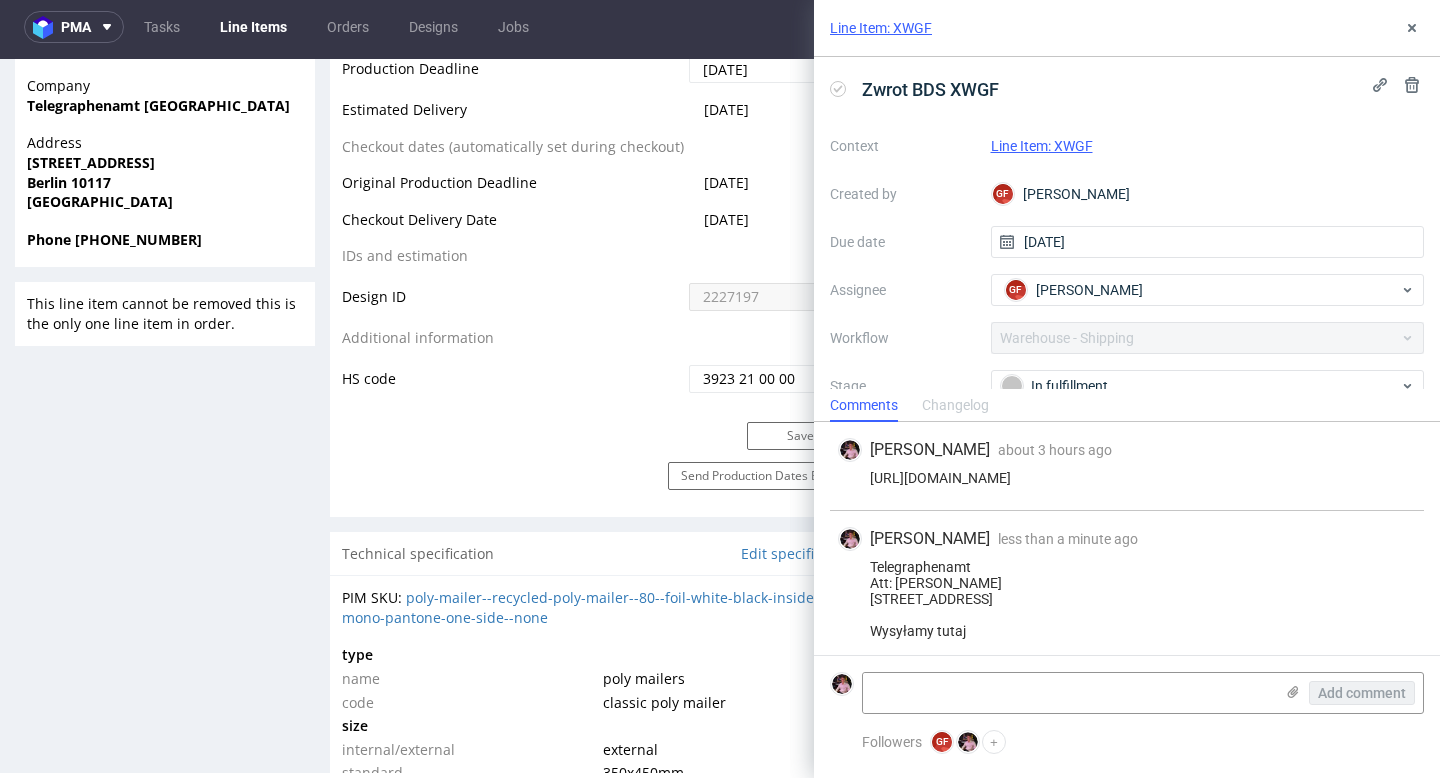 scroll, scrollTop: 40, scrollLeft: 0, axis: vertical 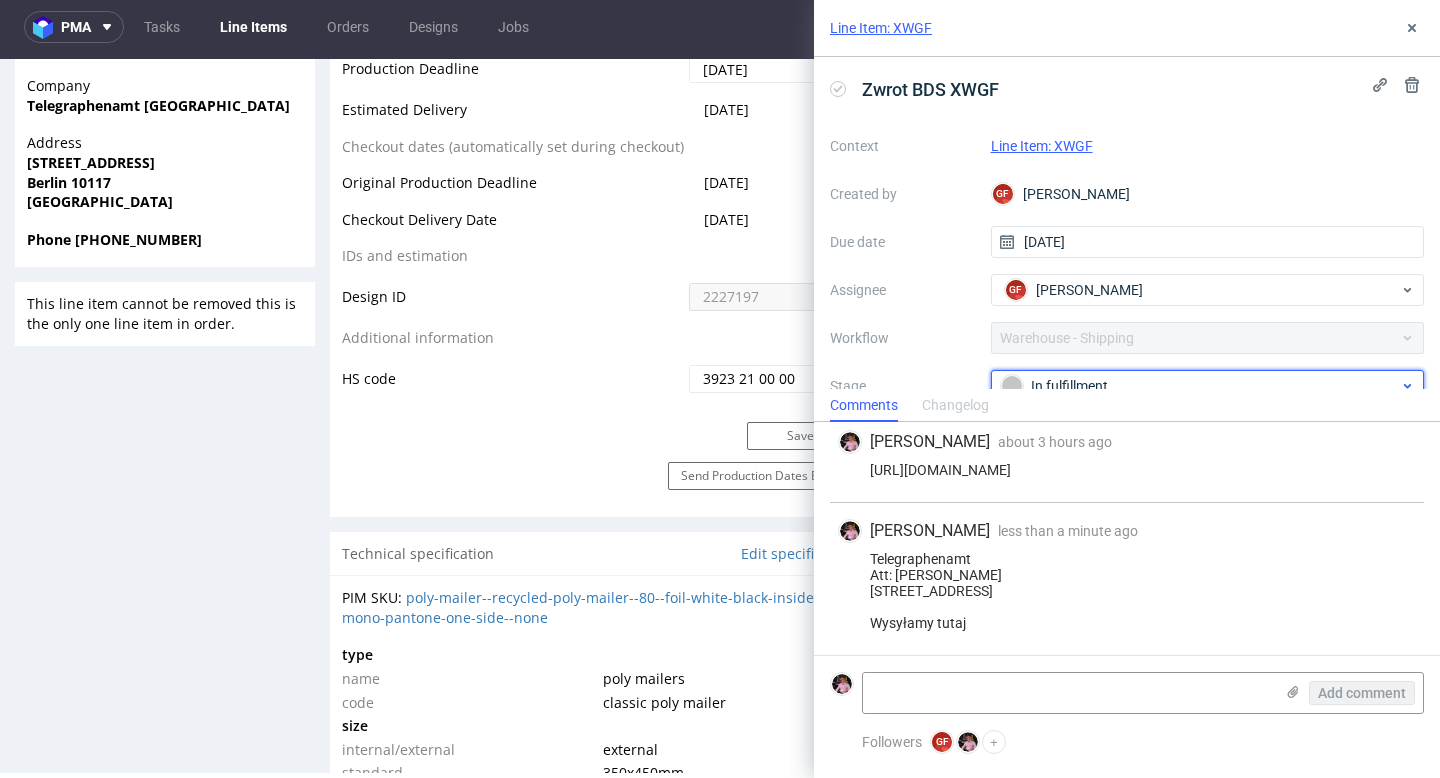 click on "In fulfillment" at bounding box center (1200, 386) 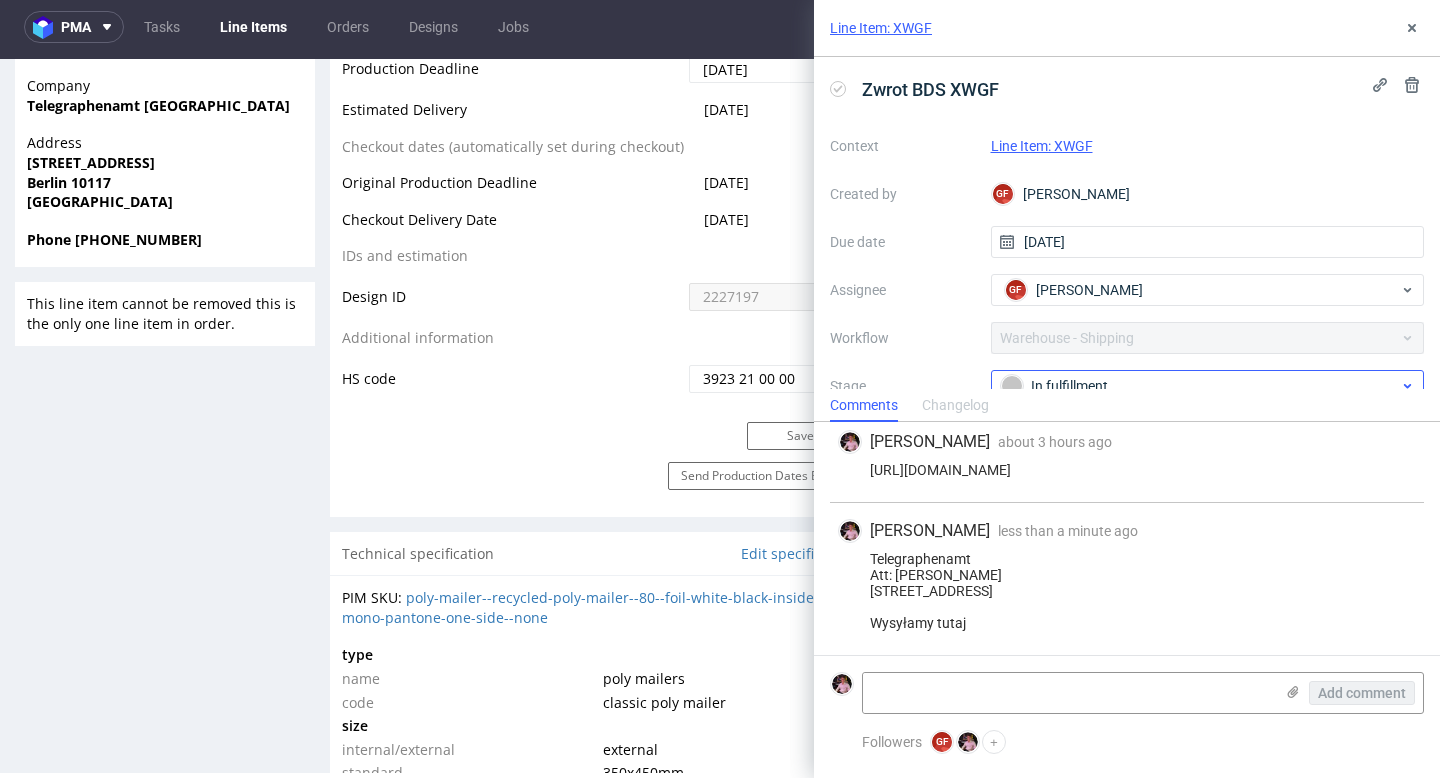 scroll, scrollTop: 13, scrollLeft: 0, axis: vertical 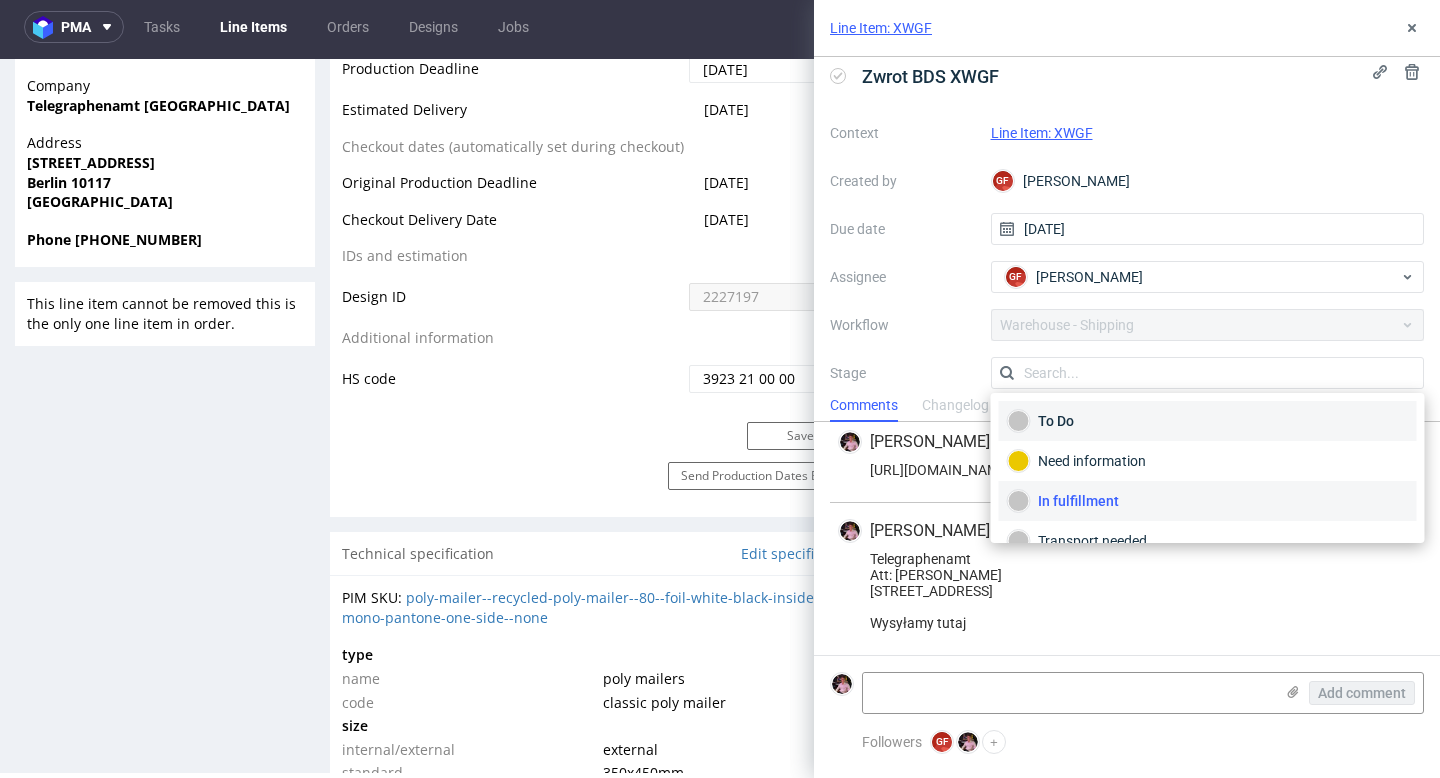 click on "To Do" at bounding box center (1208, 421) 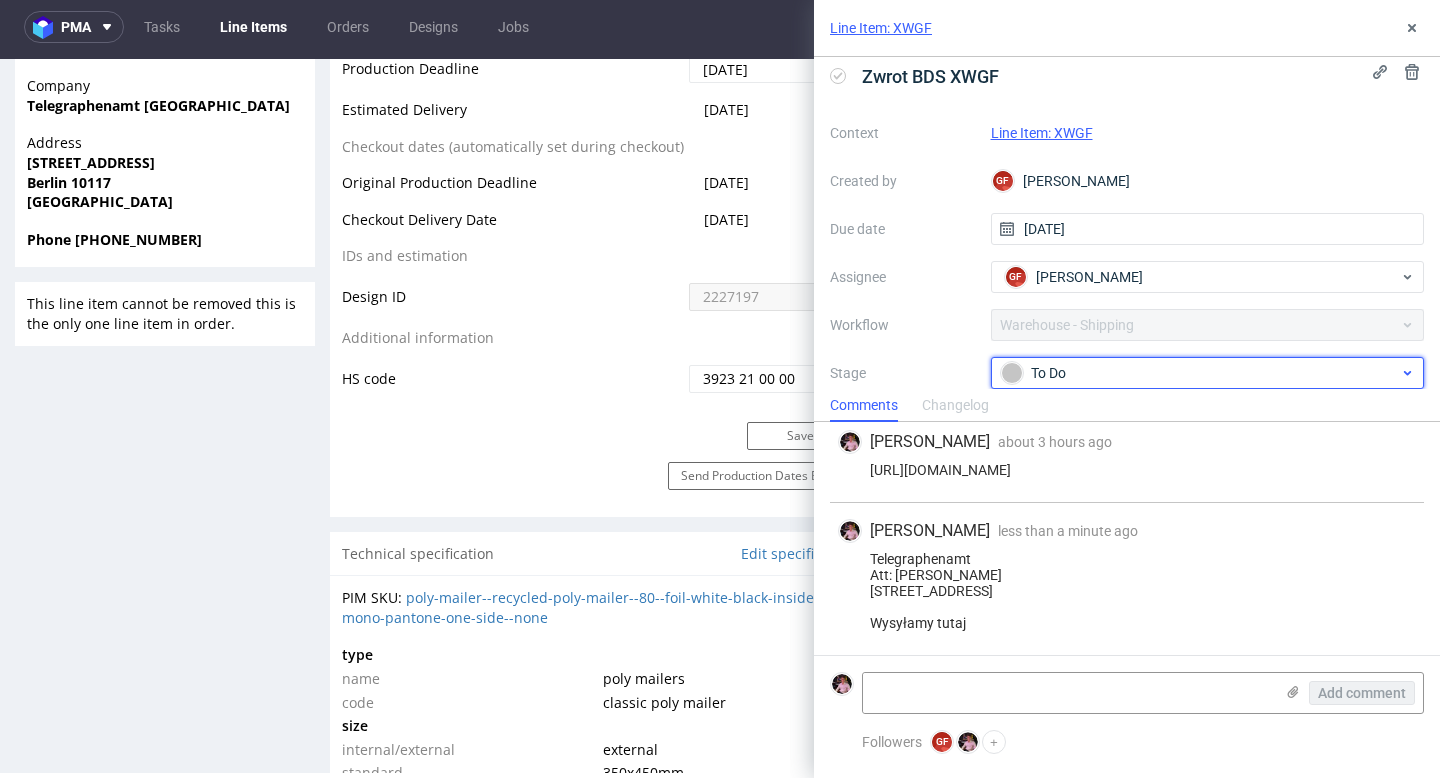 click on "To Do" at bounding box center (1200, 373) 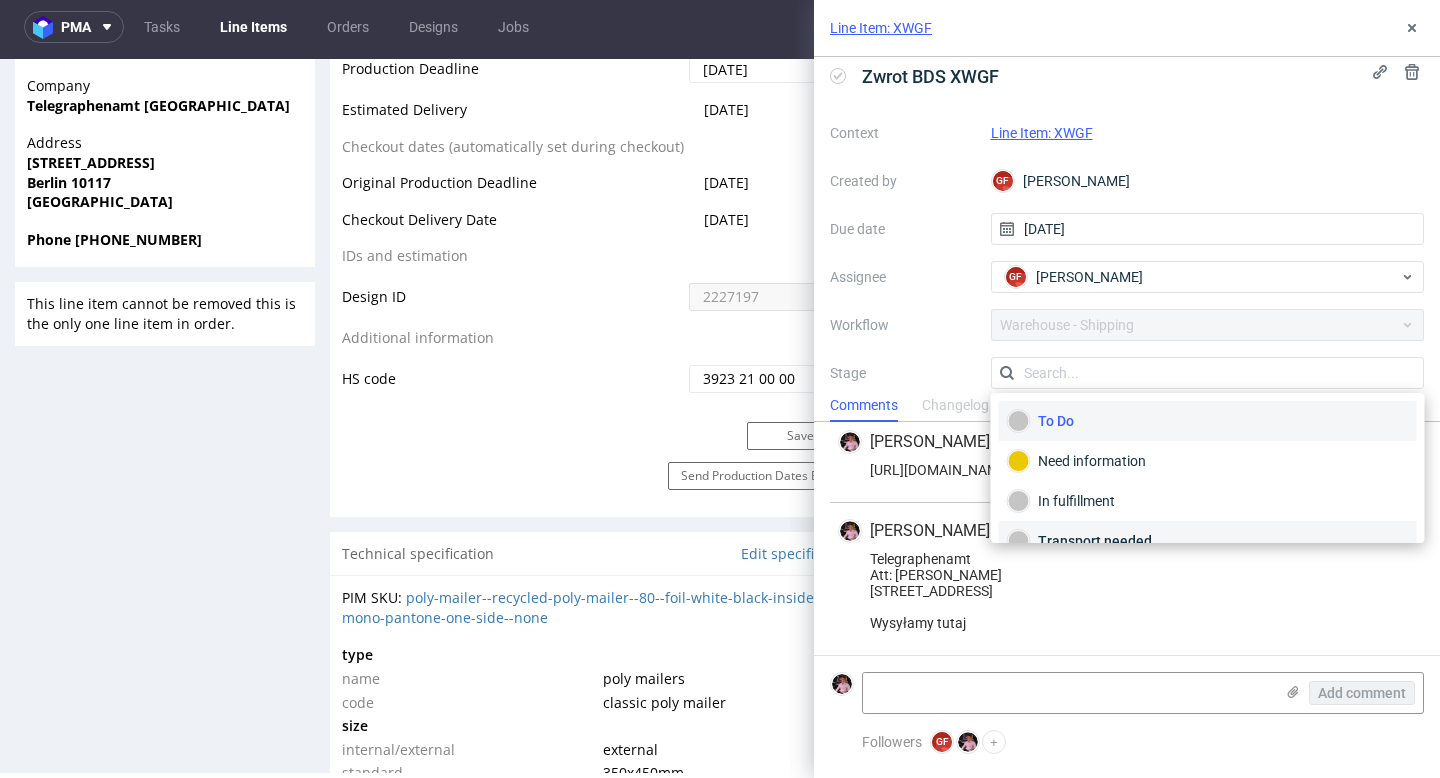 click on "Transport needed" at bounding box center [1208, 541] 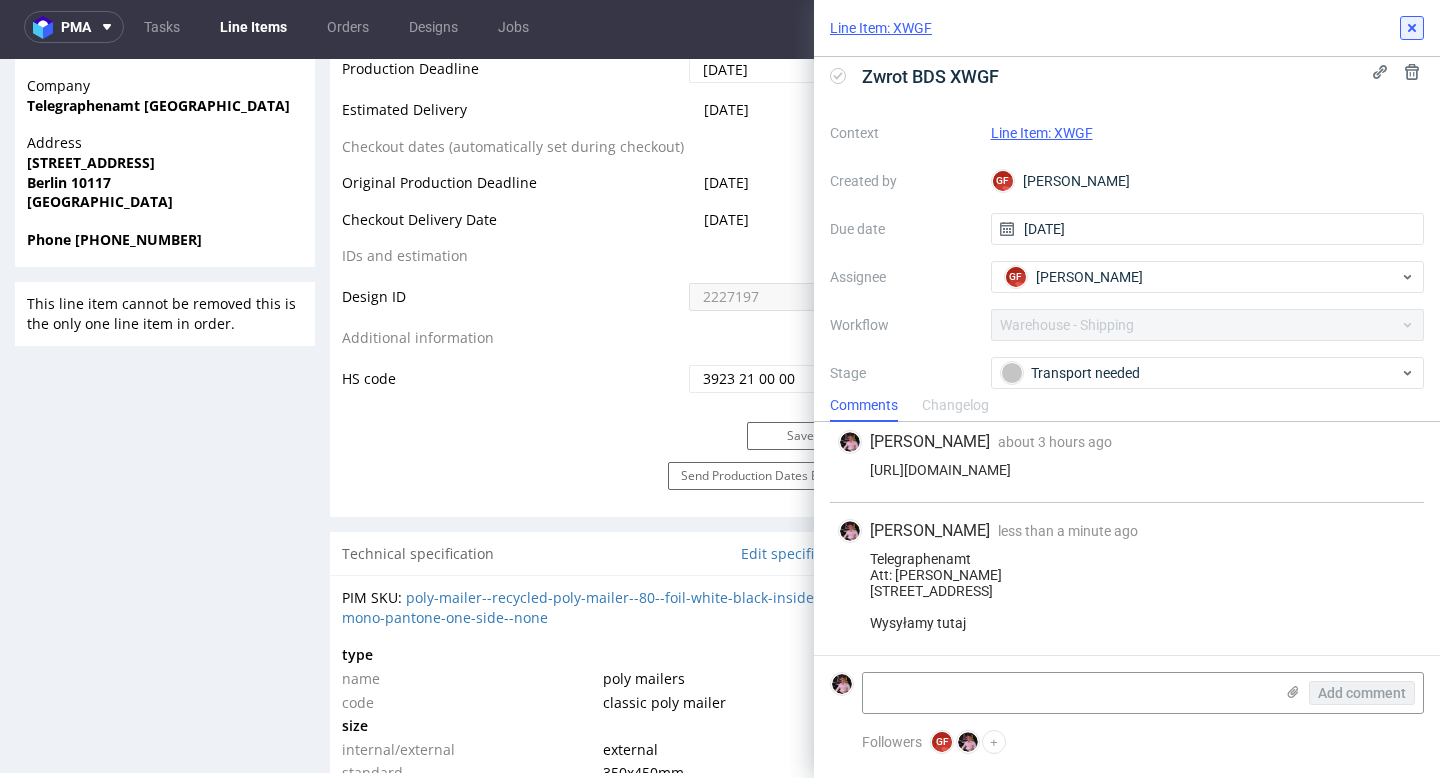 click 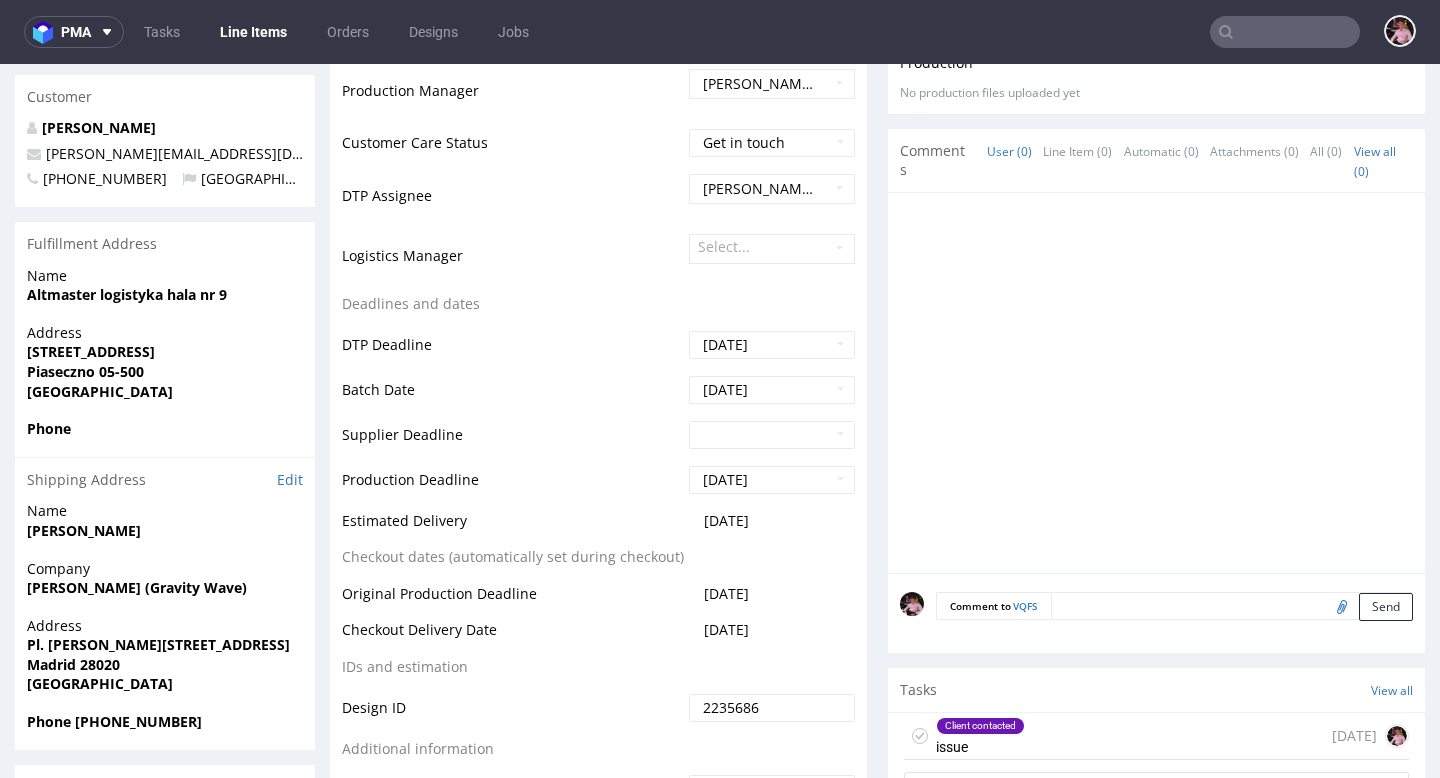 scroll, scrollTop: 954, scrollLeft: 0, axis: vertical 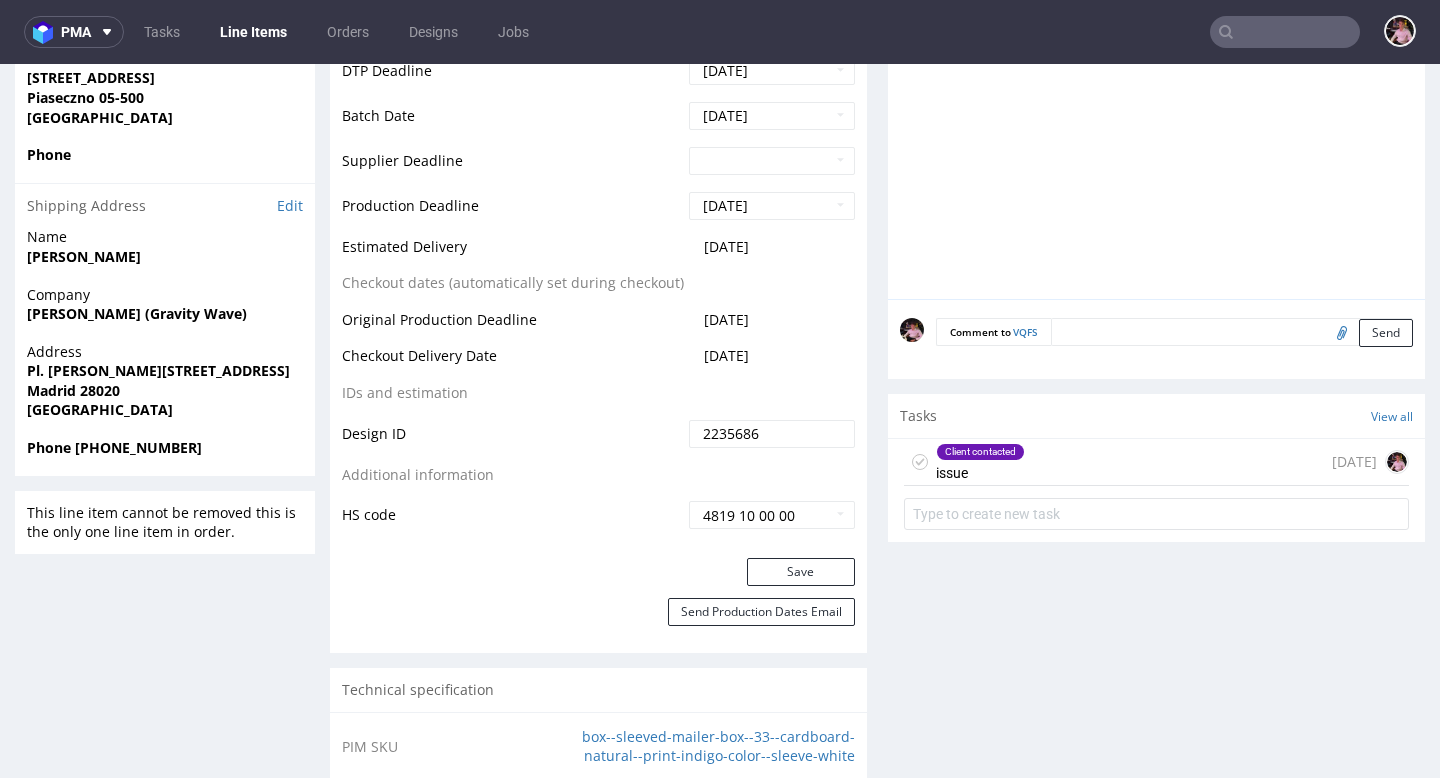click on "Client contacted issue 6 days ago" at bounding box center (1156, 462) 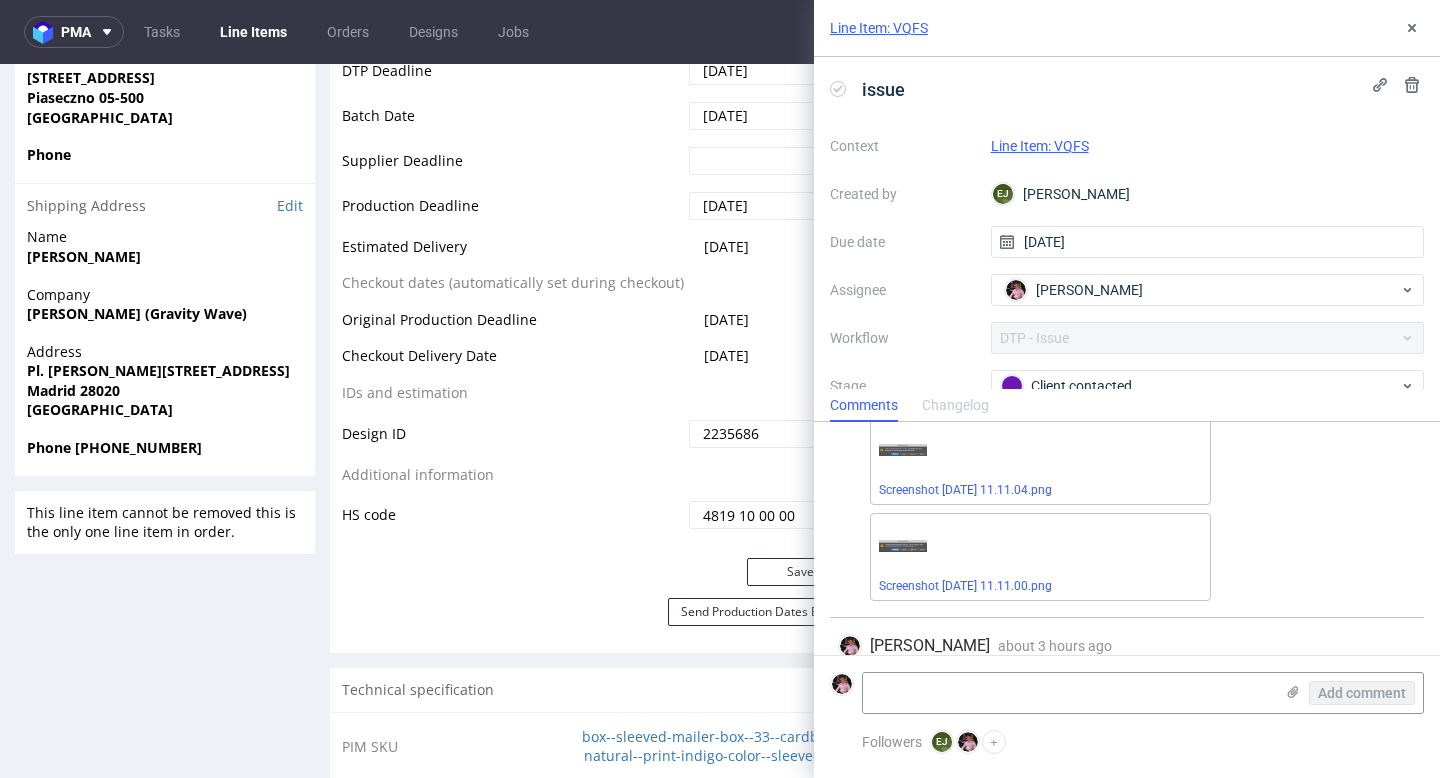 scroll, scrollTop: 128, scrollLeft: 0, axis: vertical 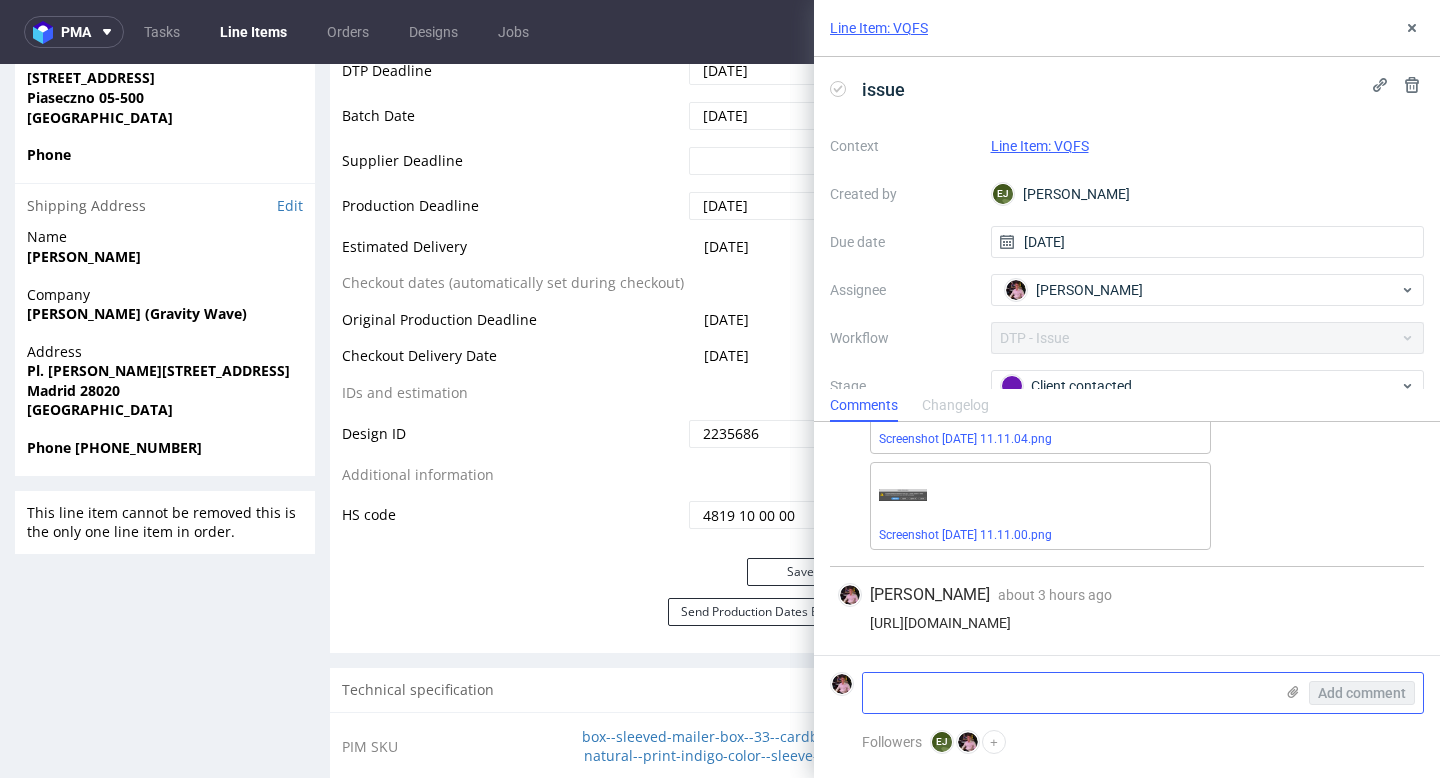 click 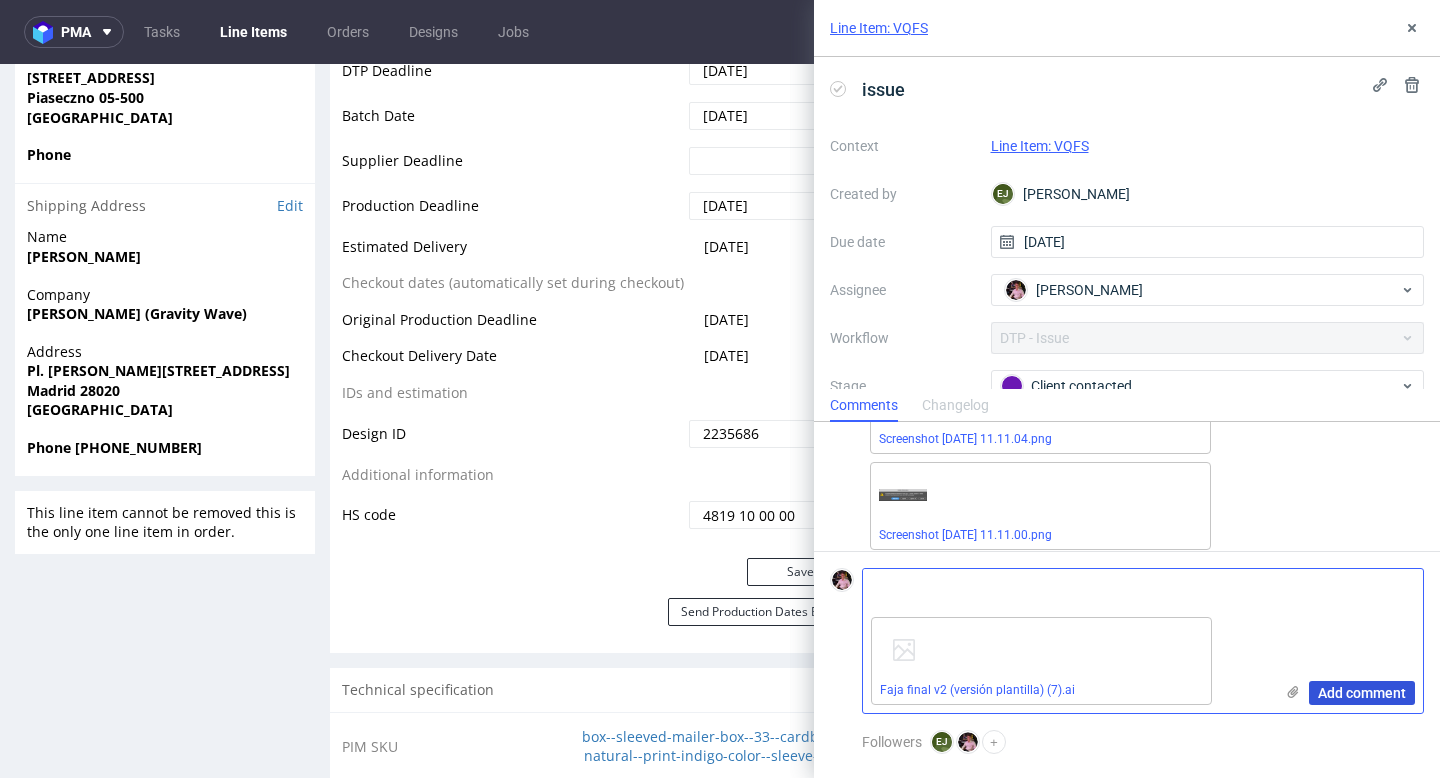 click on "Add comment" at bounding box center (1362, 693) 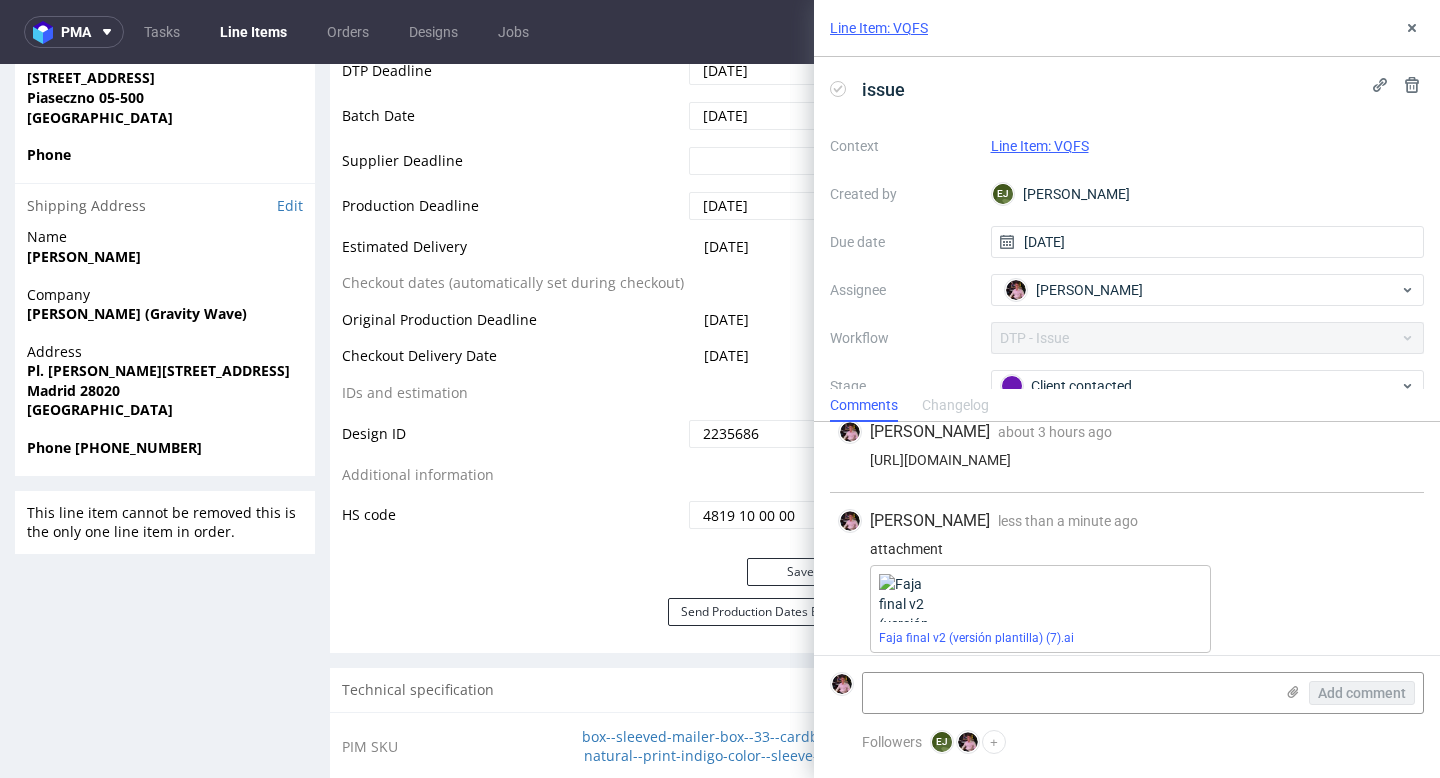 scroll, scrollTop: 305, scrollLeft: 0, axis: vertical 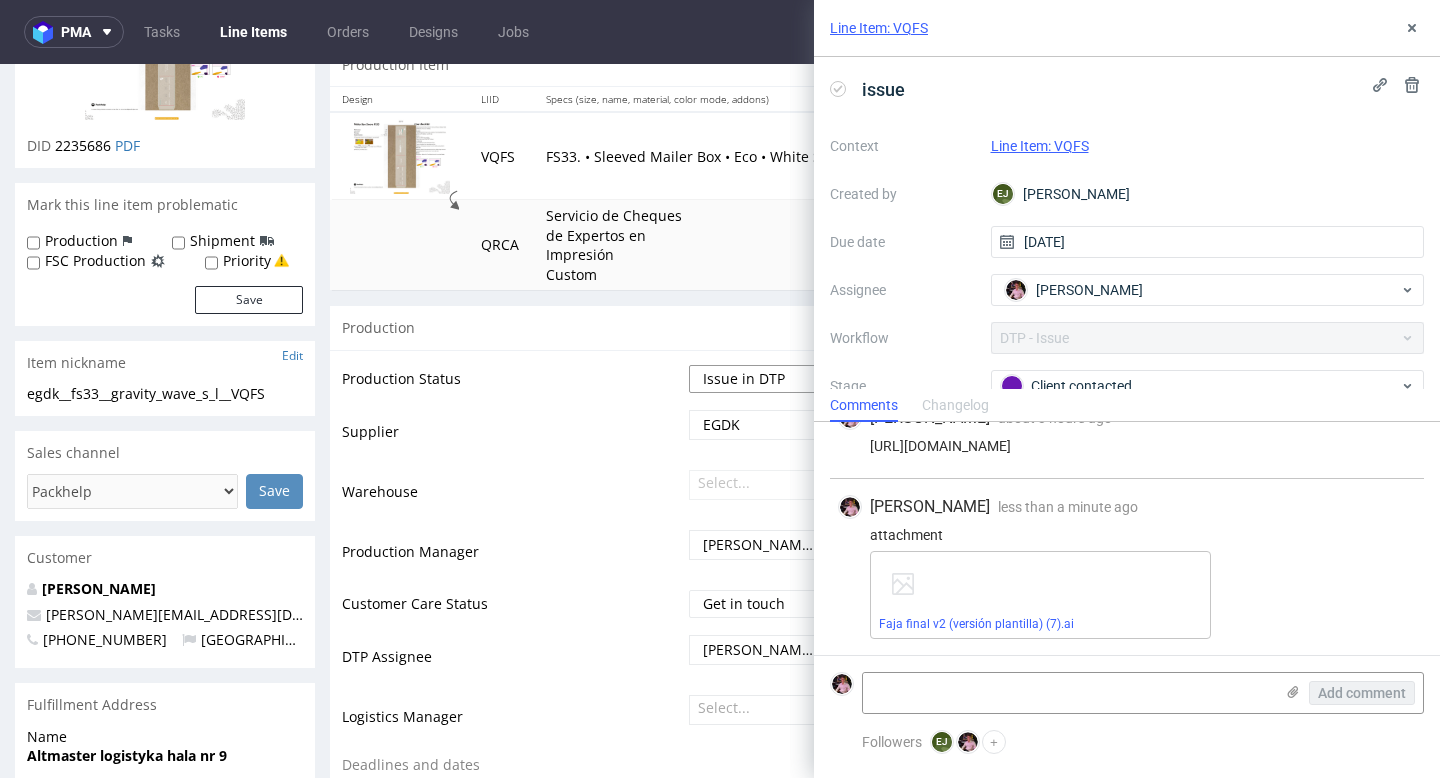 click on "Waiting for Artwork
Waiting for Diecut
Waiting for Mockup Waiting for DTP
Waiting for DTP Double Check
DTP DC Done
In DTP
Issue in DTP
DTP Client Approval Needed
DTP Client Approval Pending
DTP Client Approval Rejected
Back for DTP
DTP Verification Needed
DTP Production Ready In Production
Sent to Fulfillment
Issue in Production
Sent to Warehouse Fulfillment
Production Complete" at bounding box center [772, 379] 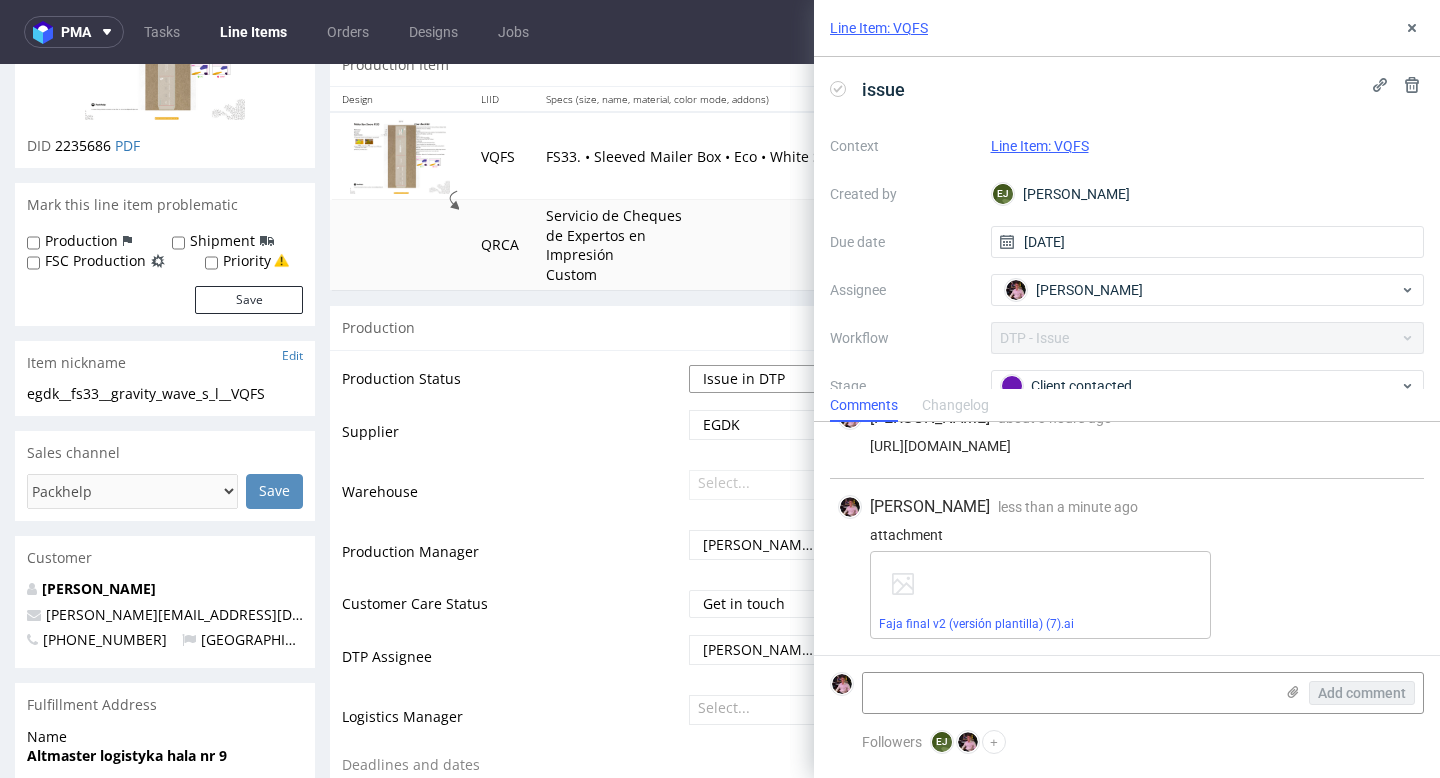 select on "back_for_dtp" 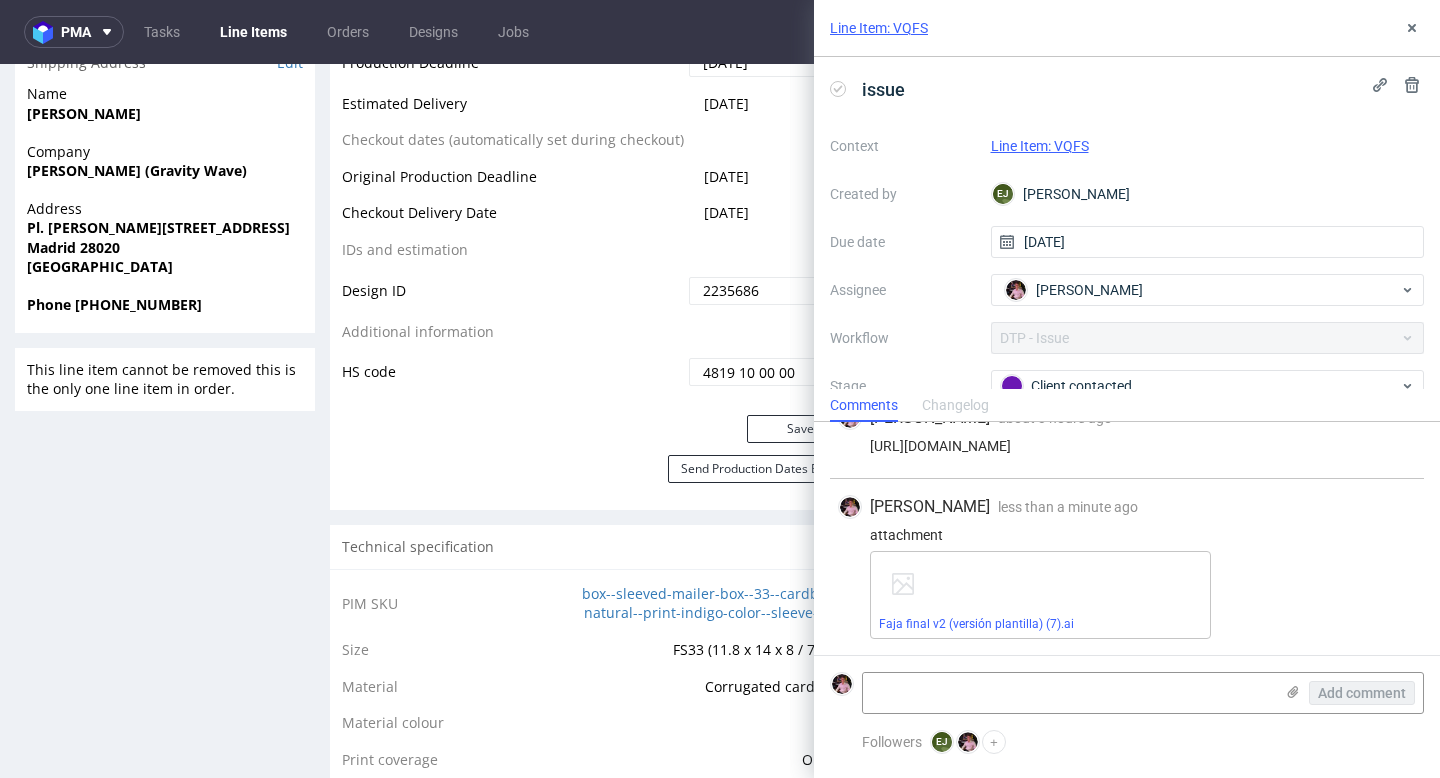 scroll, scrollTop: 1190, scrollLeft: 0, axis: vertical 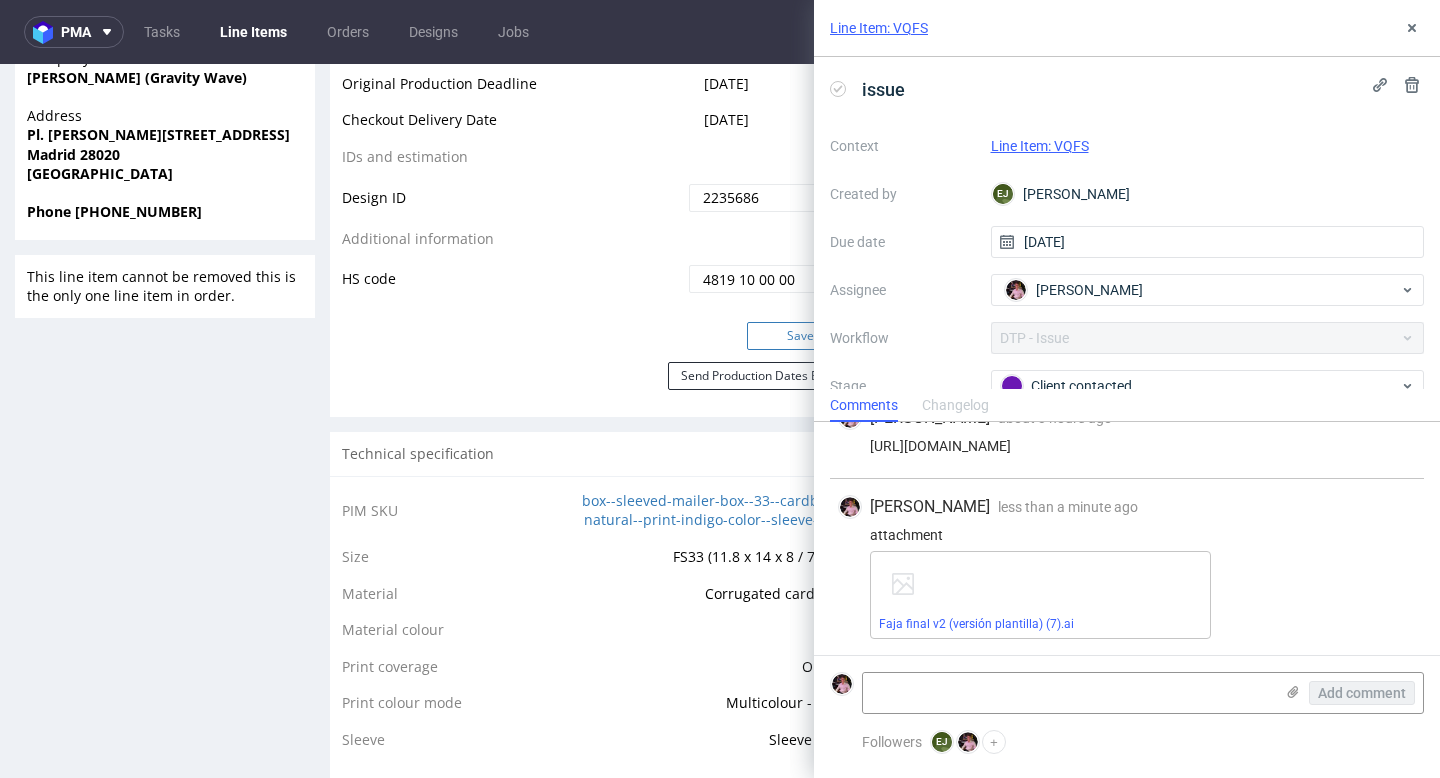 click on "Save" at bounding box center (801, 336) 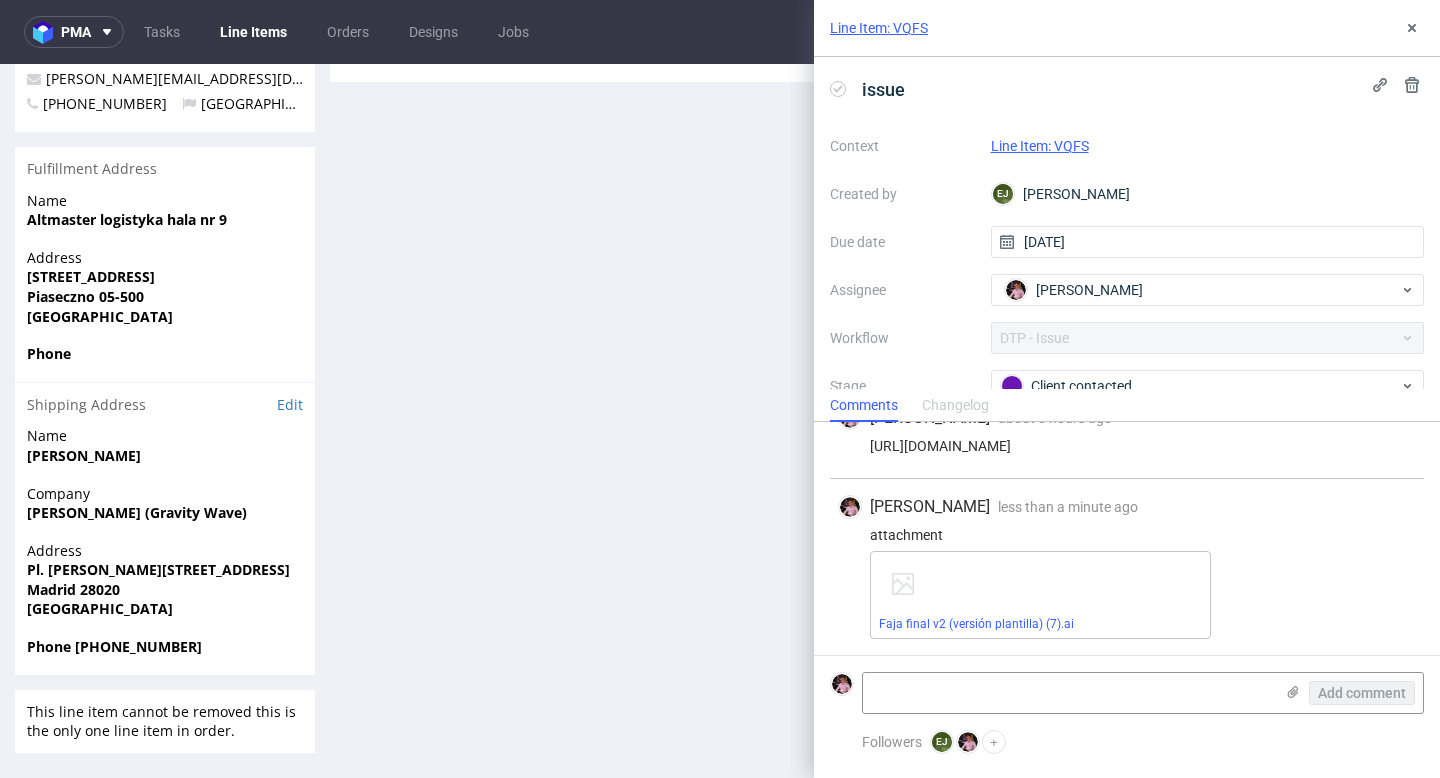 scroll, scrollTop: 1188, scrollLeft: 0, axis: vertical 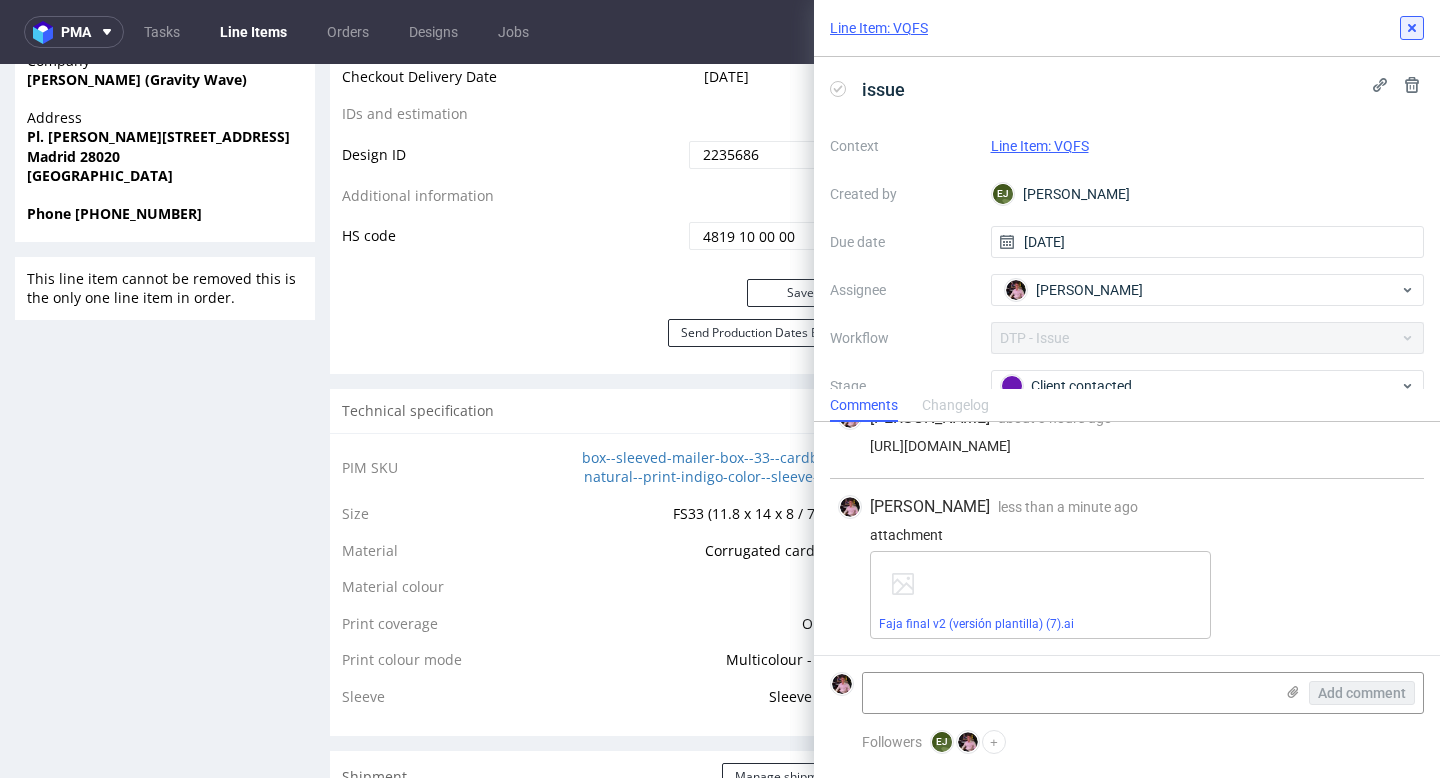 click 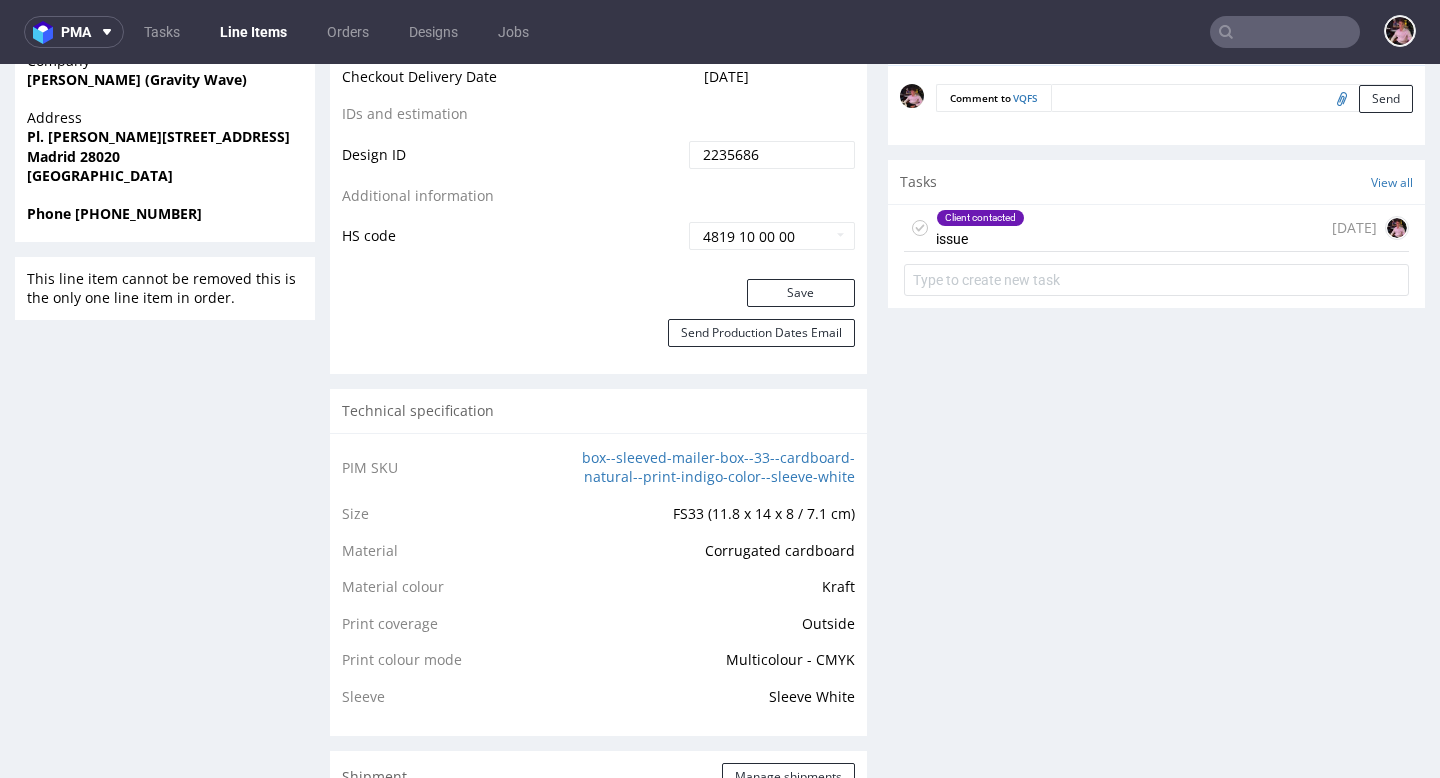 click at bounding box center (1285, 32) 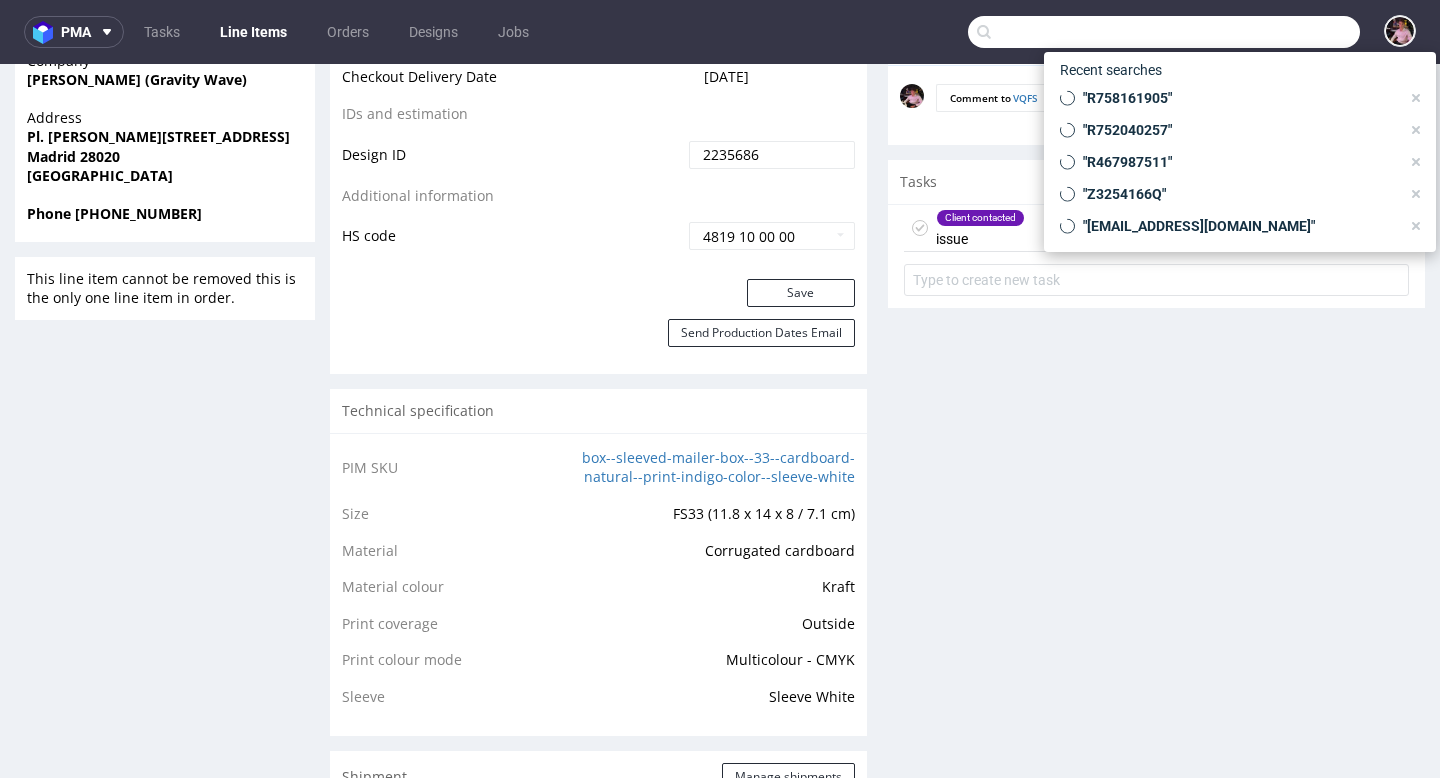 paste on "R752040257" 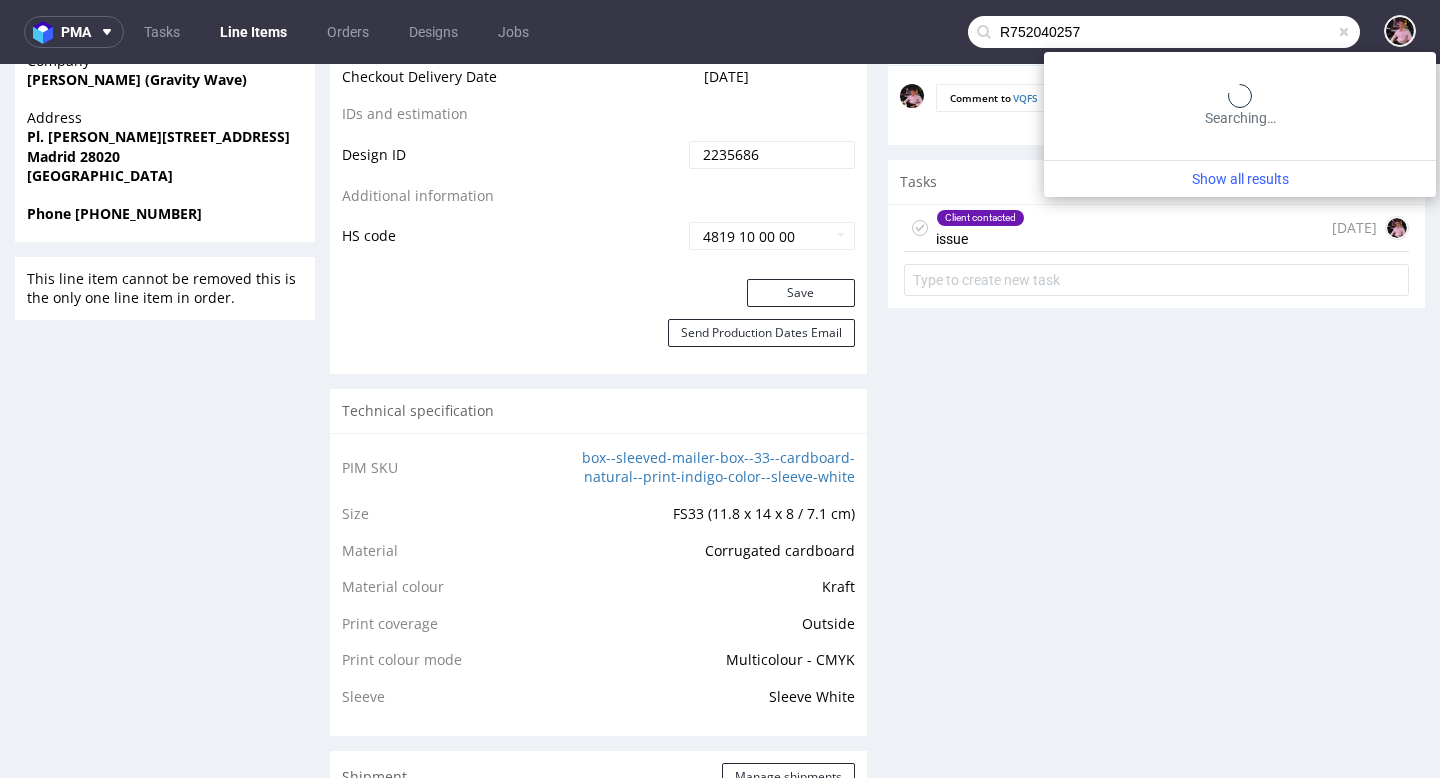 type on "R752040257" 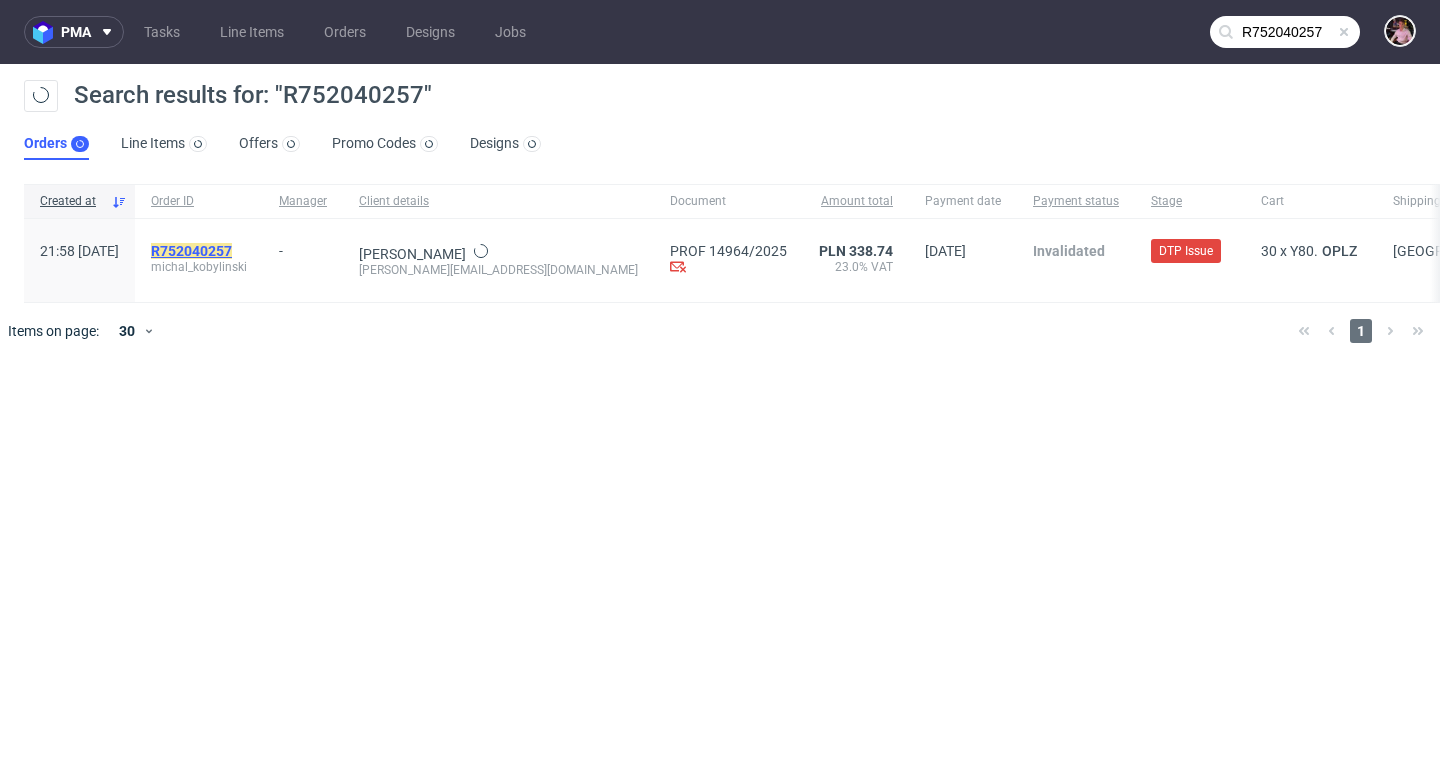 click on "R752040257" 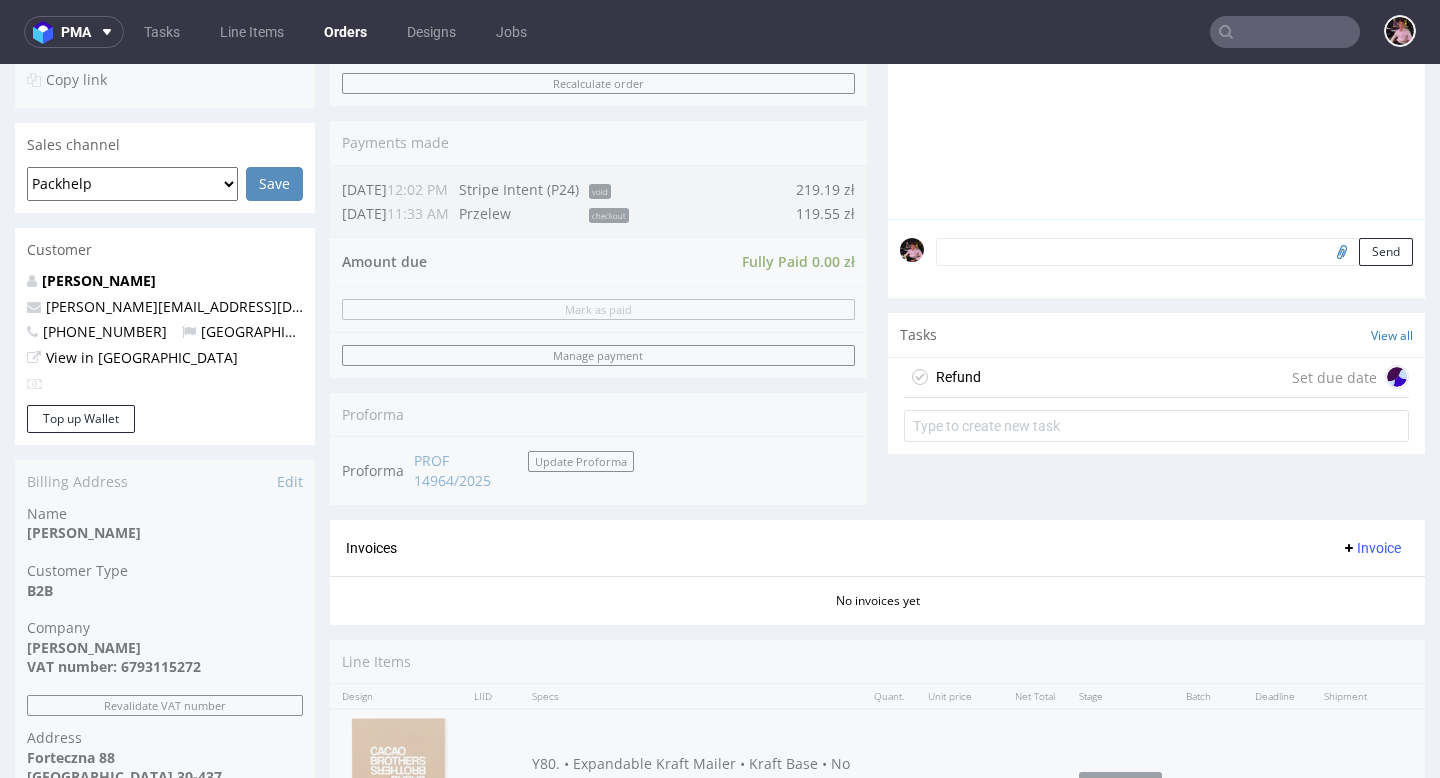 scroll, scrollTop: 532, scrollLeft: 0, axis: vertical 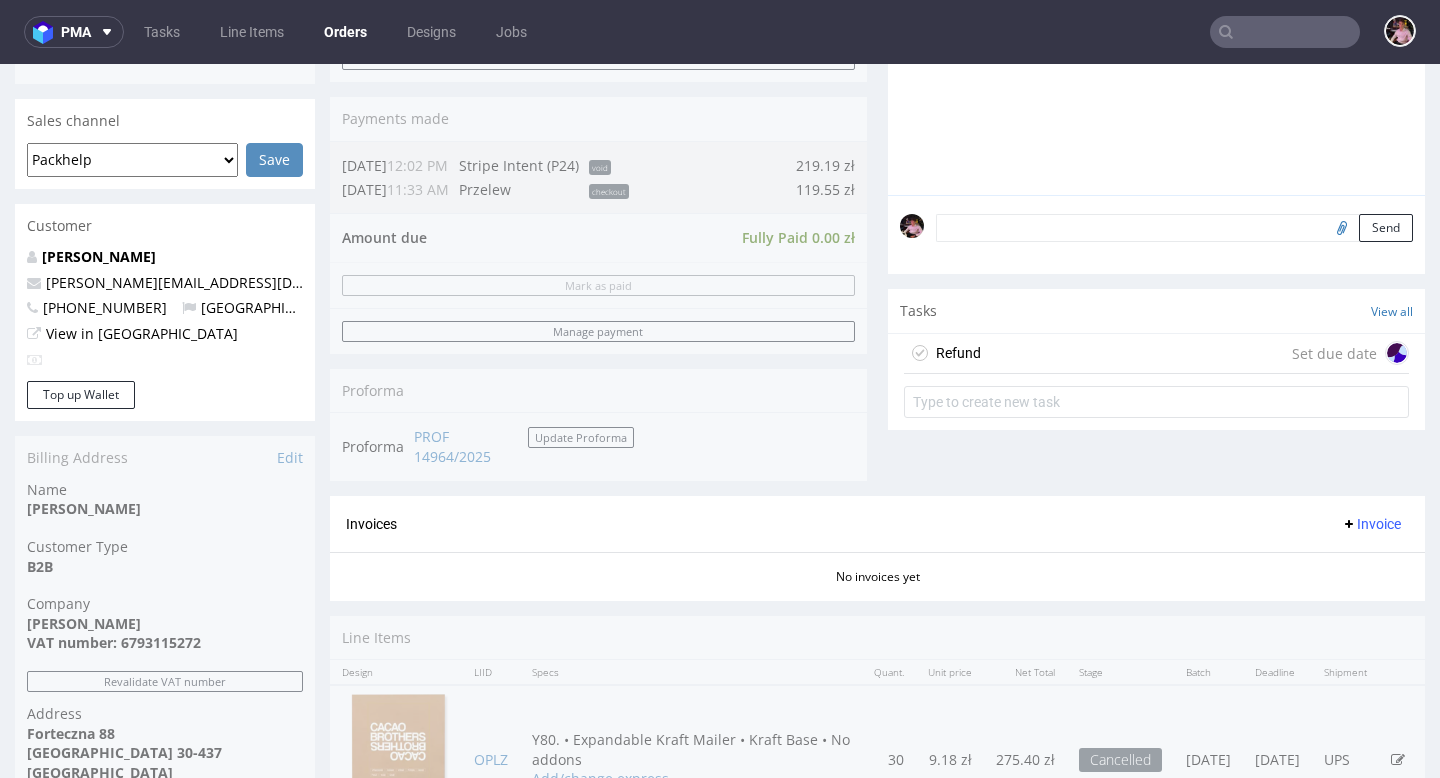 click on "Refund Set due date" at bounding box center [1156, 354] 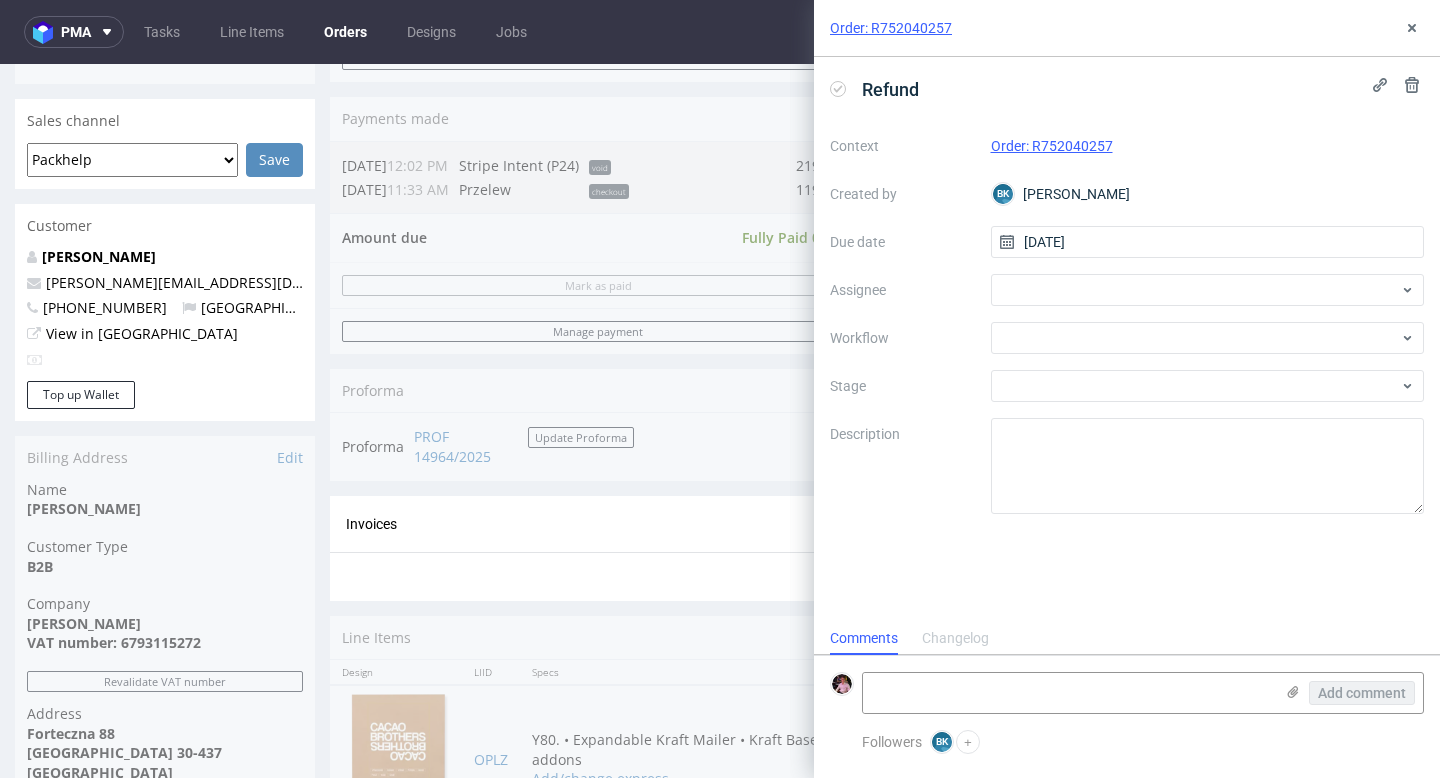 scroll, scrollTop: 16, scrollLeft: 0, axis: vertical 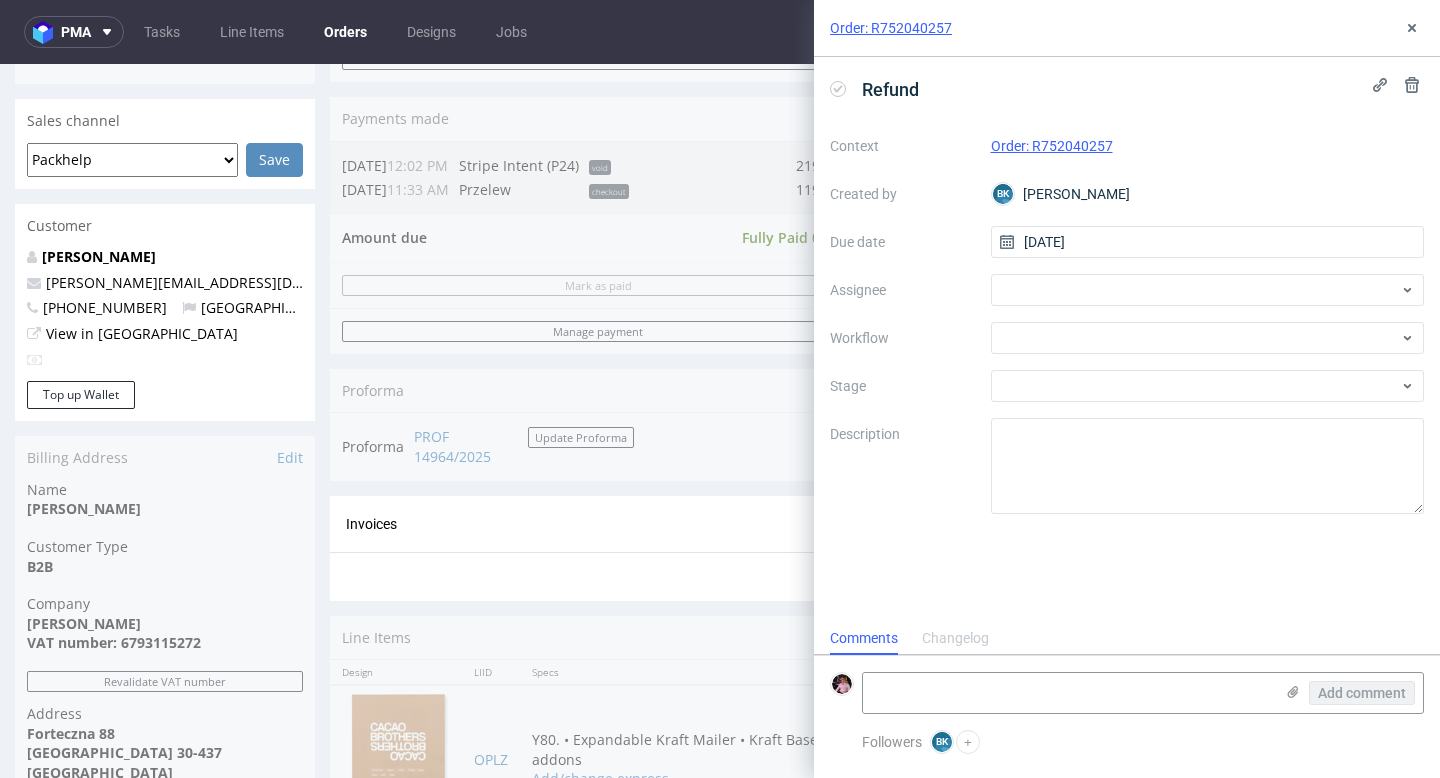 click on "Order: R752040257" at bounding box center (1127, 28) 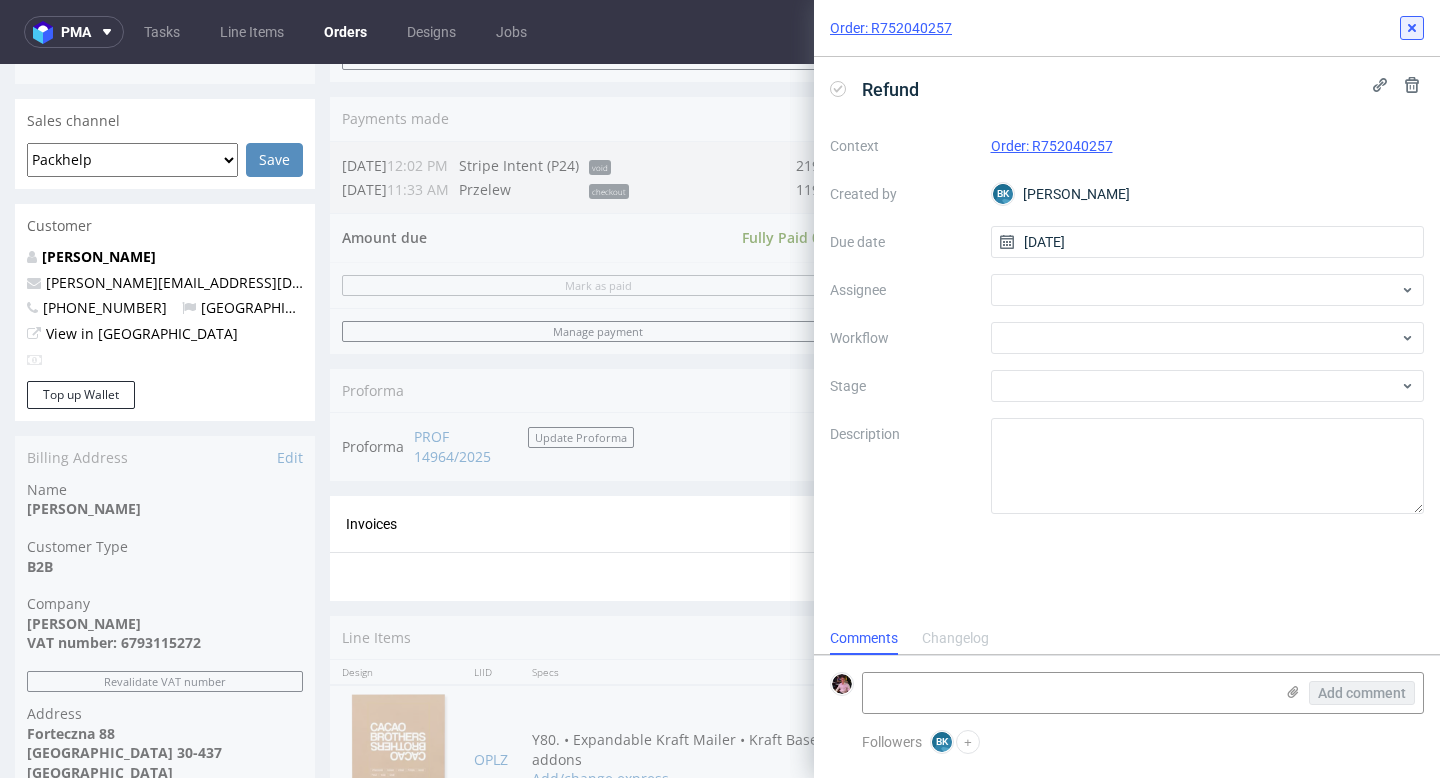 click at bounding box center (1412, 28) 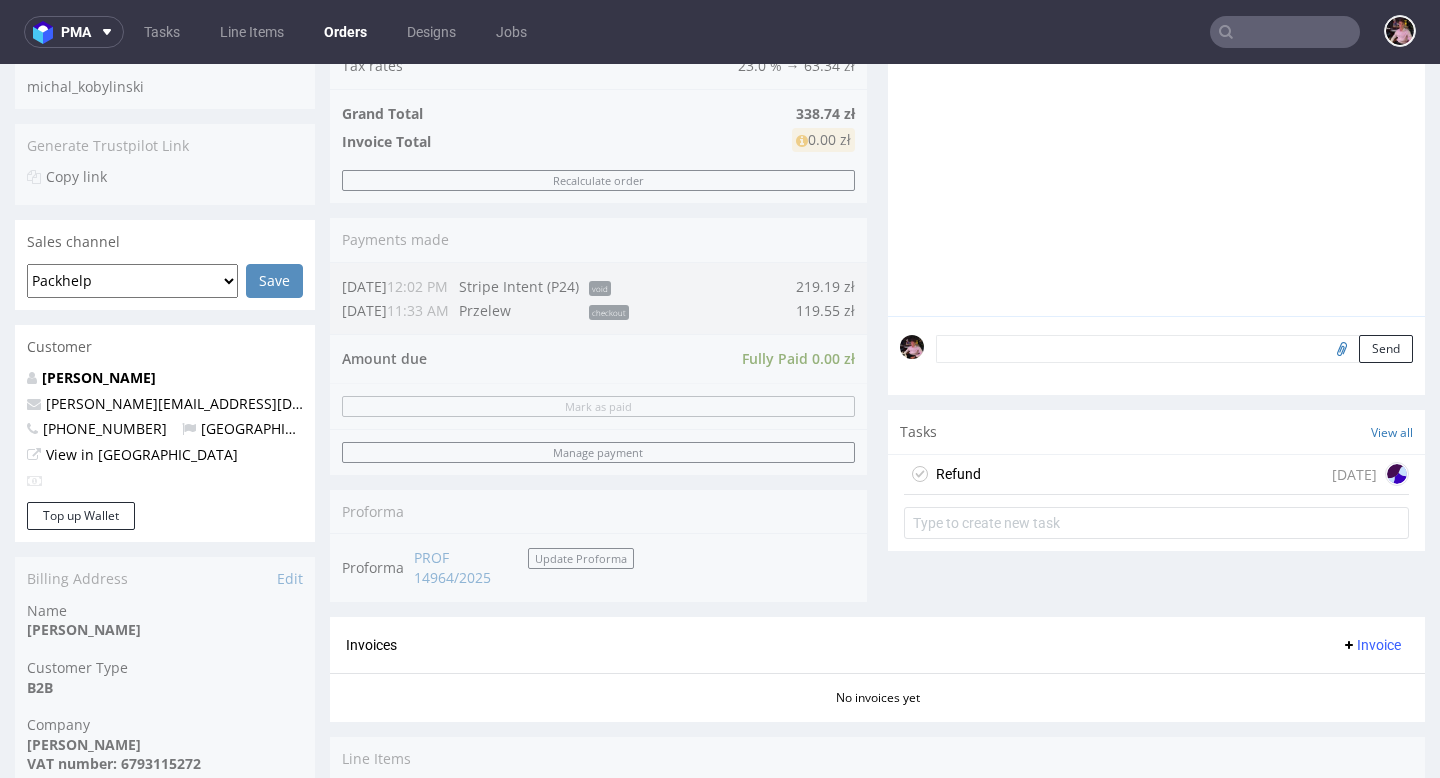 scroll, scrollTop: 0, scrollLeft: 0, axis: both 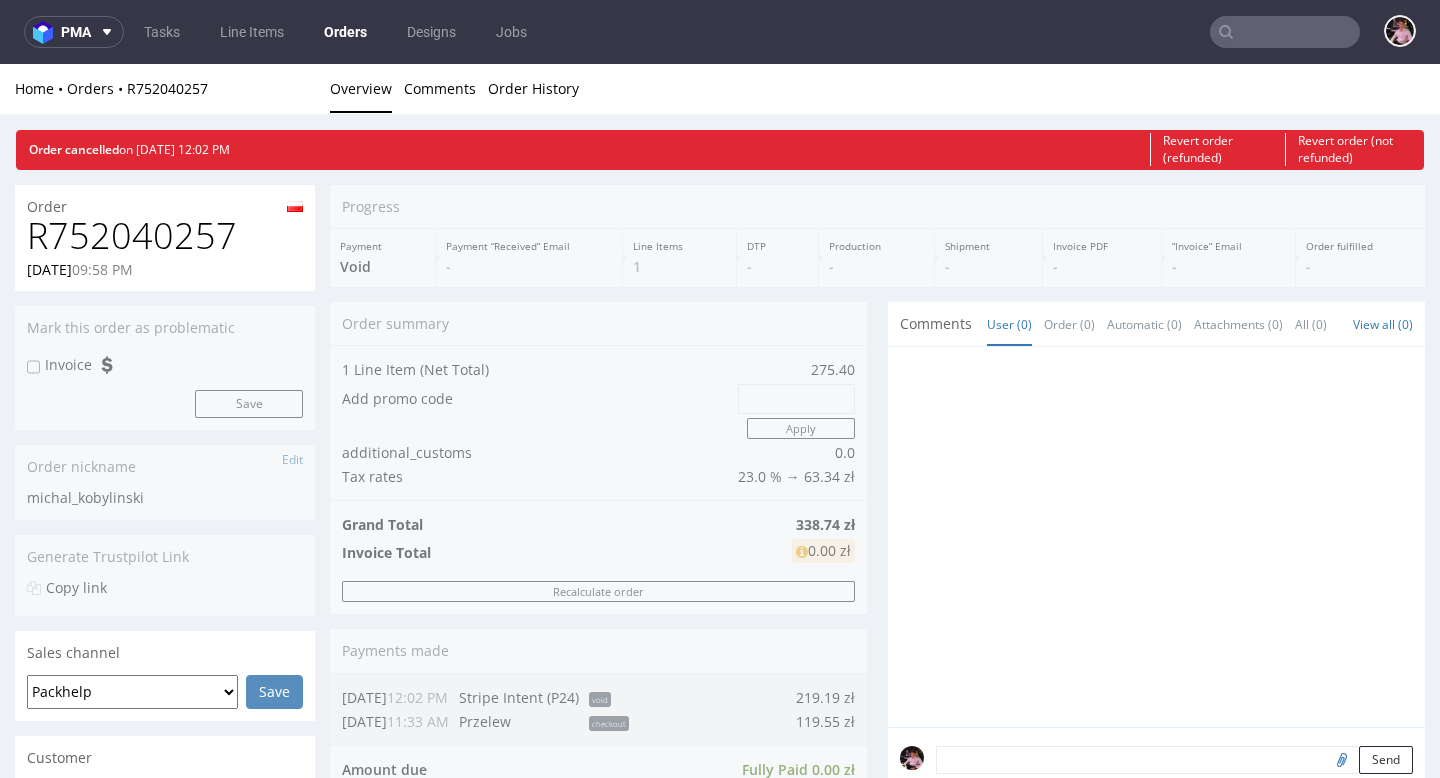 click at bounding box center (1285, 32) 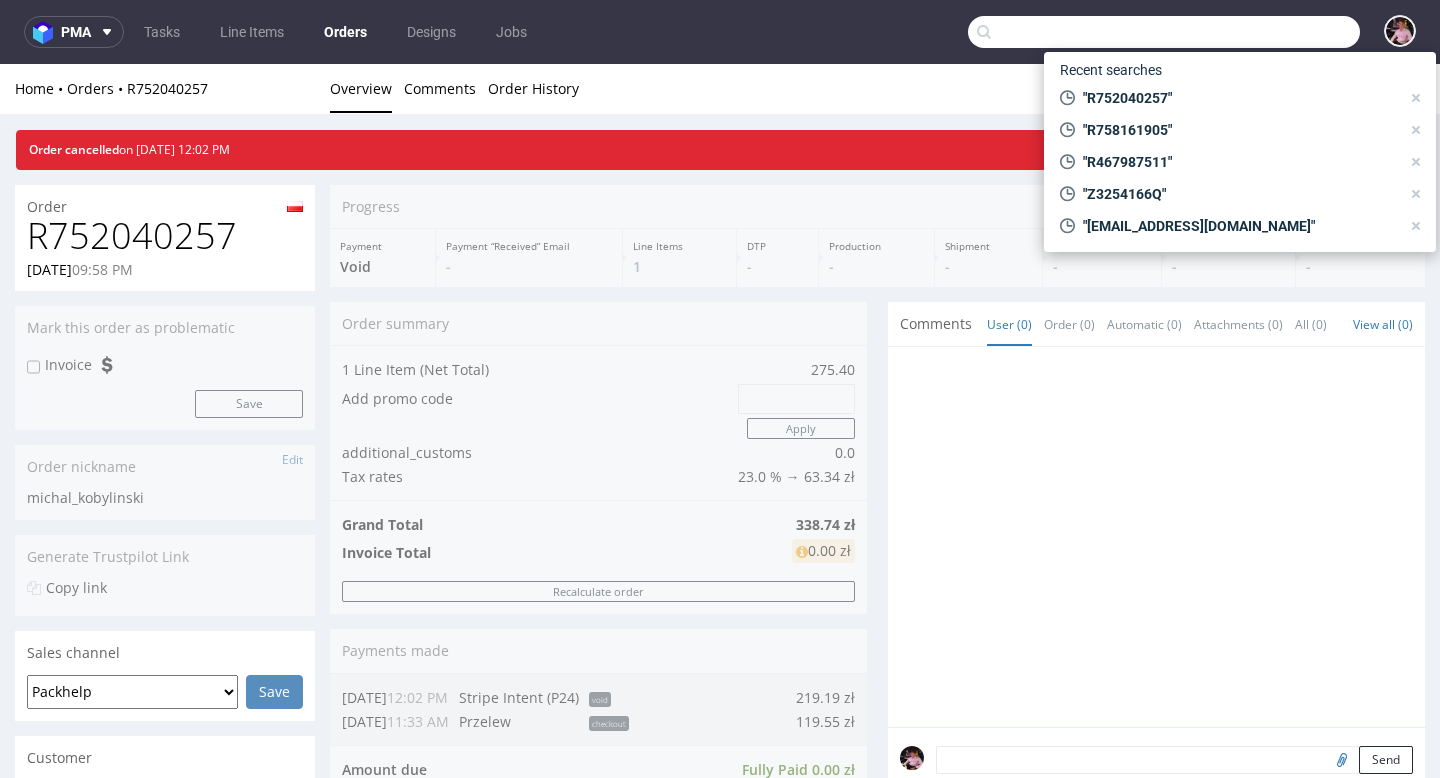 paste on "GSES253599" 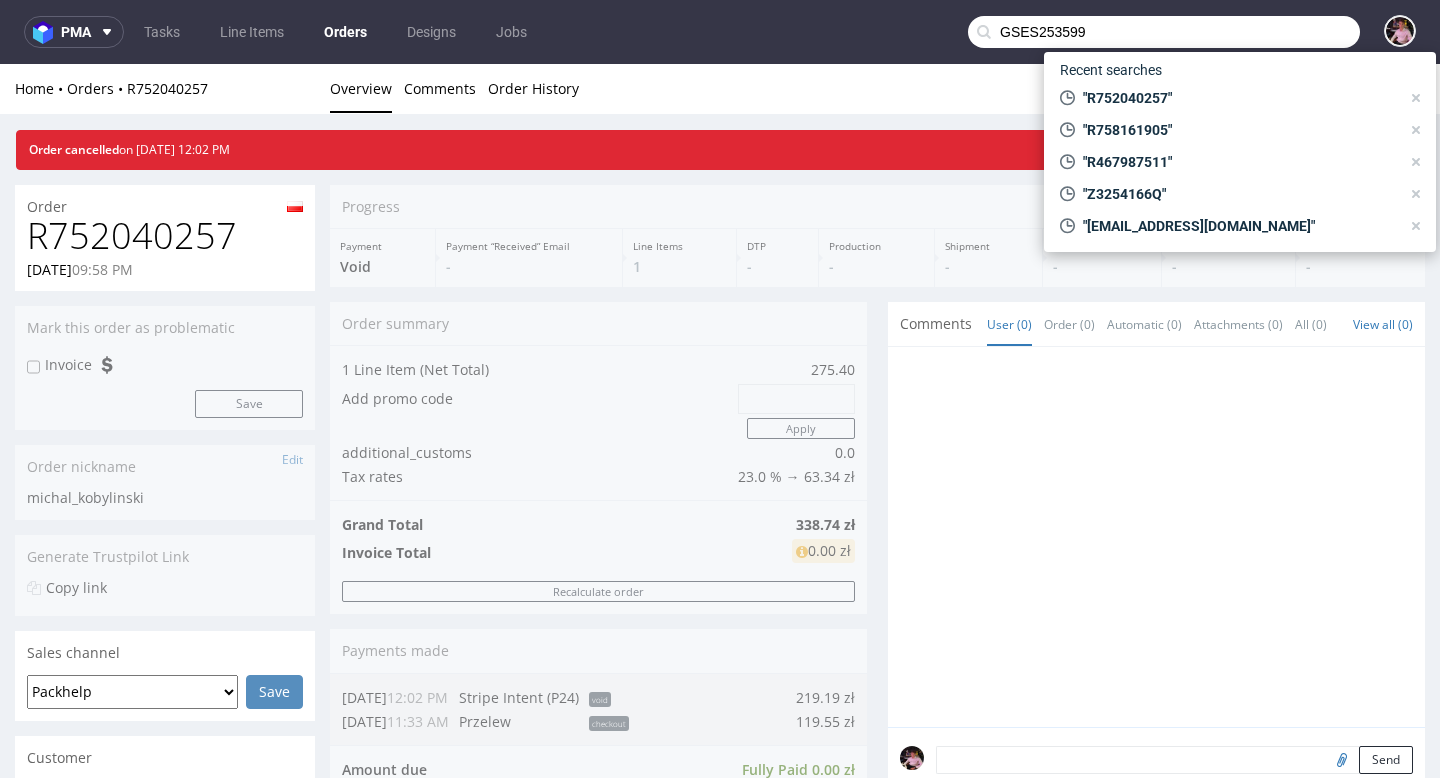 type on "GSES253599" 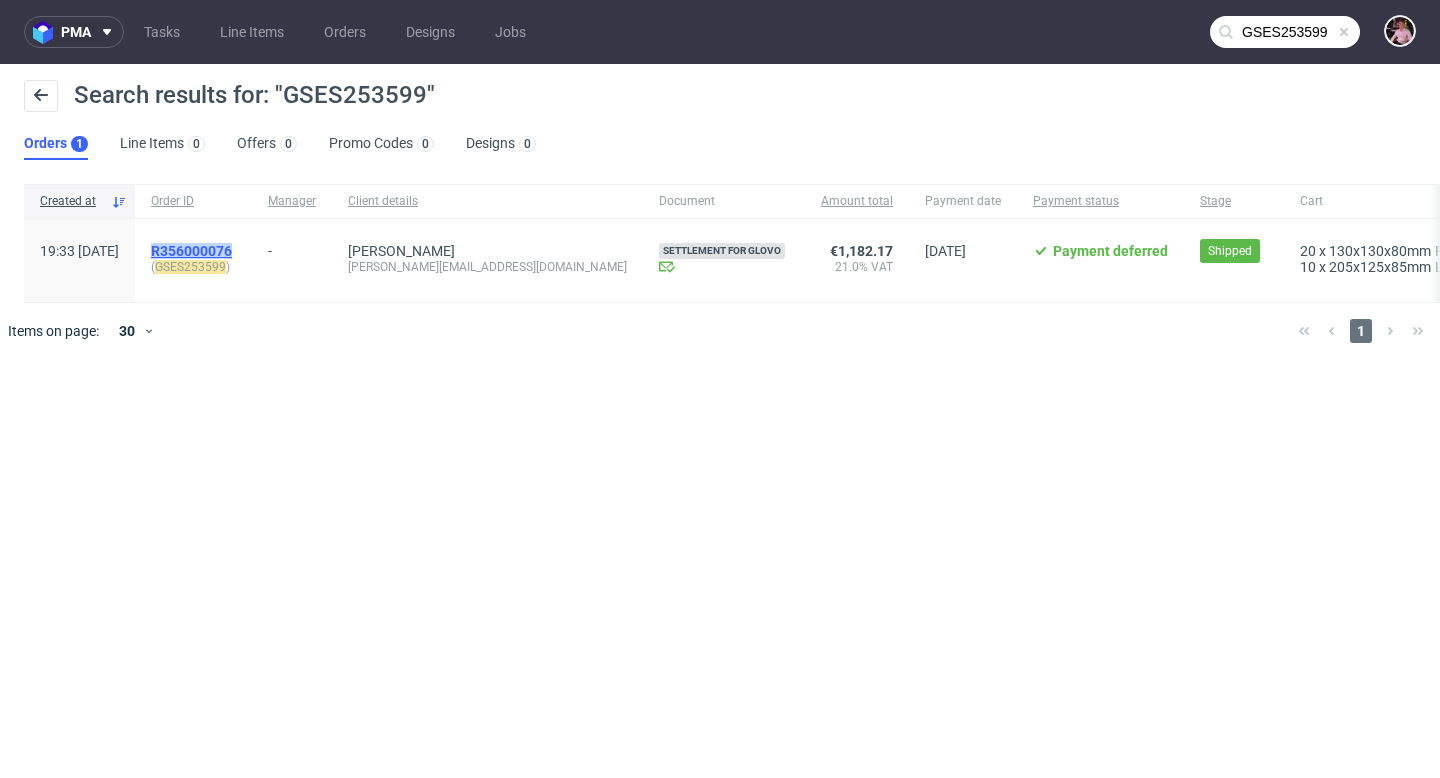 click on "R356000076" at bounding box center [191, 251] 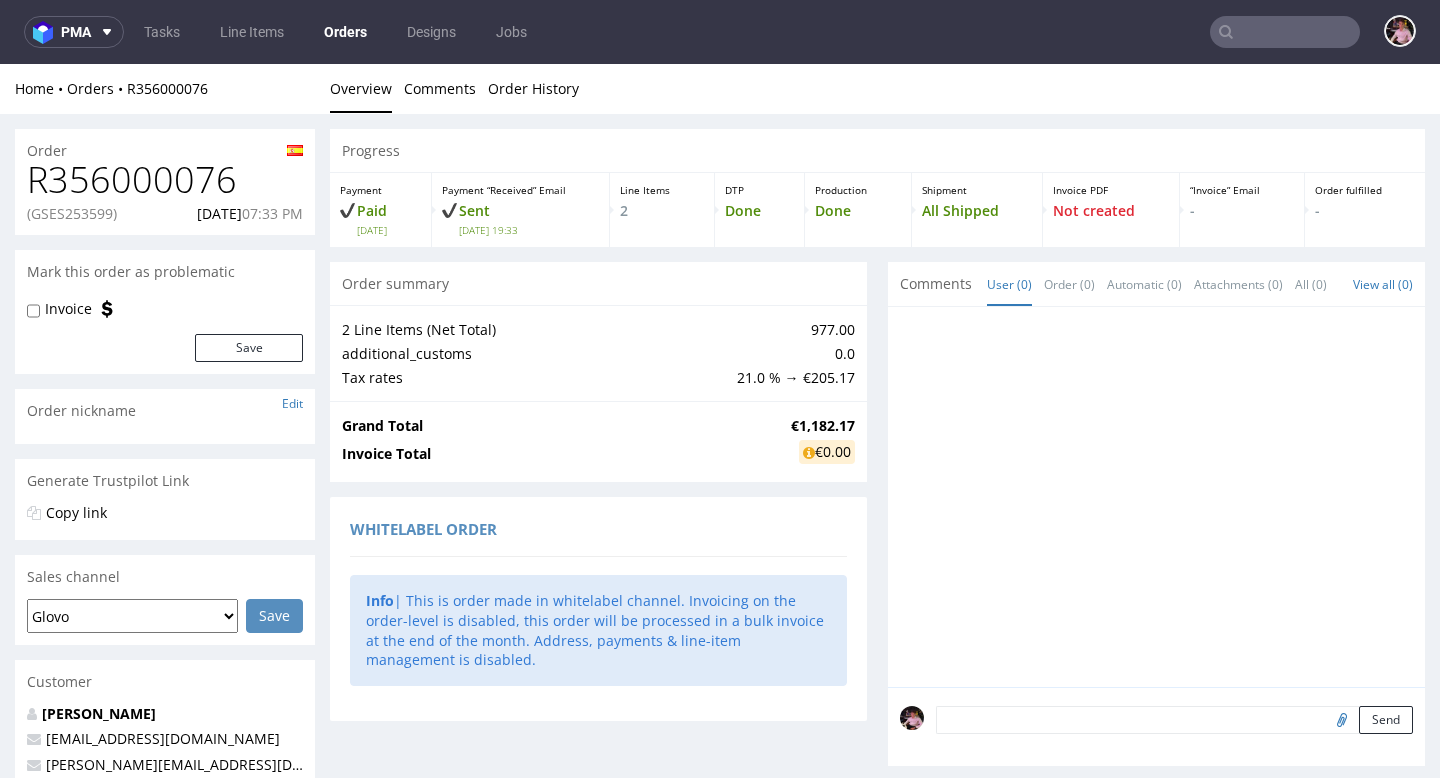 scroll, scrollTop: 698, scrollLeft: 0, axis: vertical 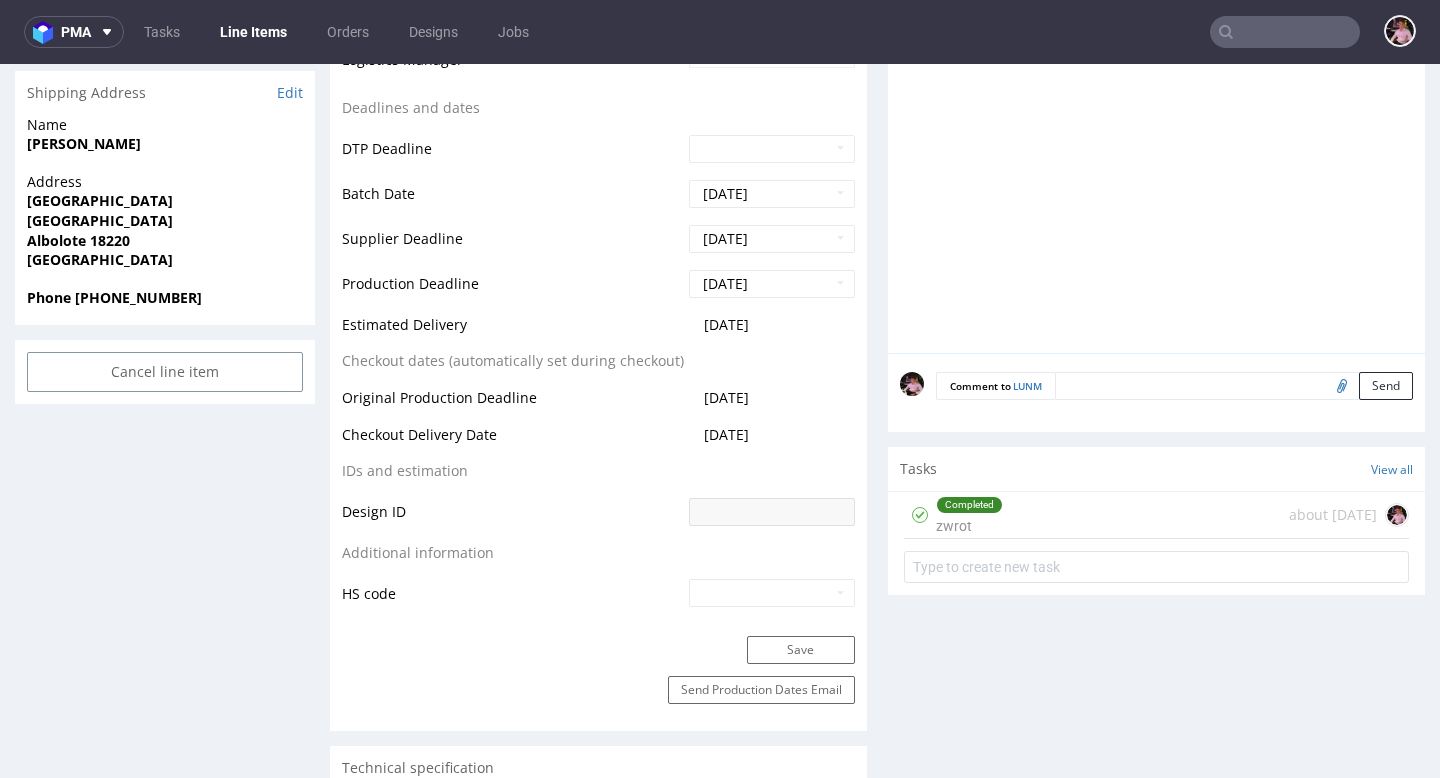 click on "Completed zwrot about 1 month ago" at bounding box center [1156, 515] 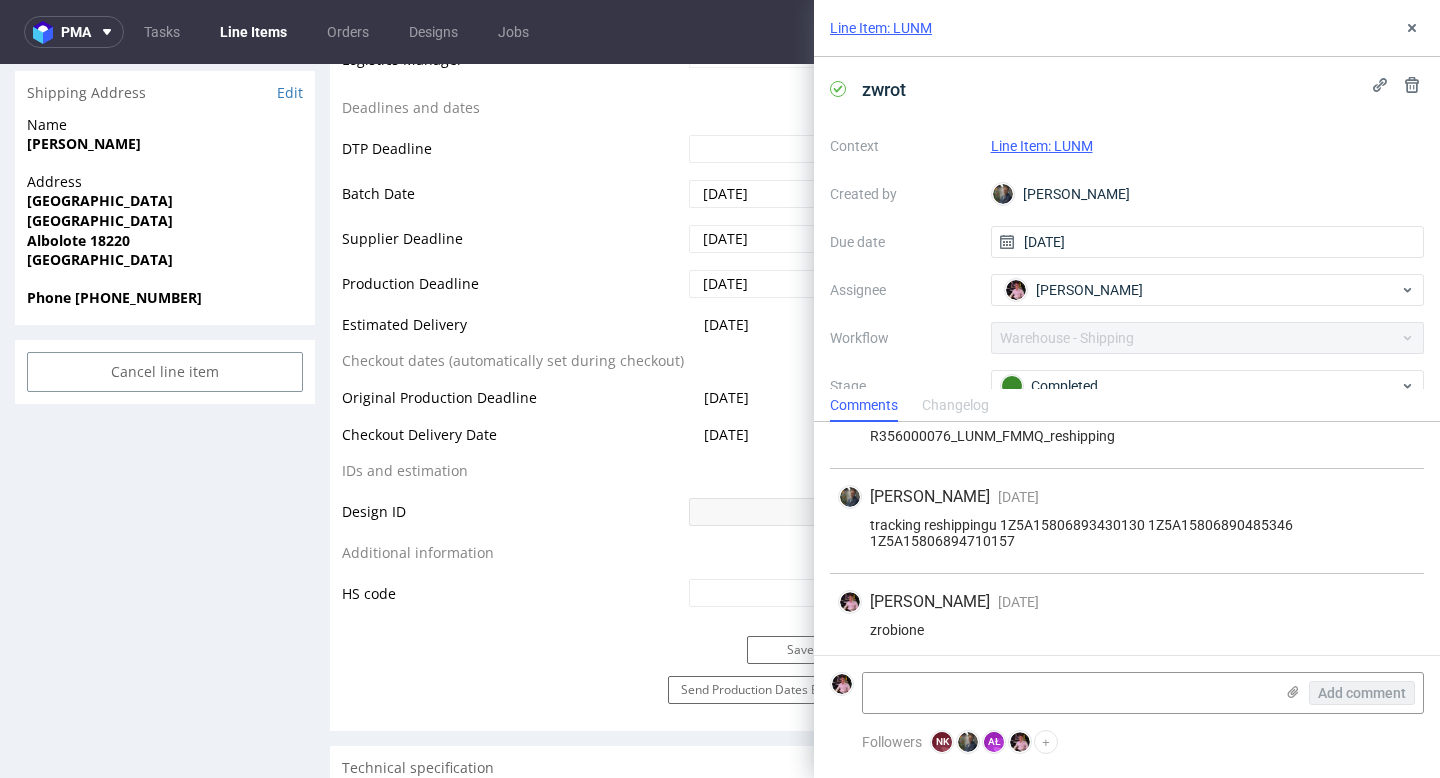 scroll, scrollTop: 138, scrollLeft: 0, axis: vertical 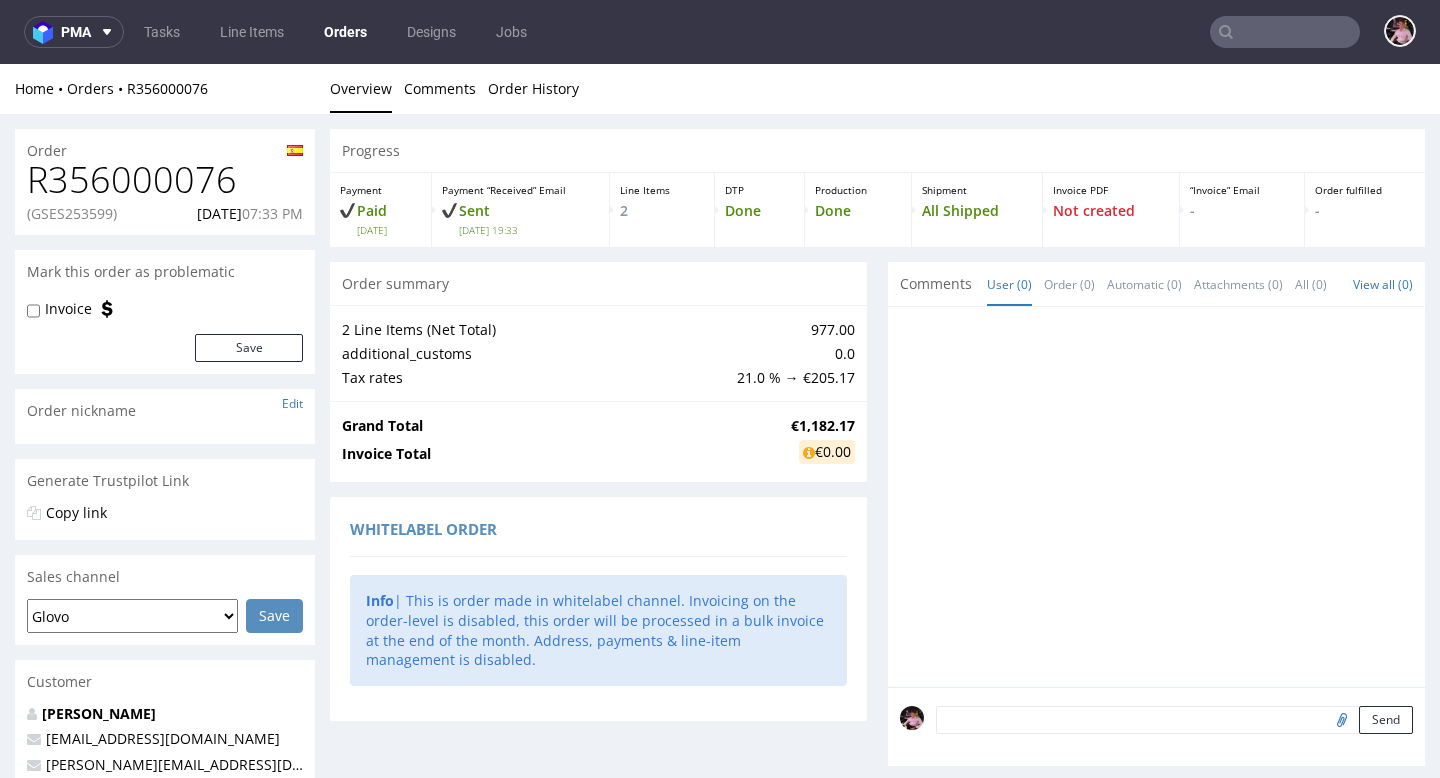 click on "(GSES253599)" at bounding box center (72, 214) 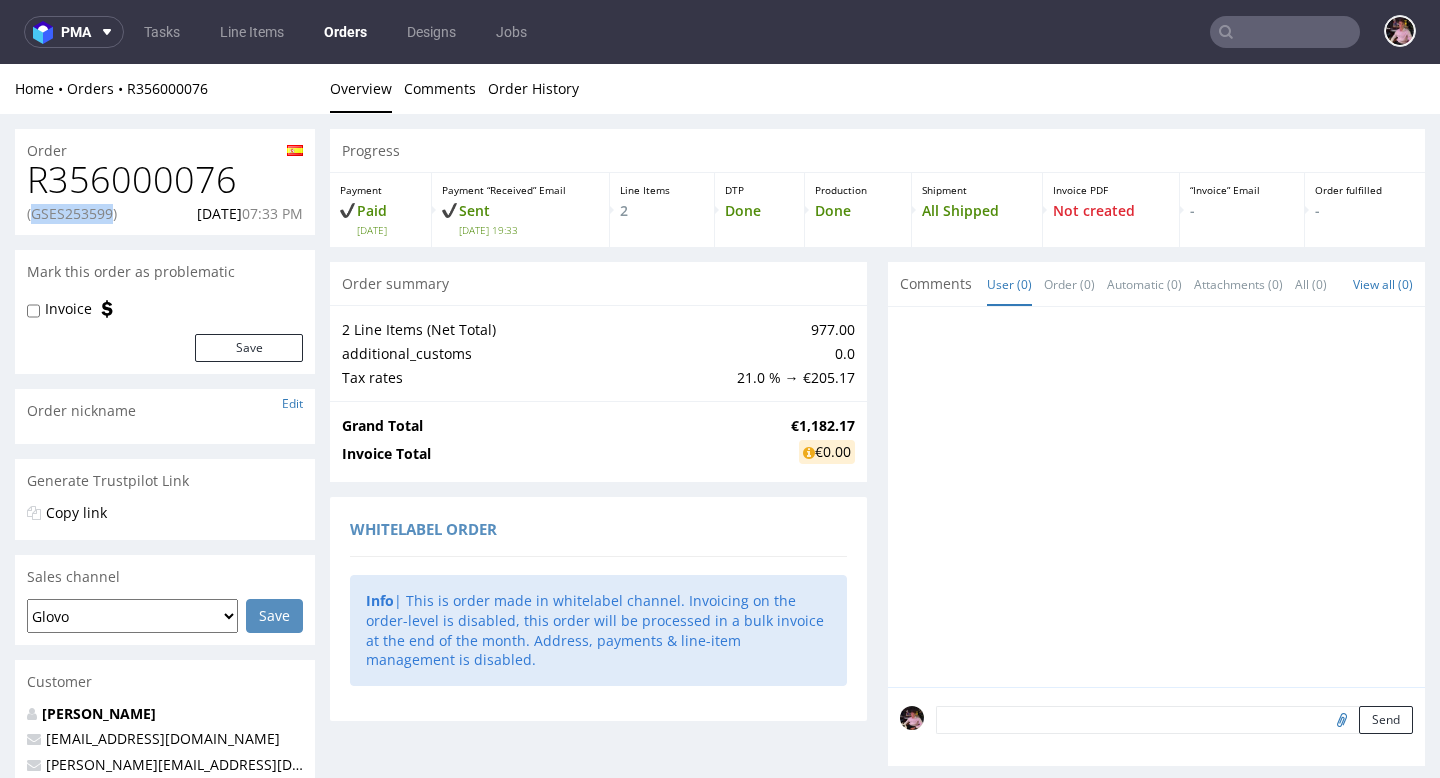 click on "(GSES253599)" at bounding box center (72, 214) 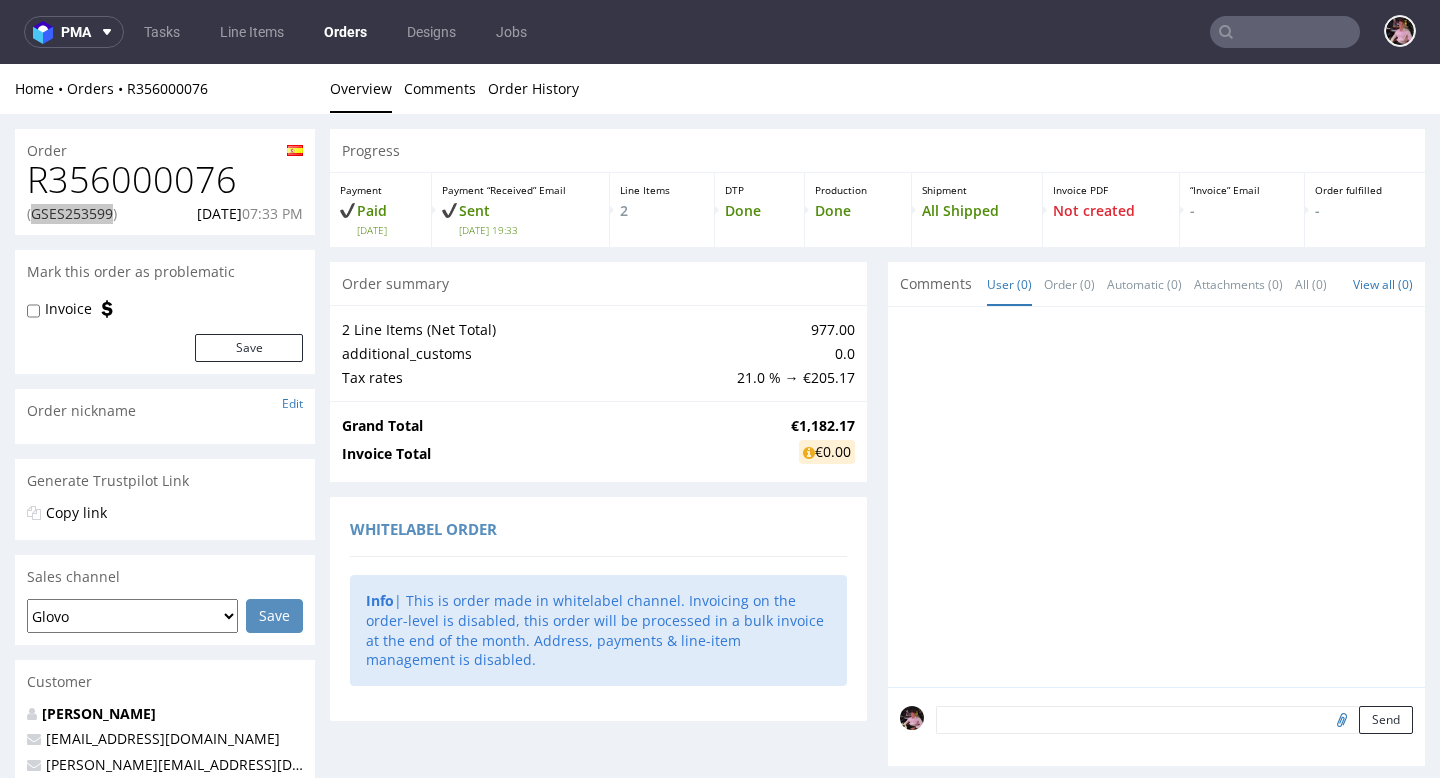 click at bounding box center (1285, 32) 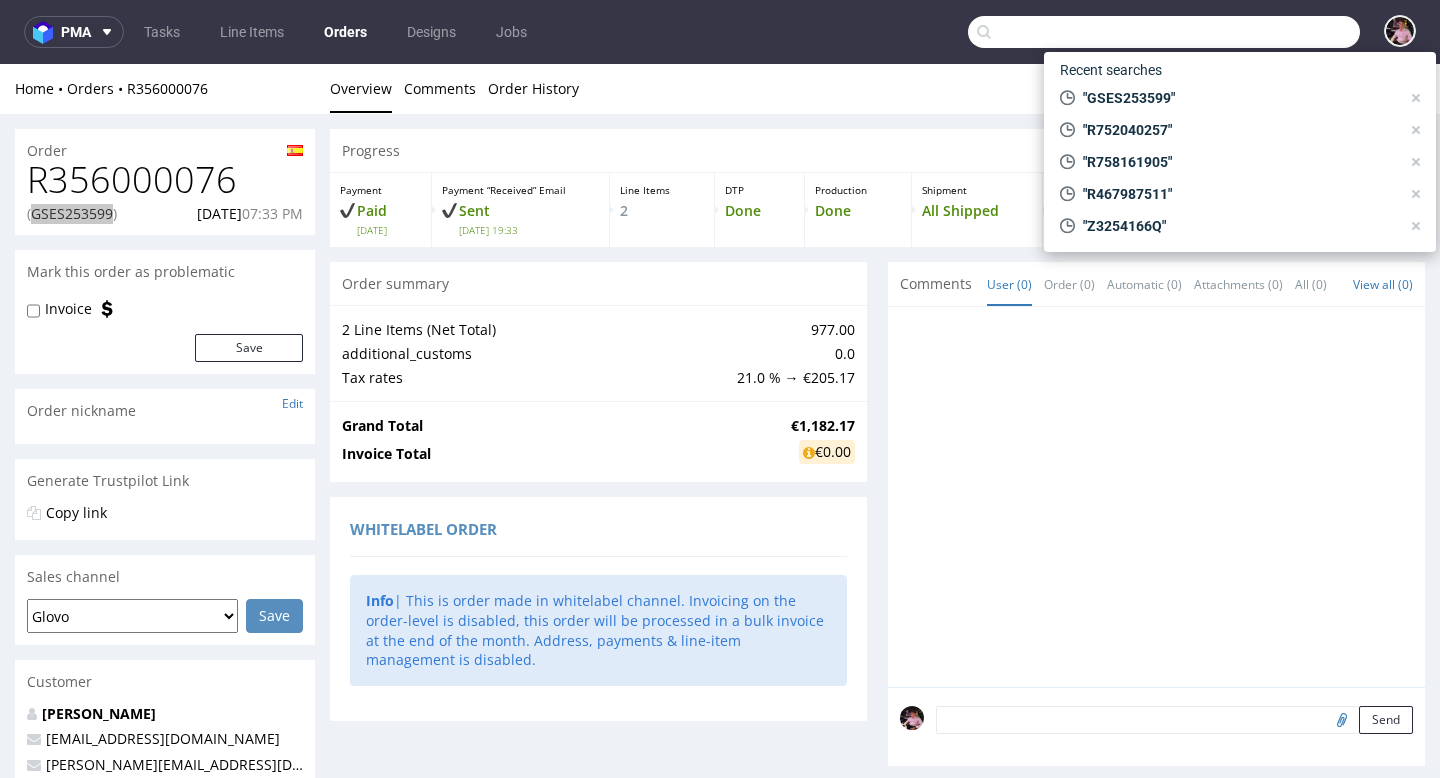 paste on "mrhop" 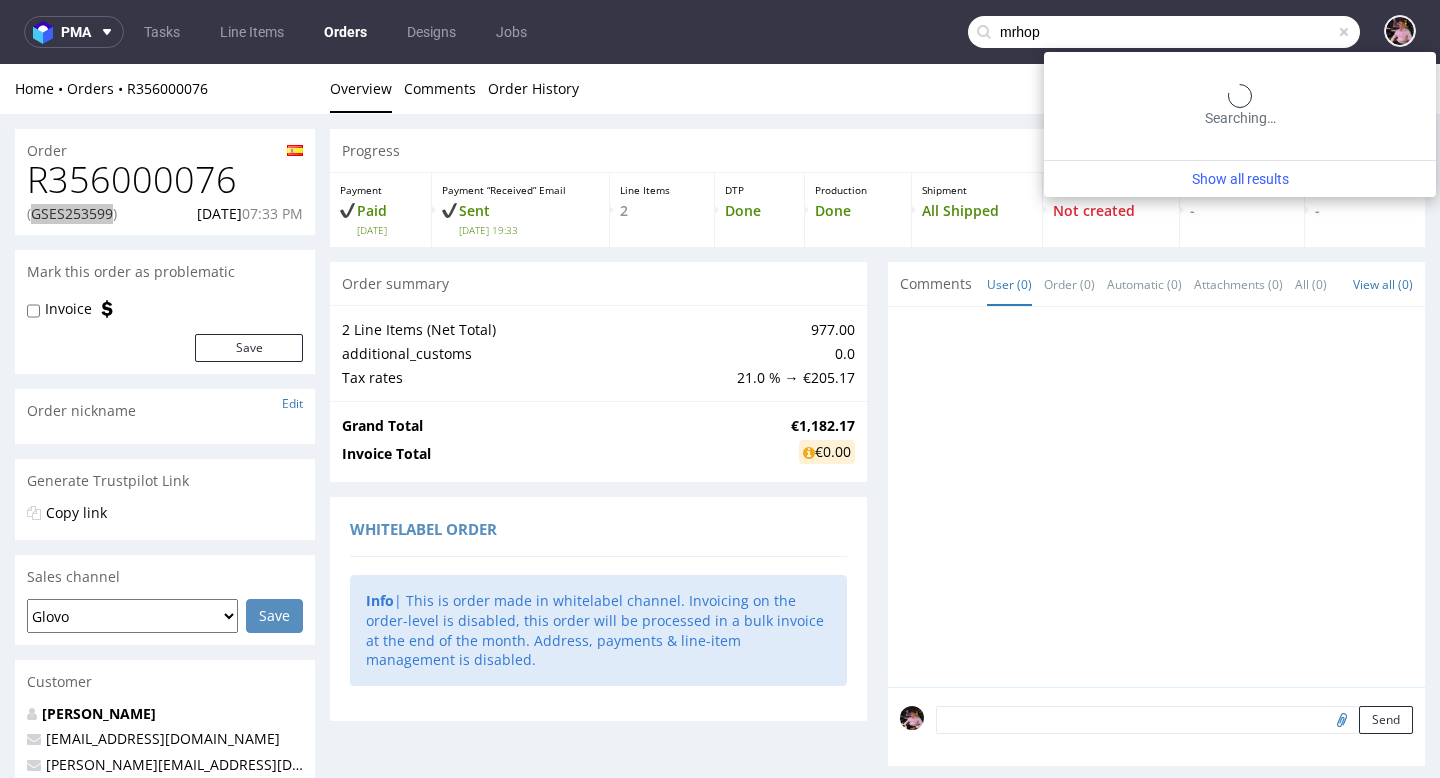 type on "mrhop" 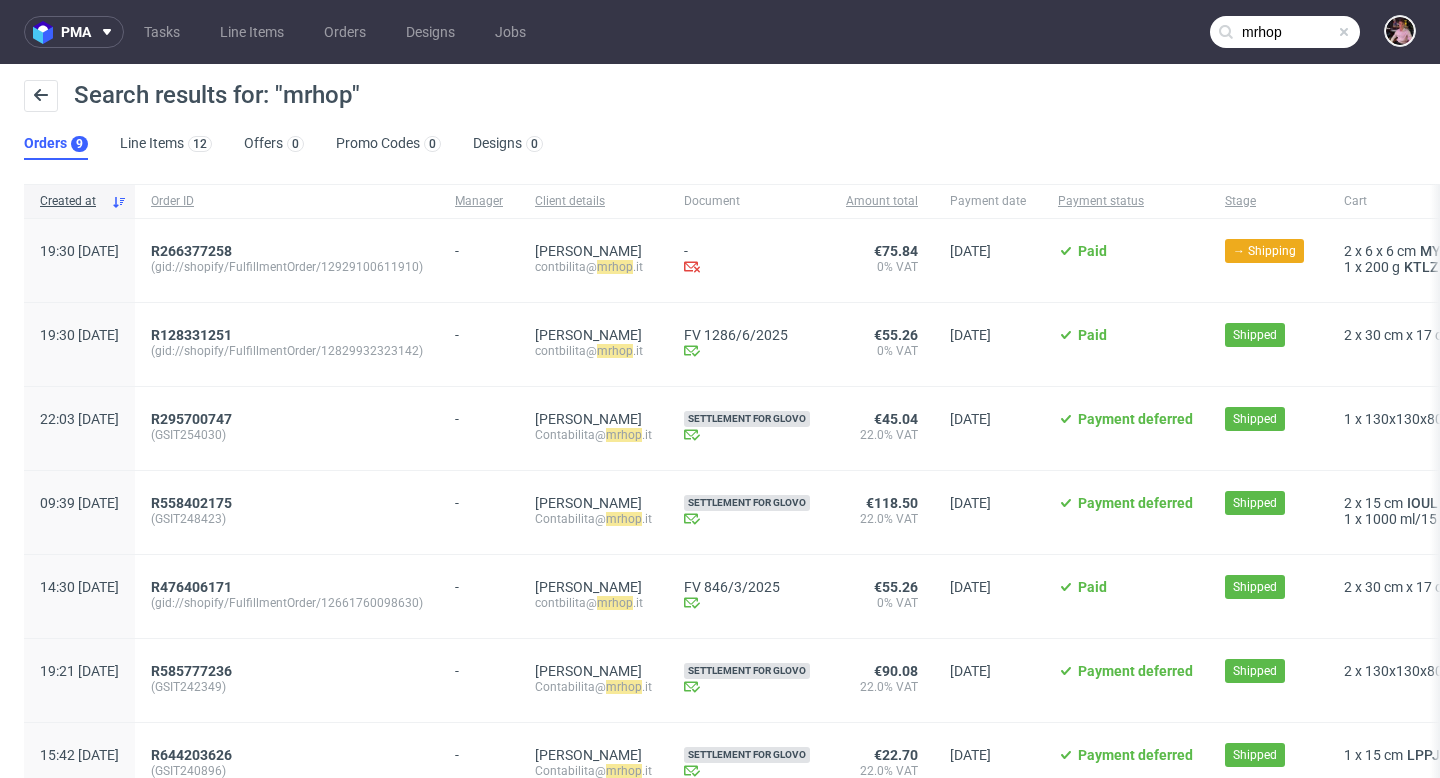 click at bounding box center [1344, 32] 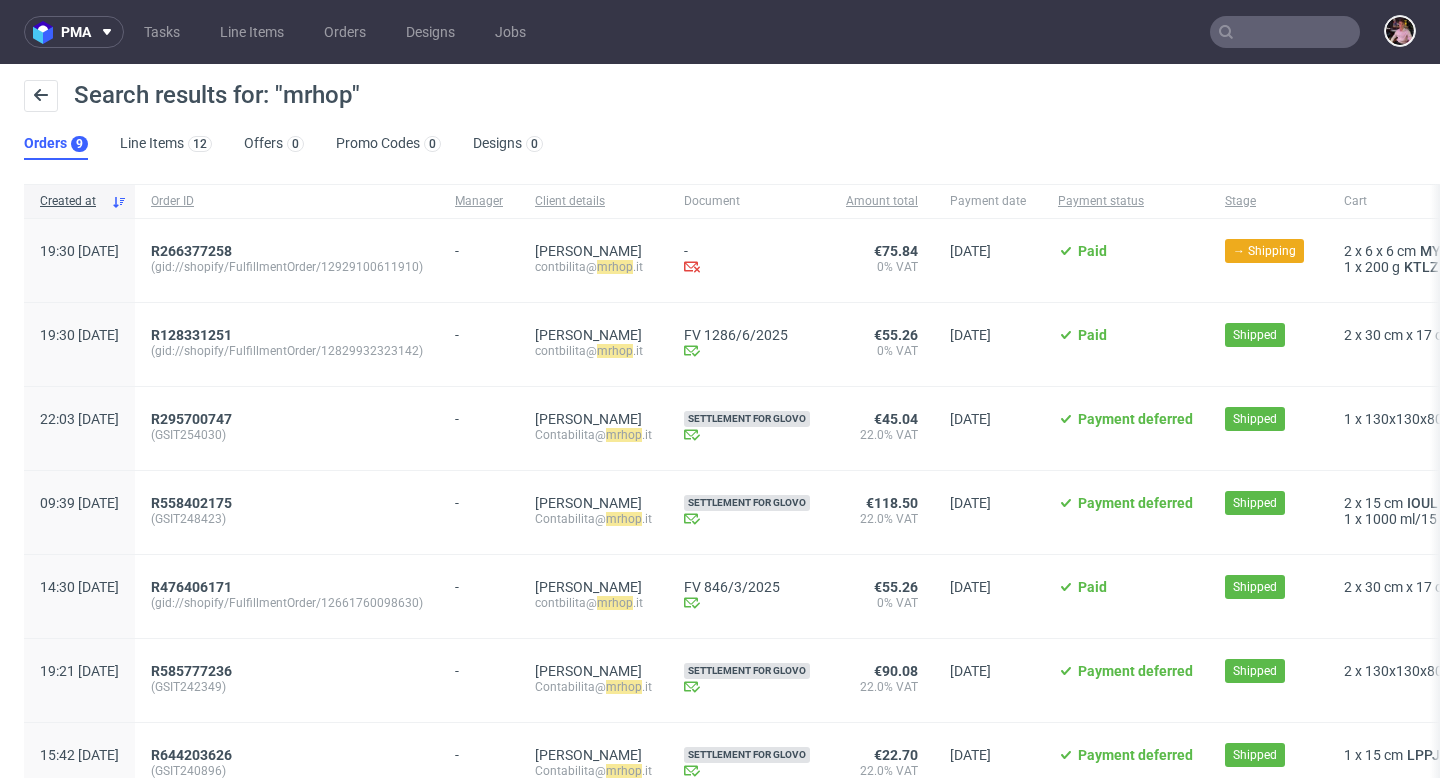 click at bounding box center [1285, 32] 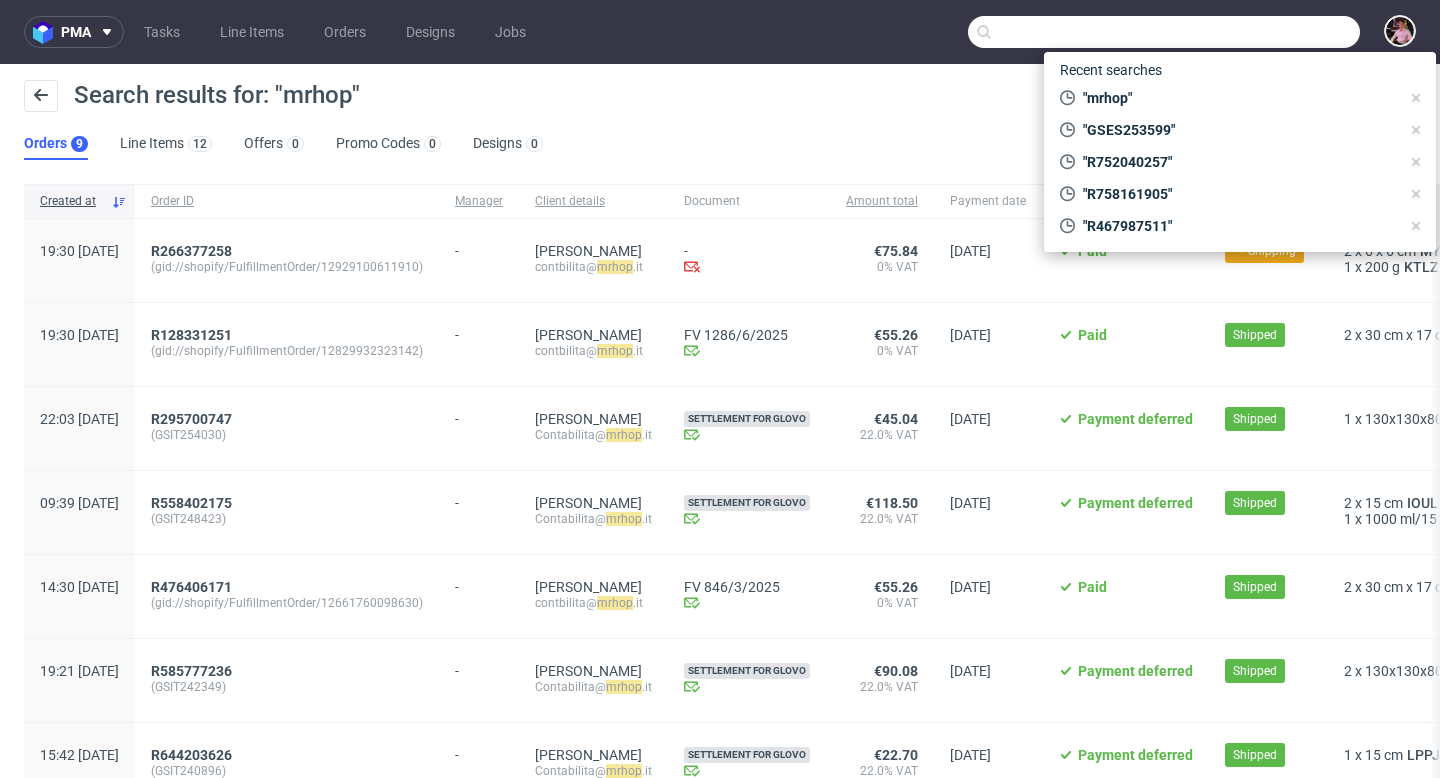 paste on "contbilita@mrhop.it" 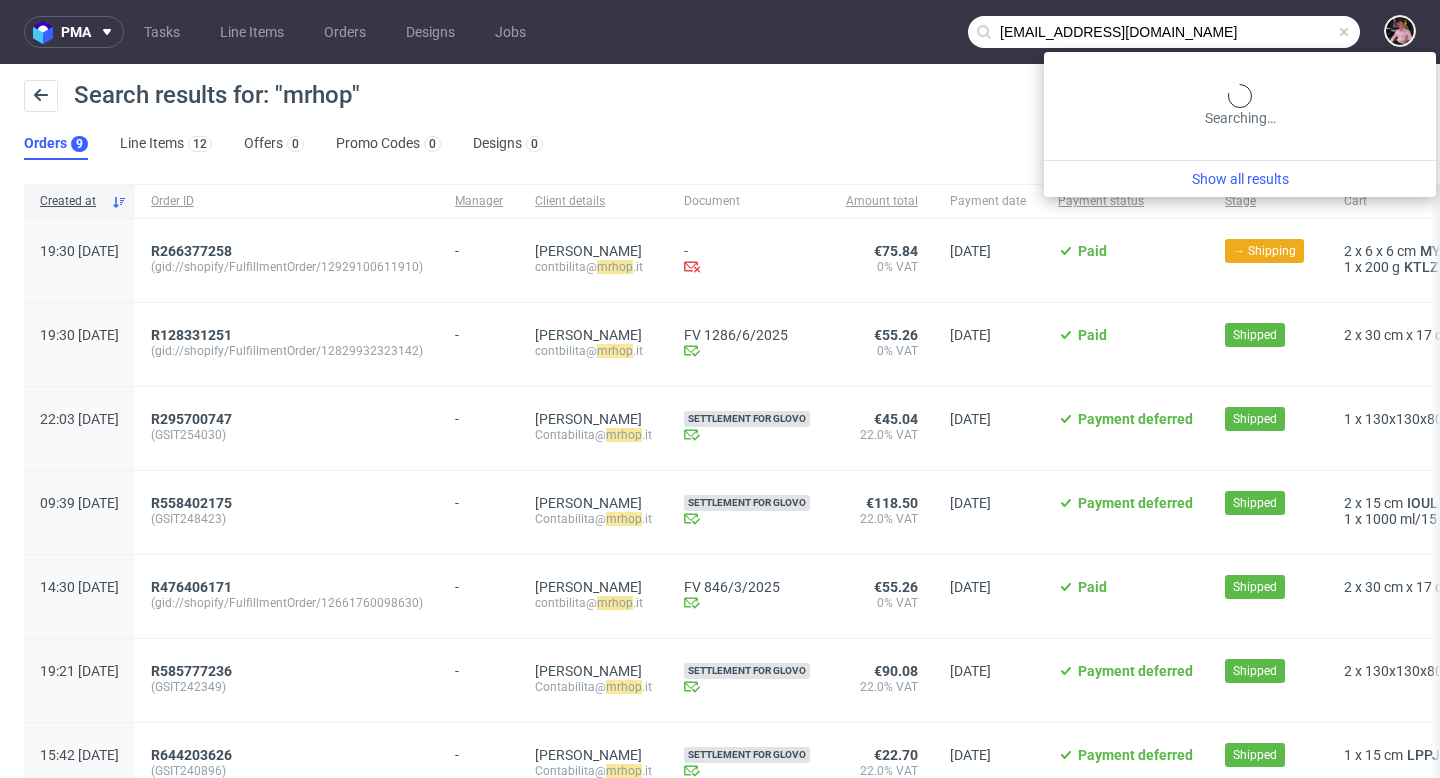 type on "contbilita@mrhop.it" 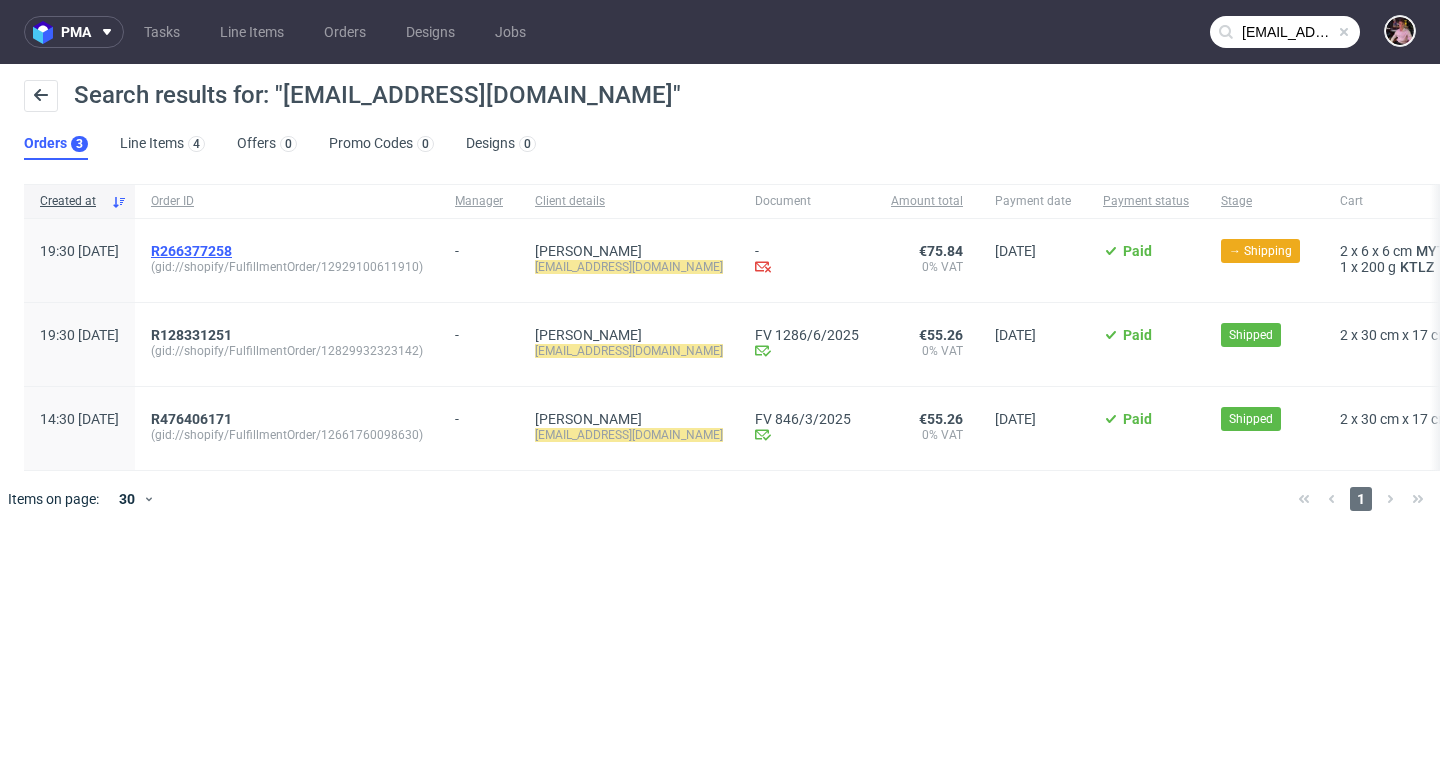 click on "R266377258" at bounding box center [191, 251] 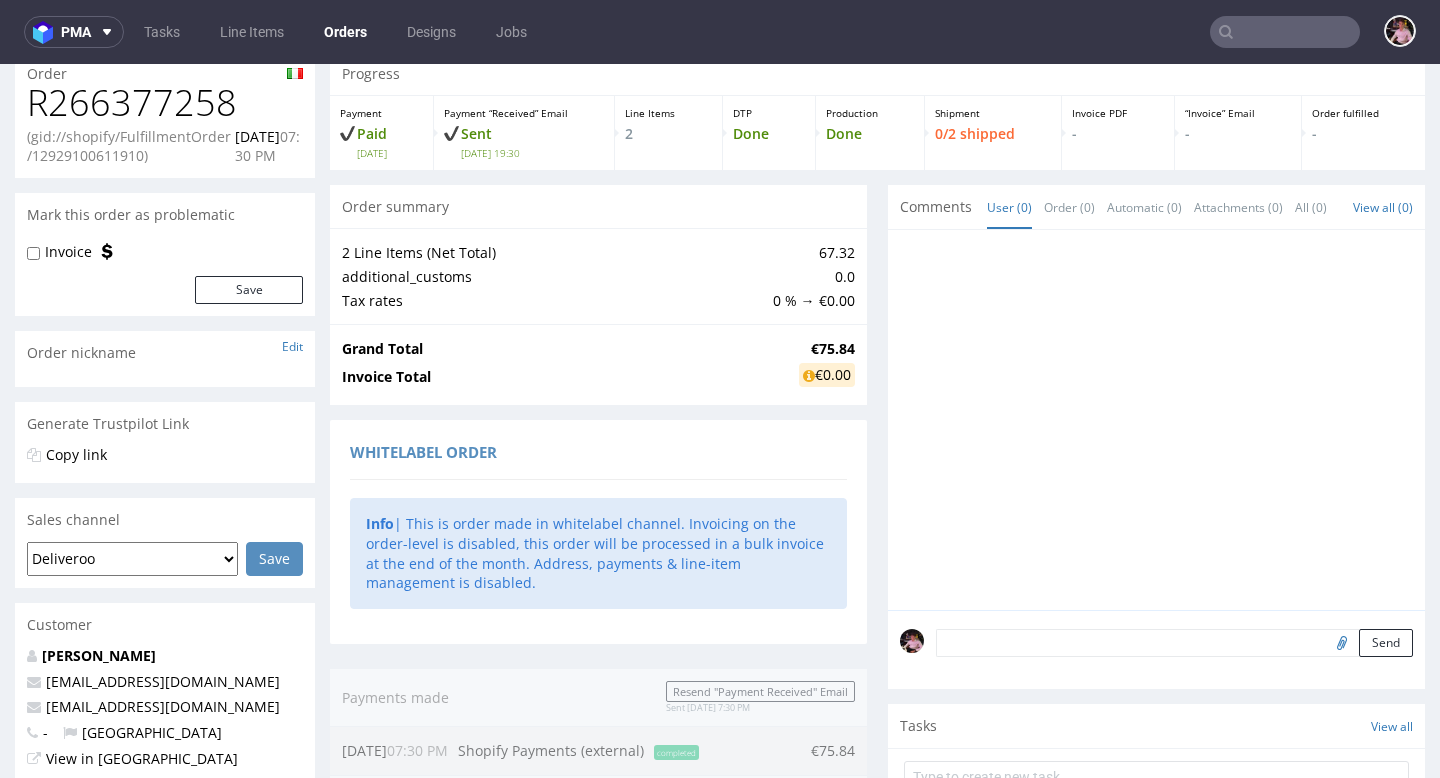 scroll, scrollTop: 84, scrollLeft: 0, axis: vertical 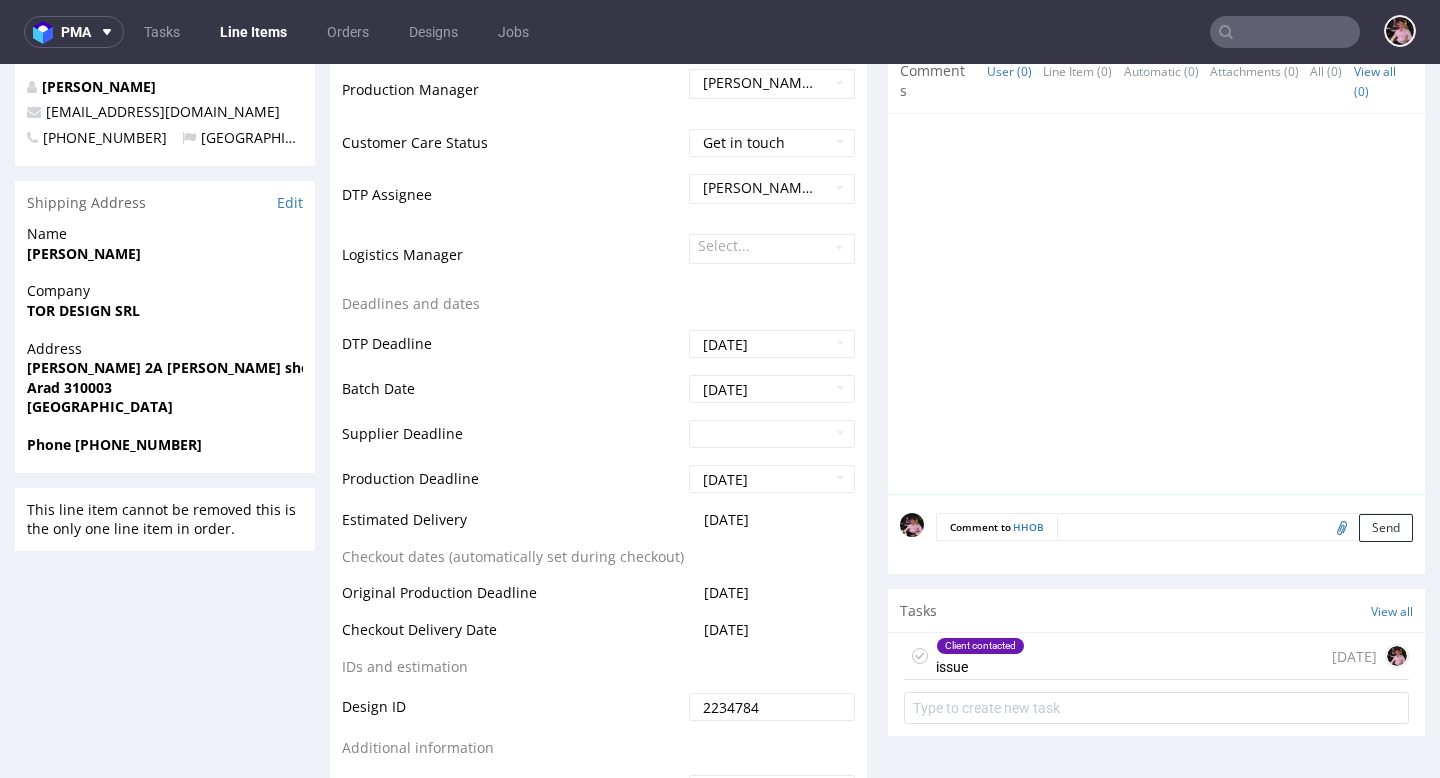 click on "Client contacted issue 6 days ago" at bounding box center [1156, 656] 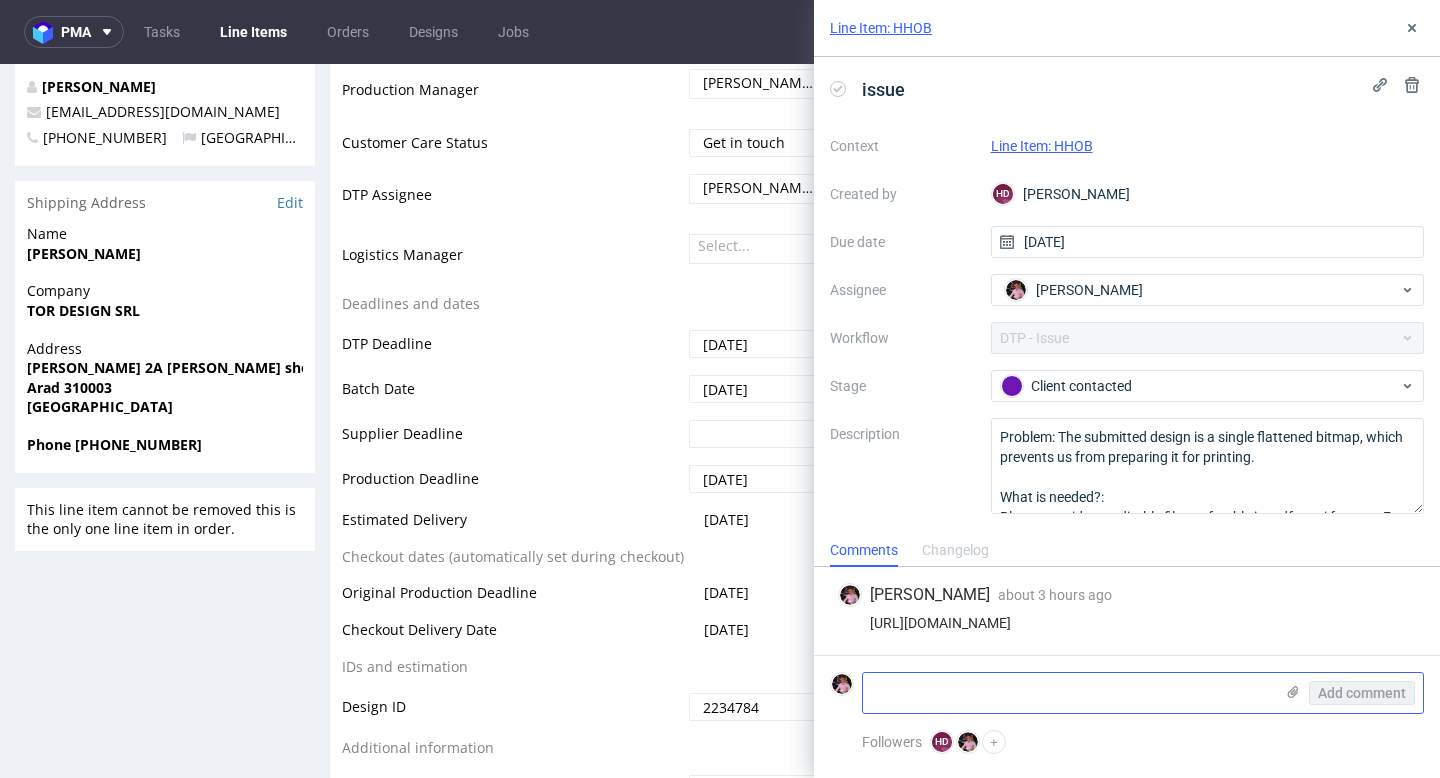 click 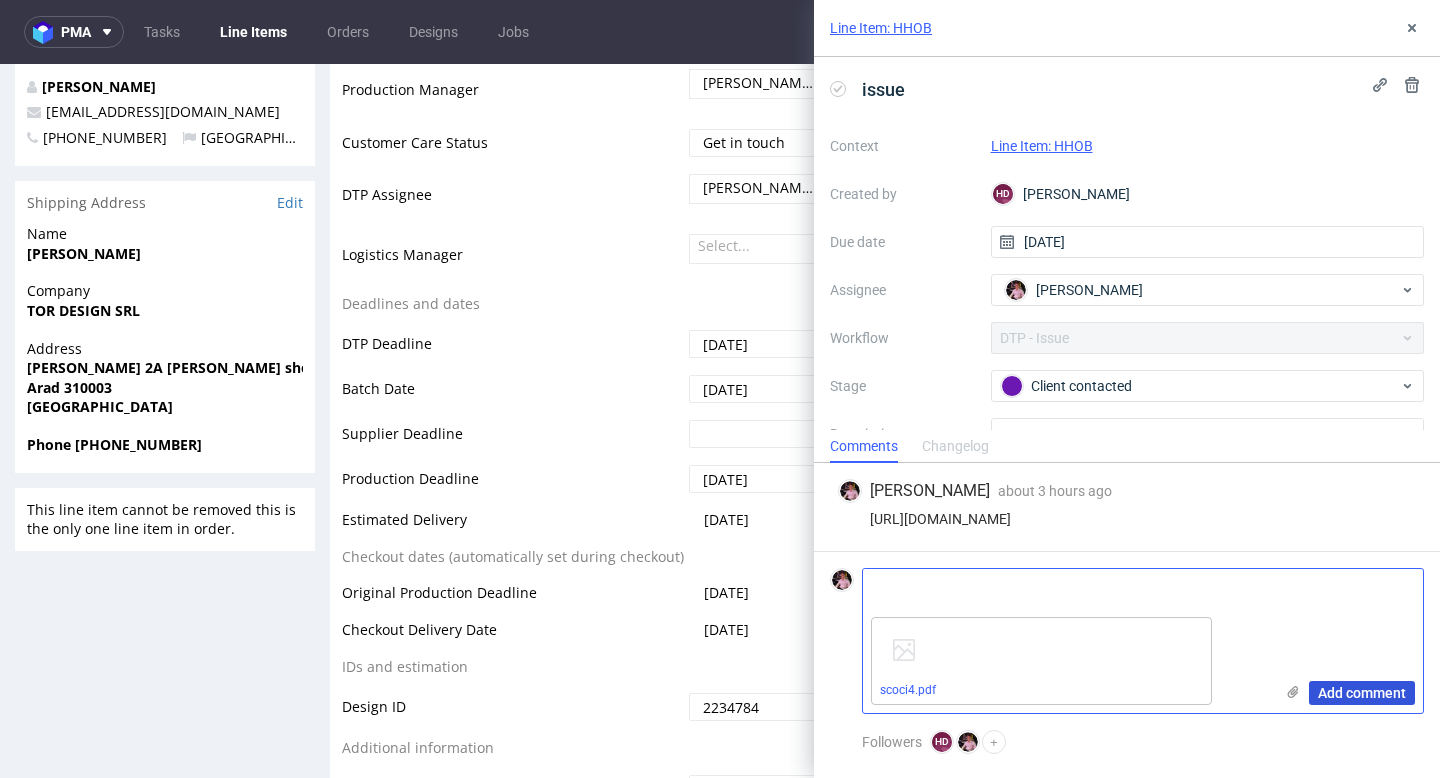click on "Add comment" at bounding box center [1362, 693] 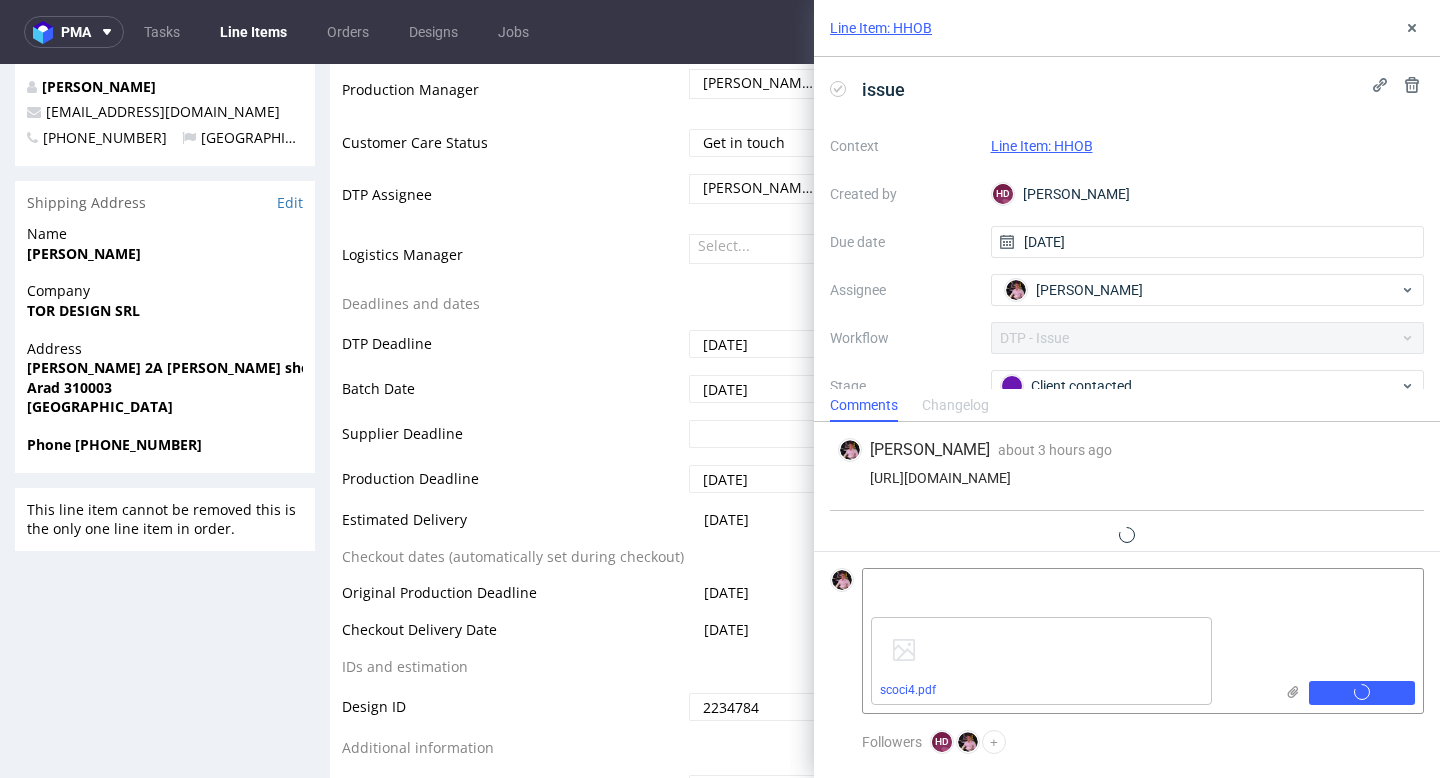 scroll, scrollTop: 32, scrollLeft: 0, axis: vertical 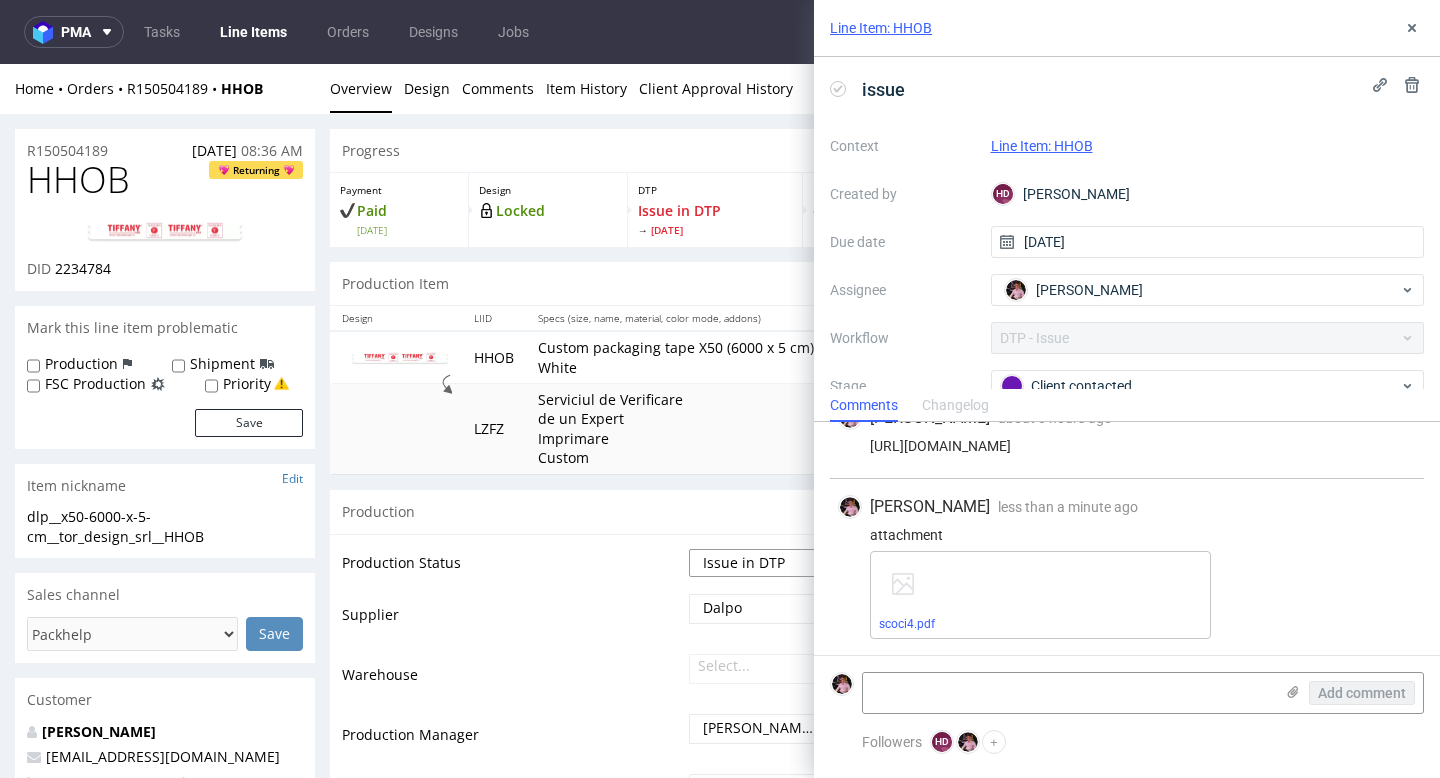click on "Waiting for Artwork
Waiting for Diecut
Waiting for Mockup Waiting for DTP
Waiting for DTP Double Check
DTP DC Done
In DTP
Issue in DTP
DTP Client Approval Needed
DTP Client Approval Pending
DTP Client Approval Rejected
Back for DTP
DTP Verification Needed
DTP Production Ready In Production
Sent to Fulfillment
Issue in Production
Sent to Warehouse Fulfillment
Production Complete" at bounding box center [772, 563] 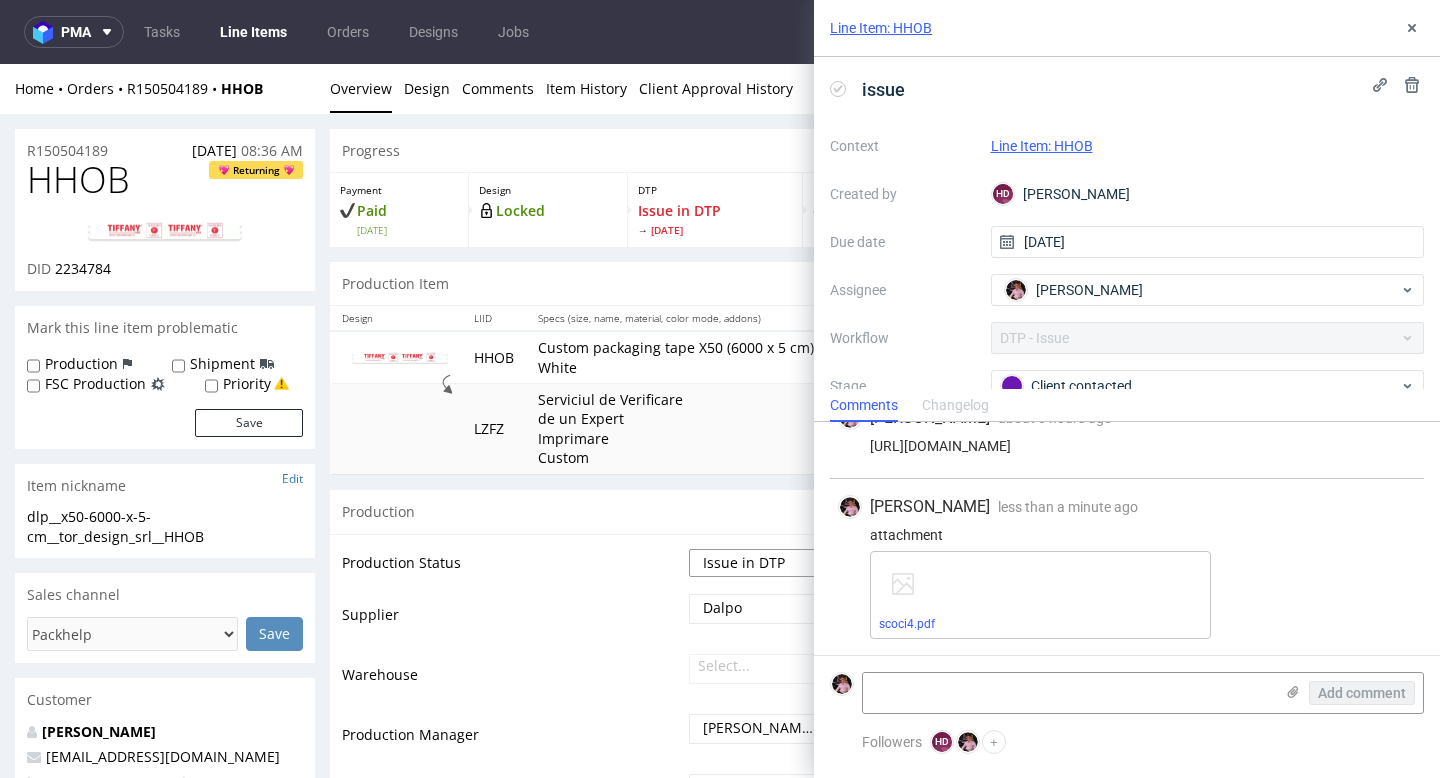 select on "back_for_dtp" 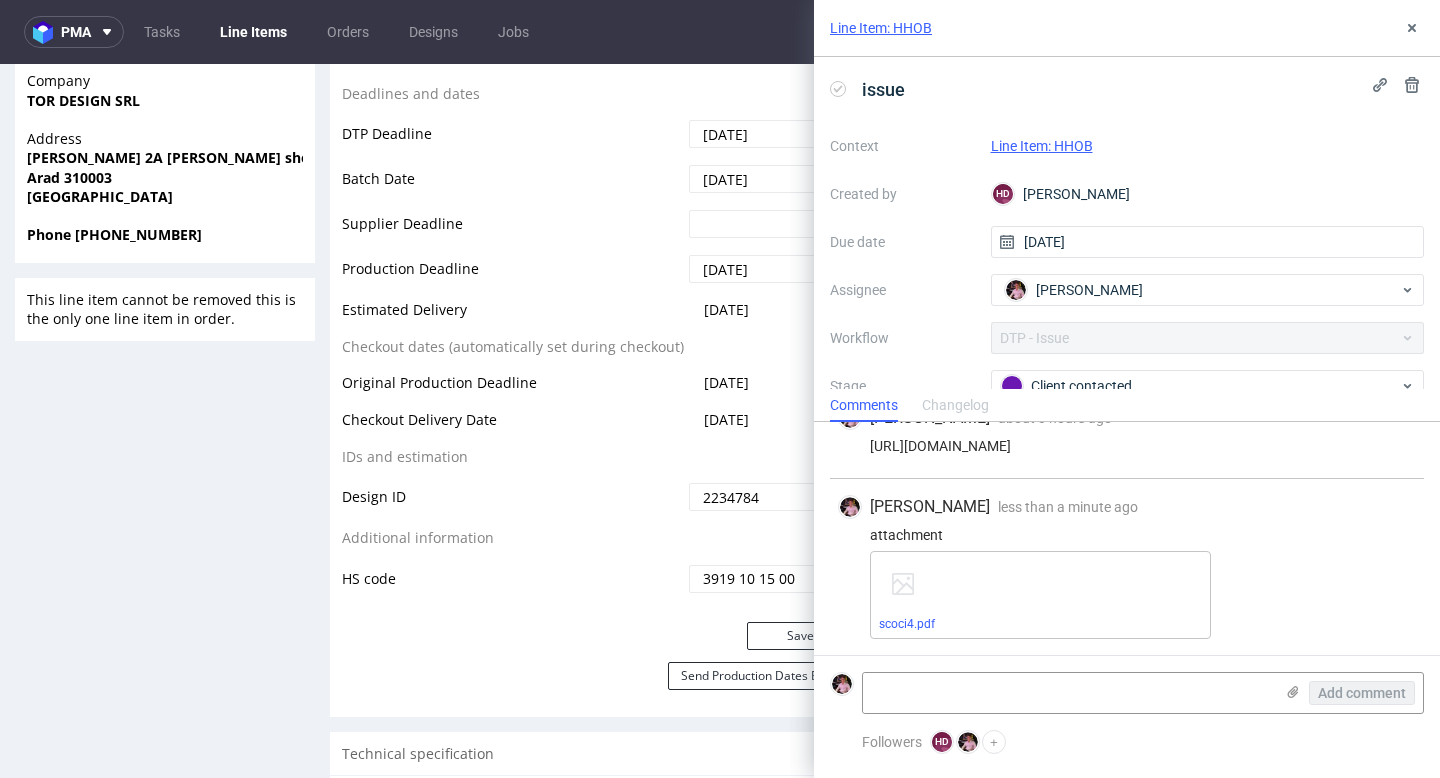 scroll, scrollTop: 1104, scrollLeft: 0, axis: vertical 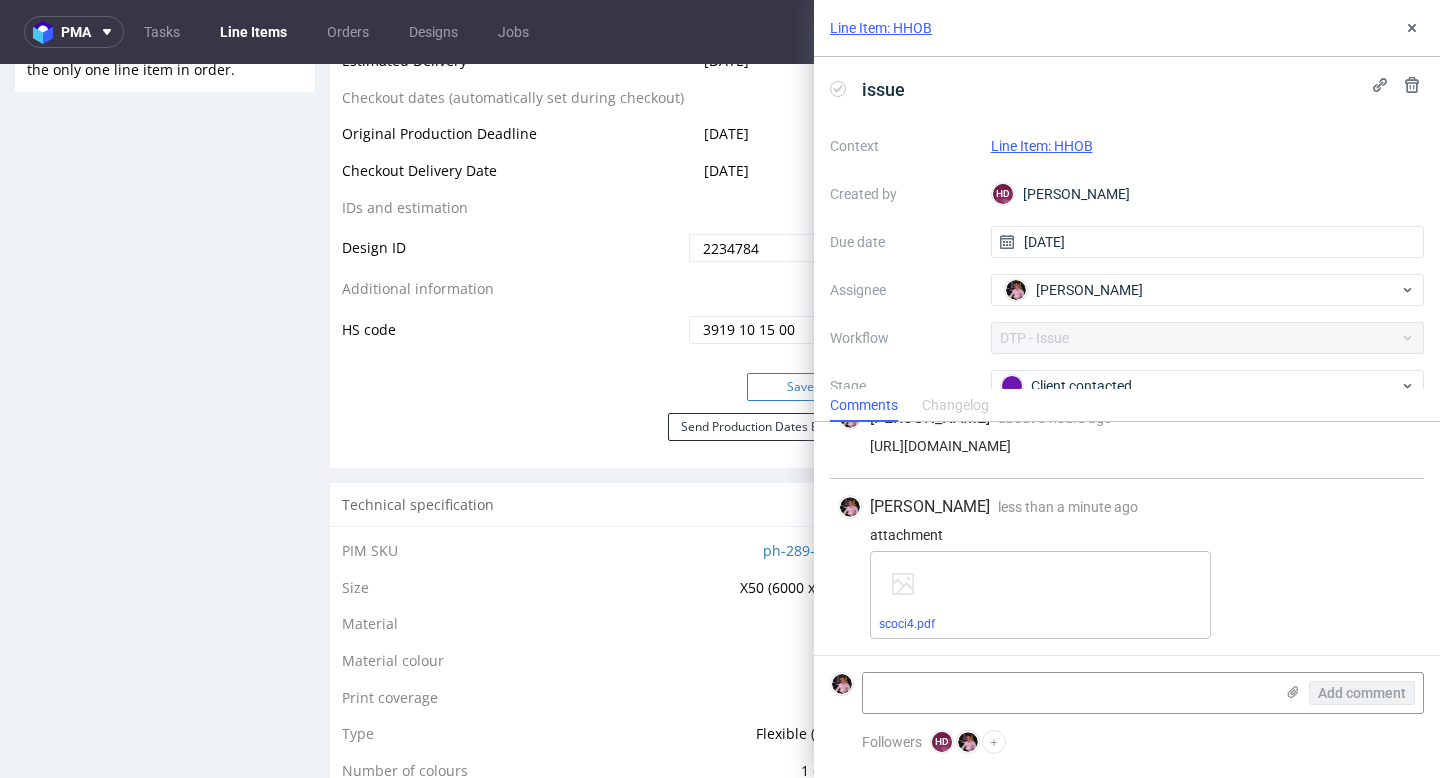 click on "Save" at bounding box center [801, 387] 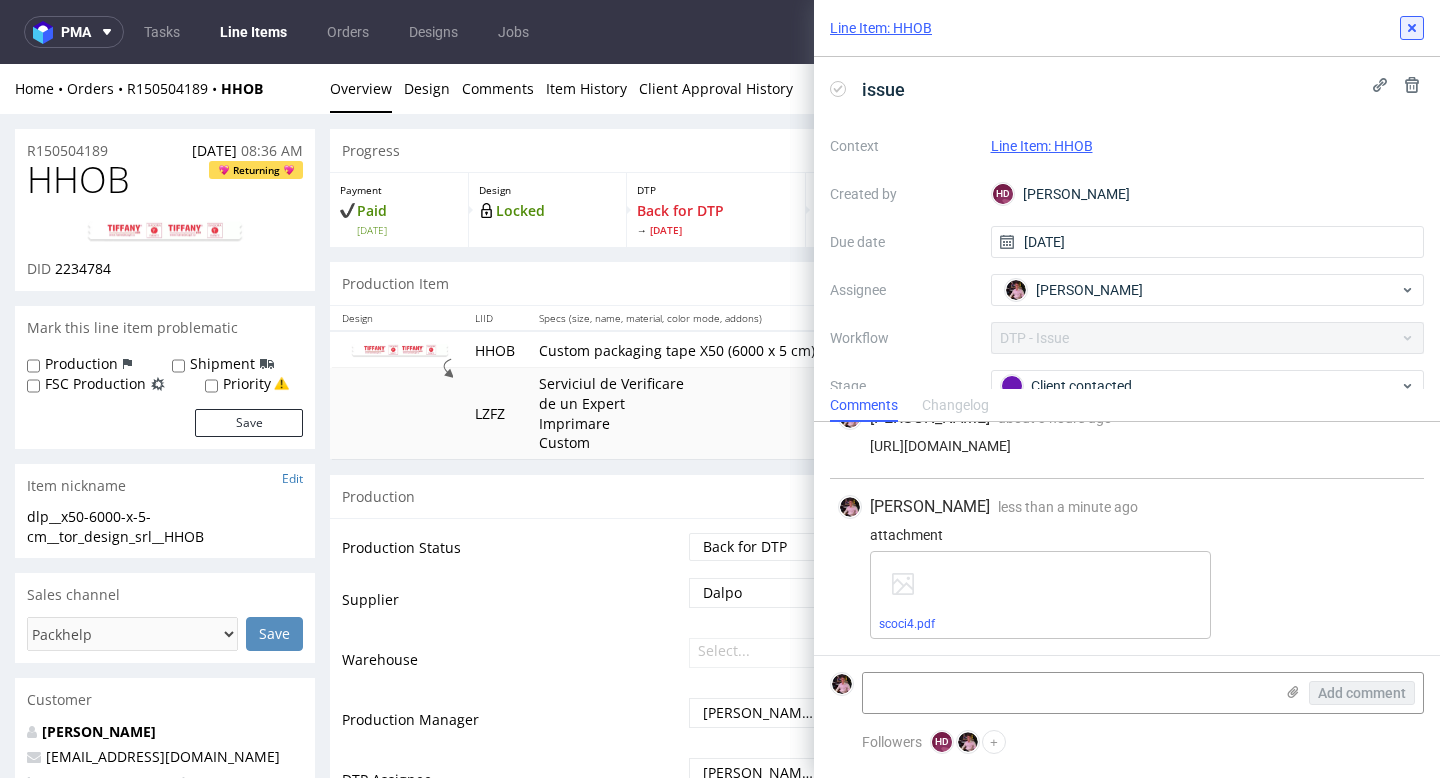 scroll, scrollTop: 1090, scrollLeft: 0, axis: vertical 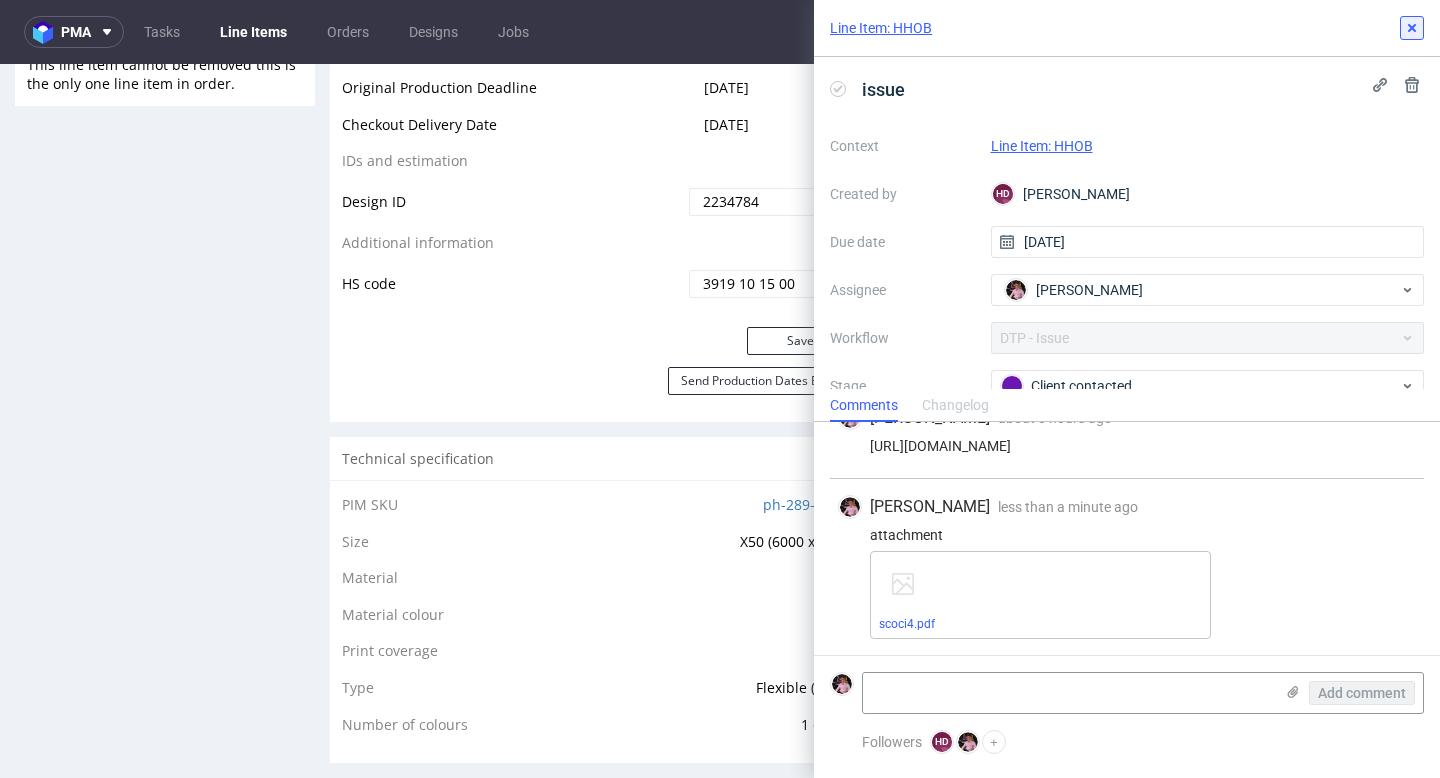 click 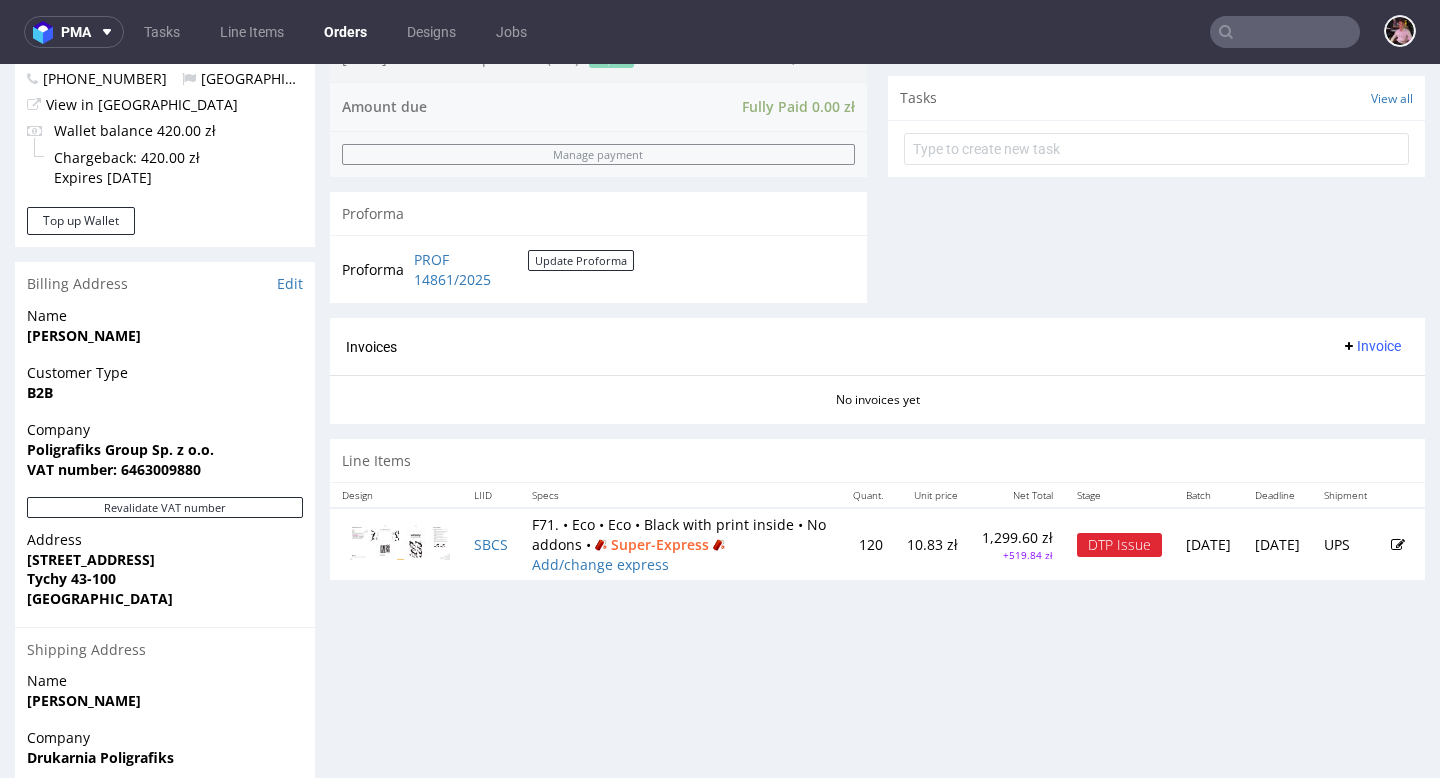 scroll, scrollTop: 736, scrollLeft: 0, axis: vertical 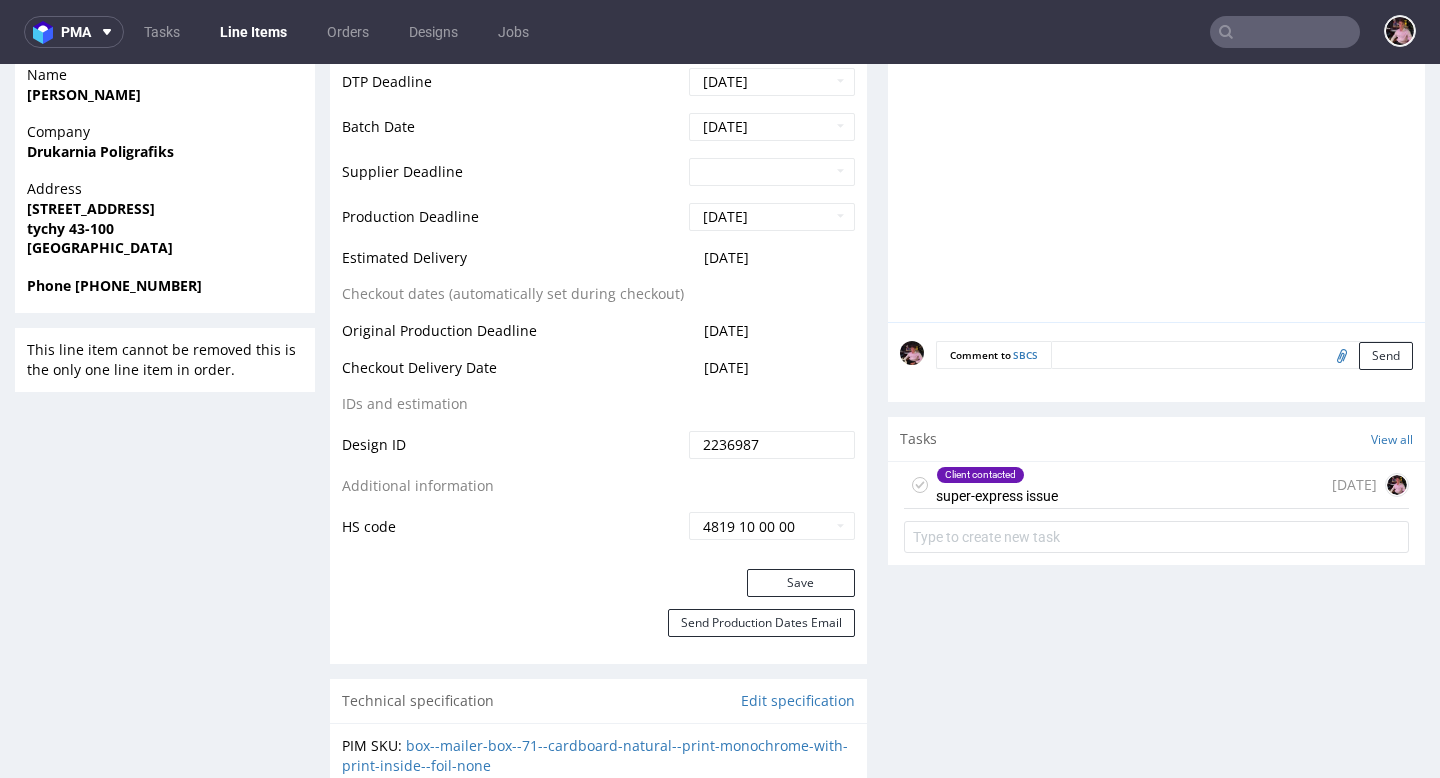 click on "Client contacted super-express issue [DATE]" at bounding box center (1156, 485) 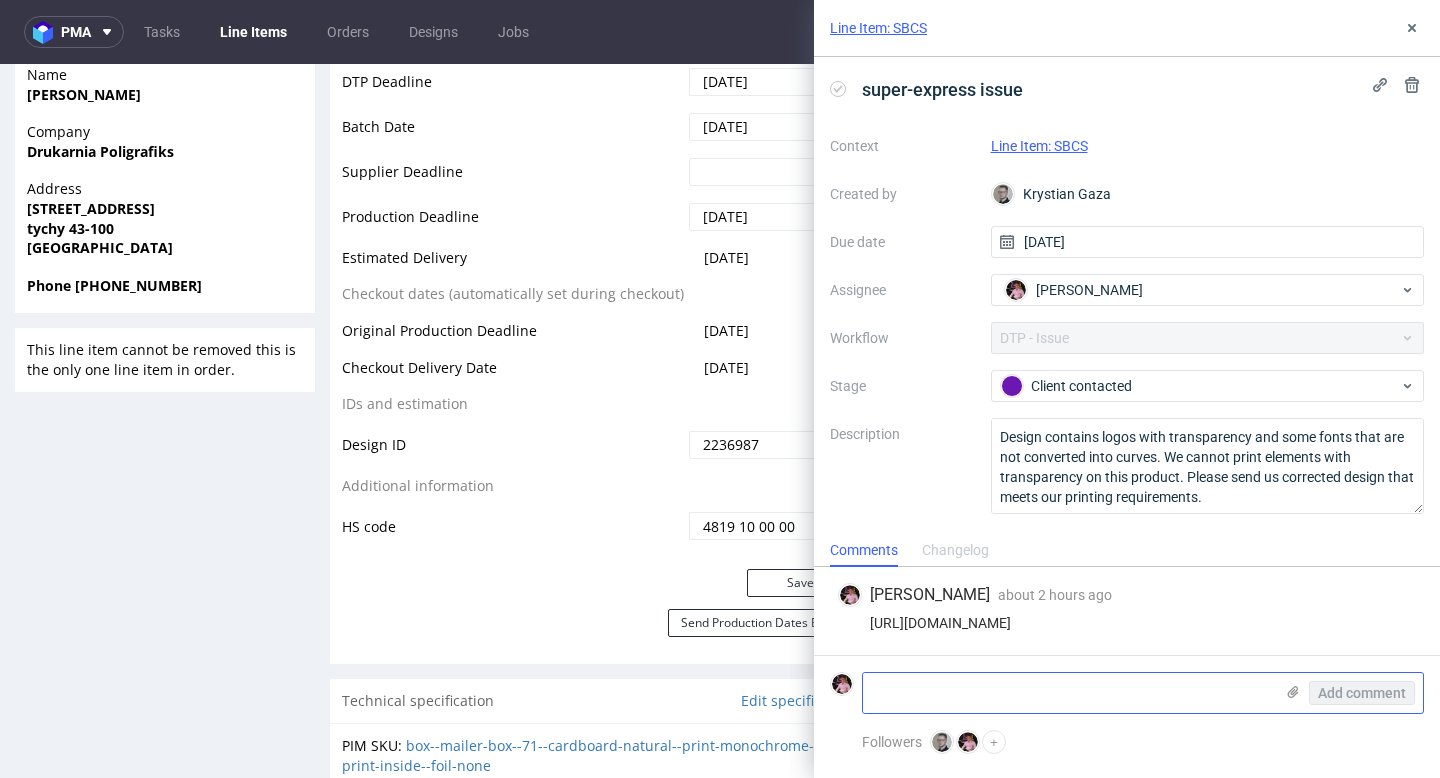 click at bounding box center (1068, 693) 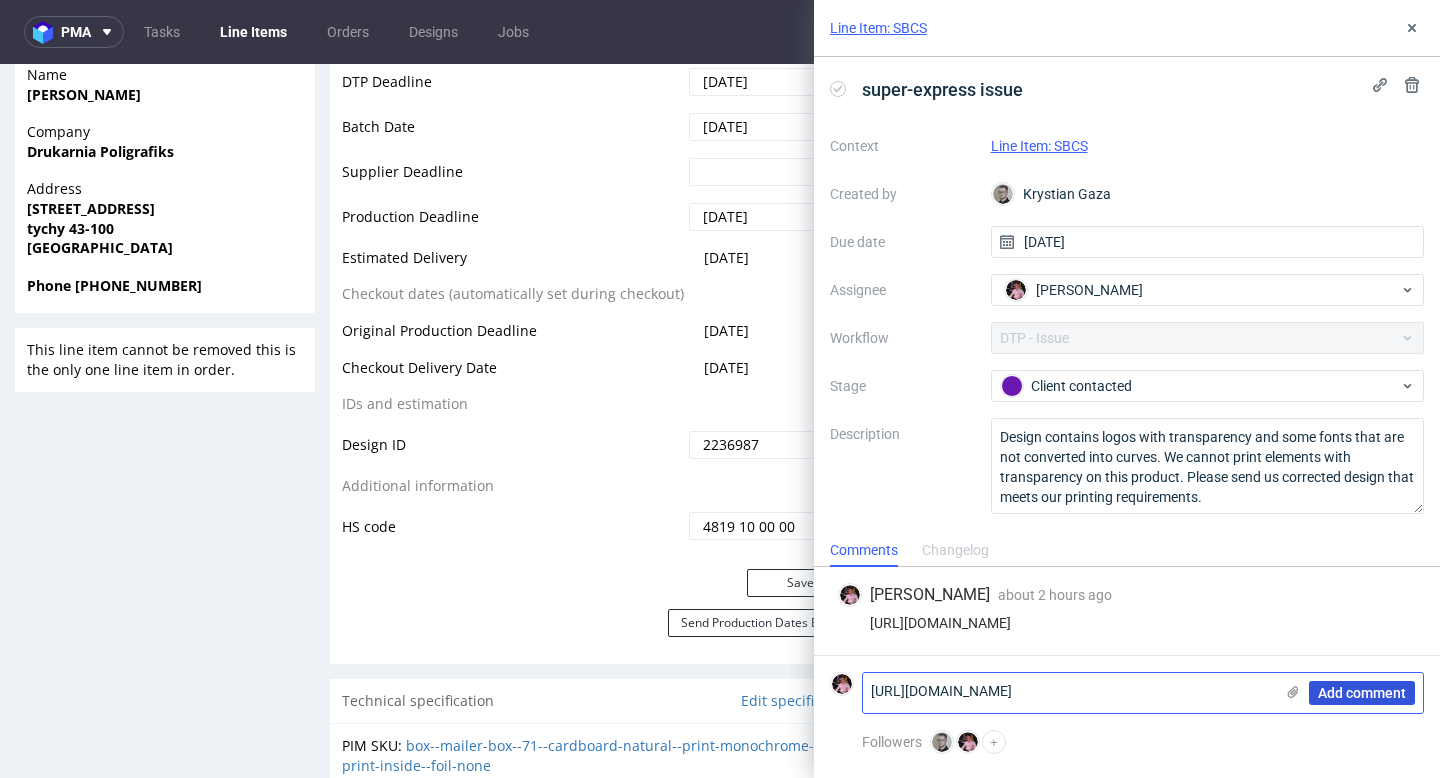 type on "[URL][DOMAIN_NAME]" 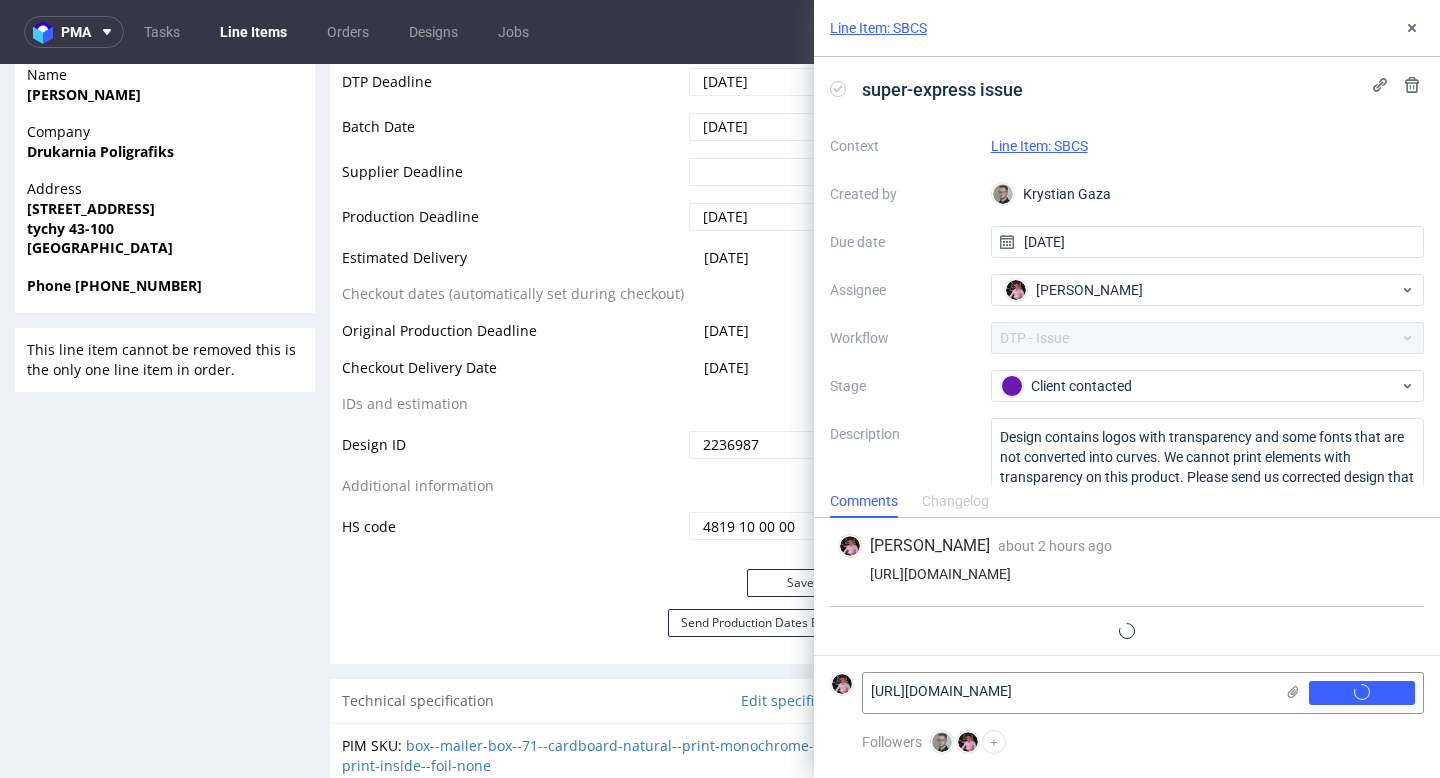 type 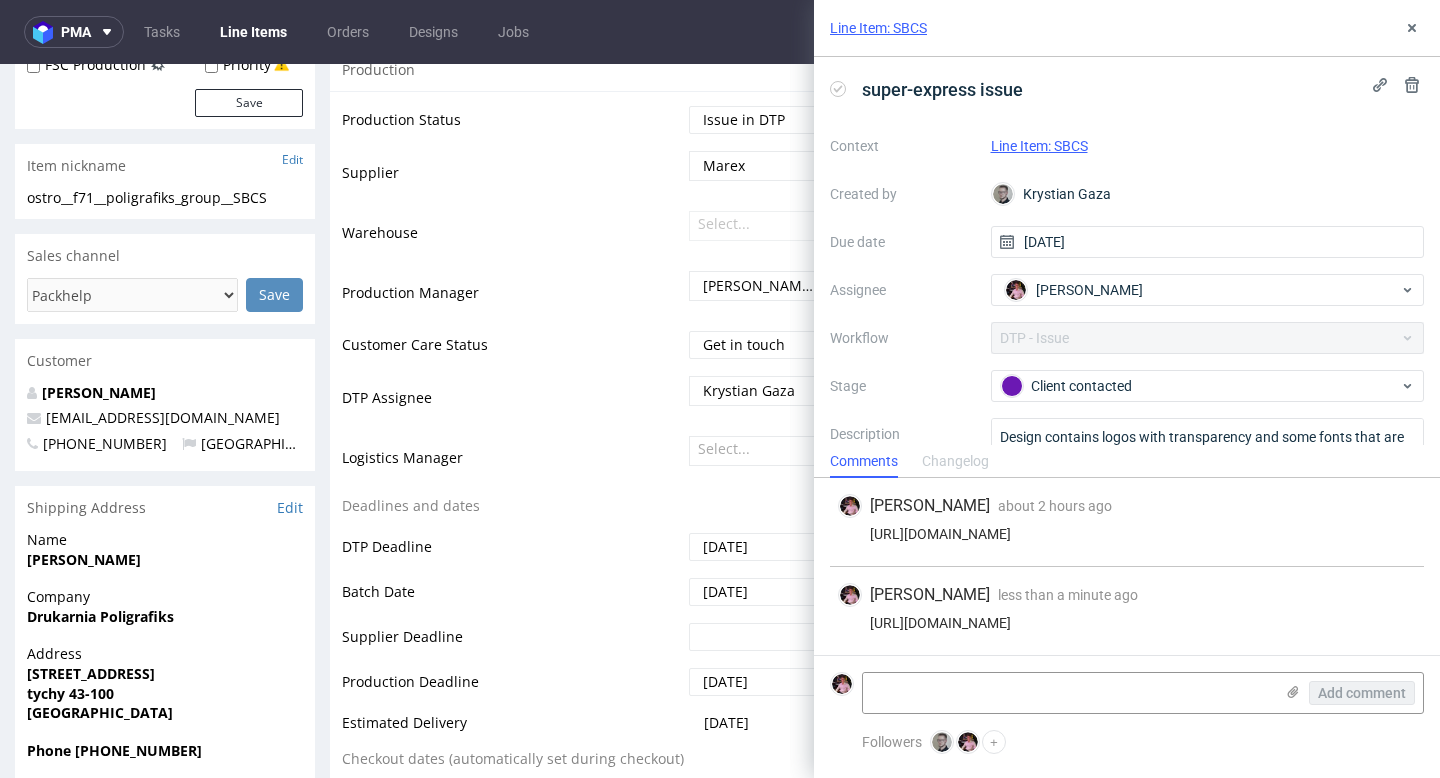 scroll, scrollTop: 311, scrollLeft: 0, axis: vertical 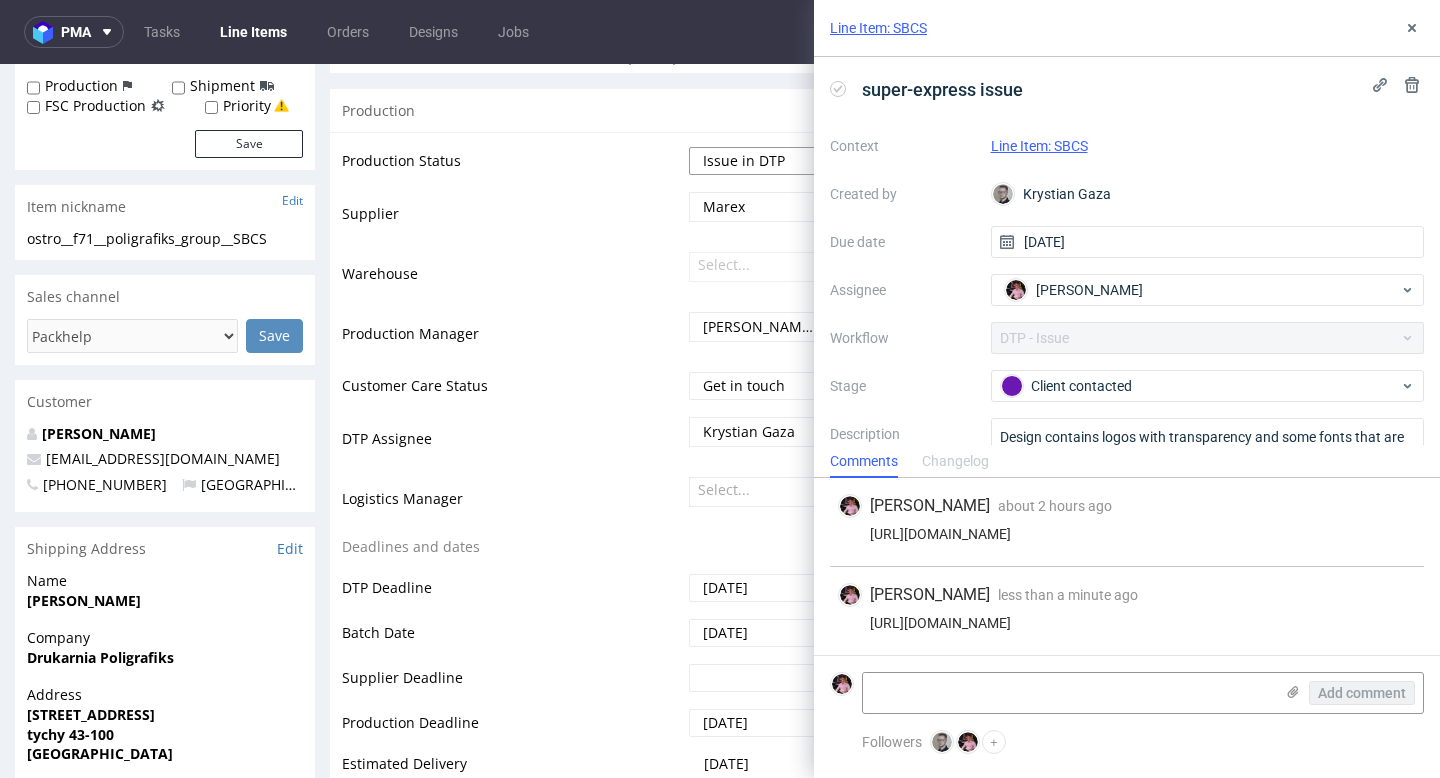 click on "Waiting for Artwork
Waiting for Diecut
Waiting for Mockup Waiting for DTP
Waiting for DTP Double Check
DTP DC Done
In DTP
Issue in DTP
DTP Client Approval Needed
DTP Client Approval Pending
DTP Client Approval Rejected
Back for DTP
DTP Verification Needed
DTP Production Ready In Production
Sent to Fulfillment
Issue in Production
Sent to Warehouse Fulfillment
Production Complete" at bounding box center [772, 161] 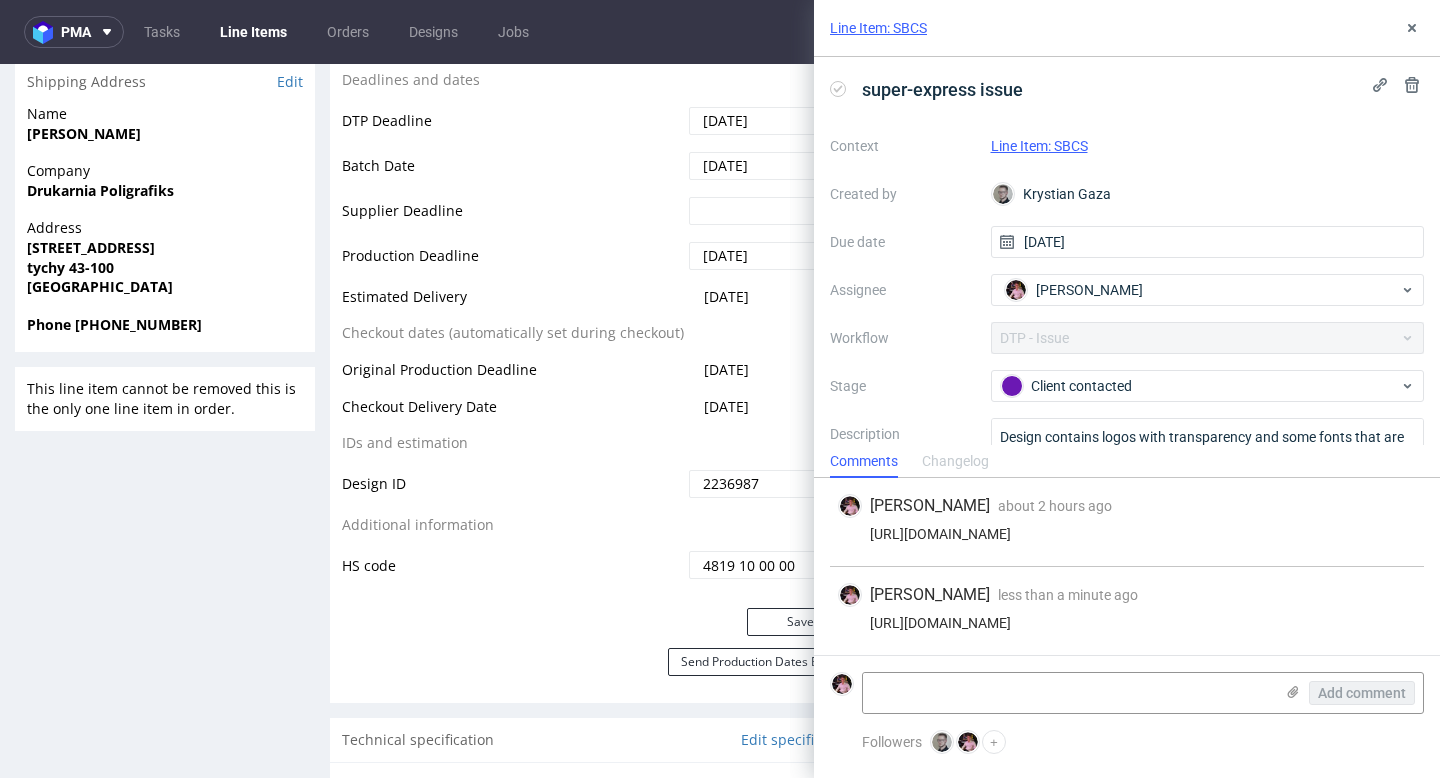 scroll, scrollTop: 811, scrollLeft: 0, axis: vertical 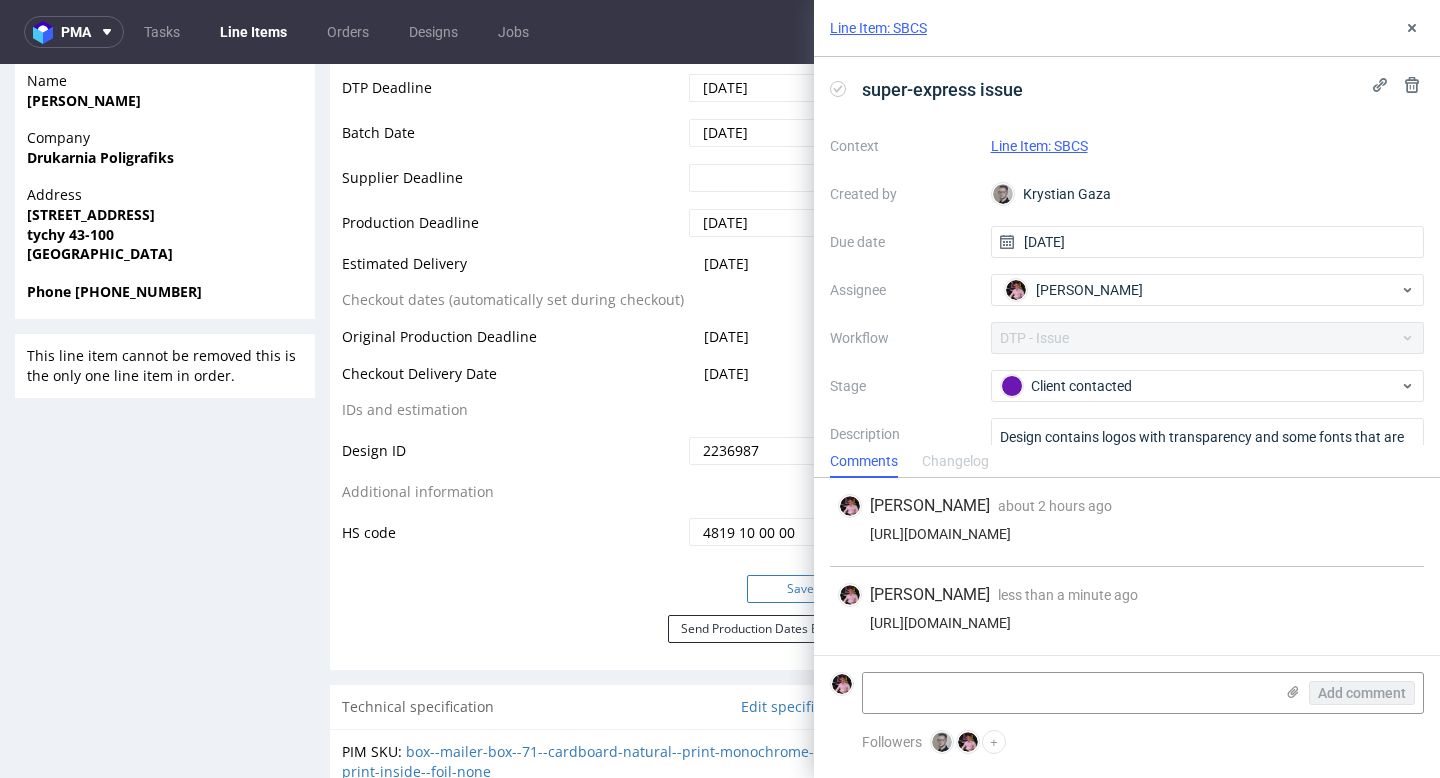 click on "Save" at bounding box center [801, 589] 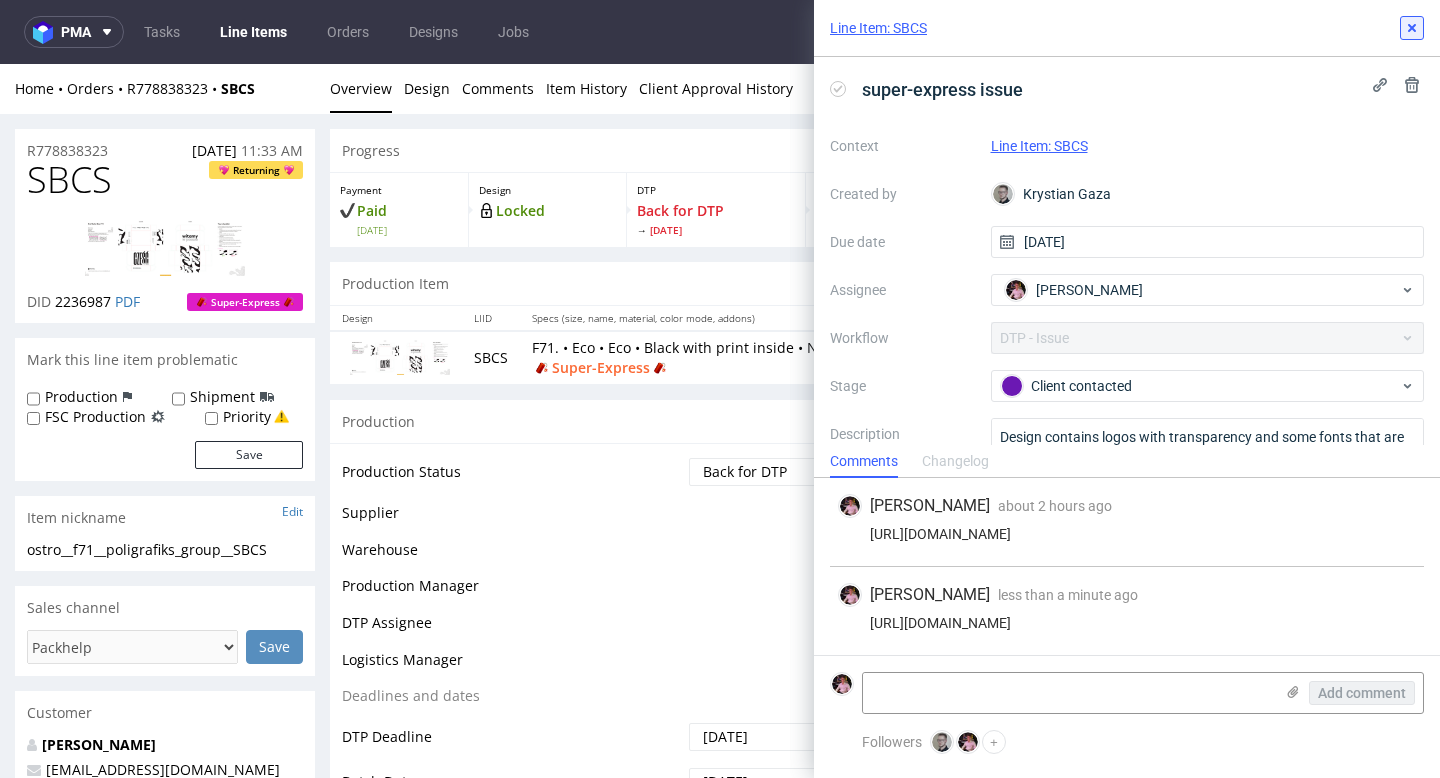 scroll, scrollTop: 811, scrollLeft: 0, axis: vertical 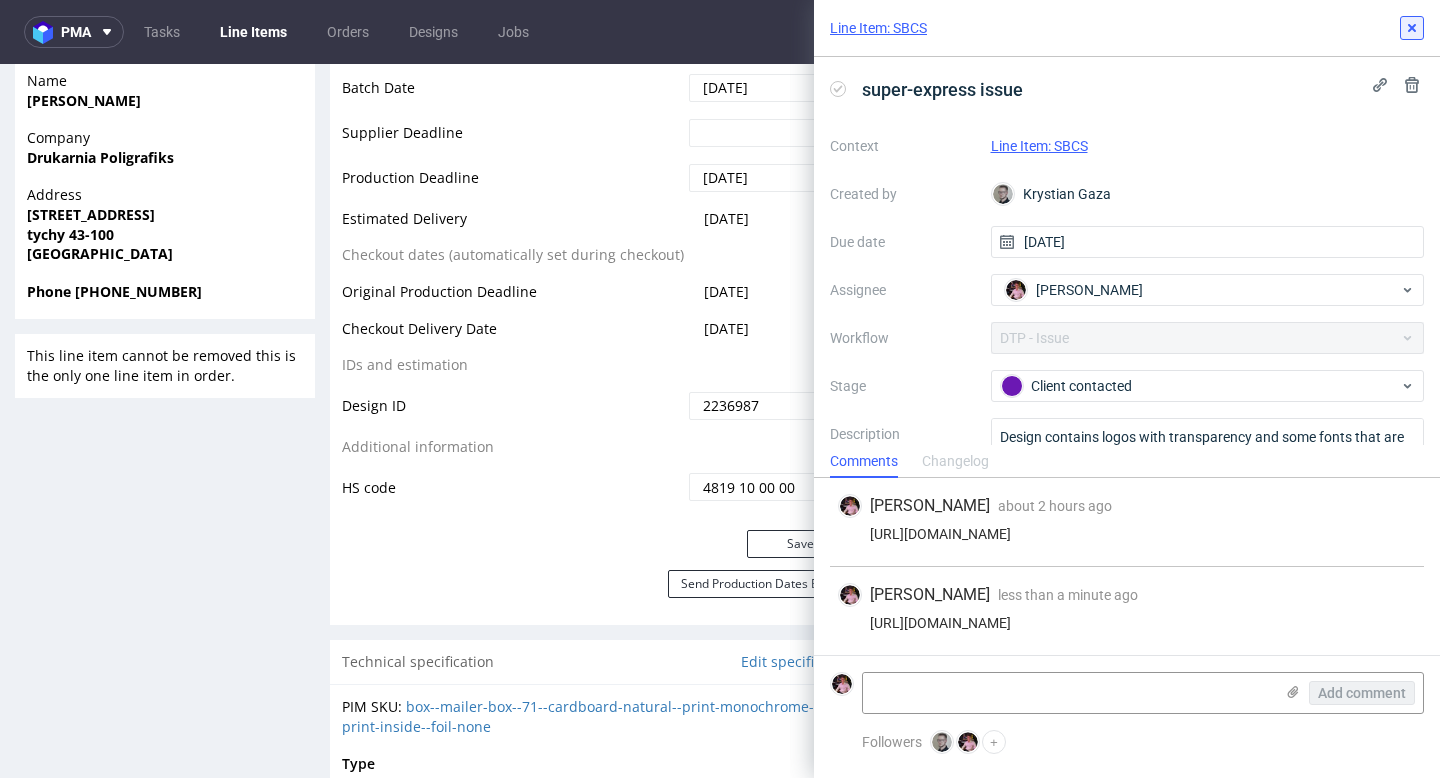 click 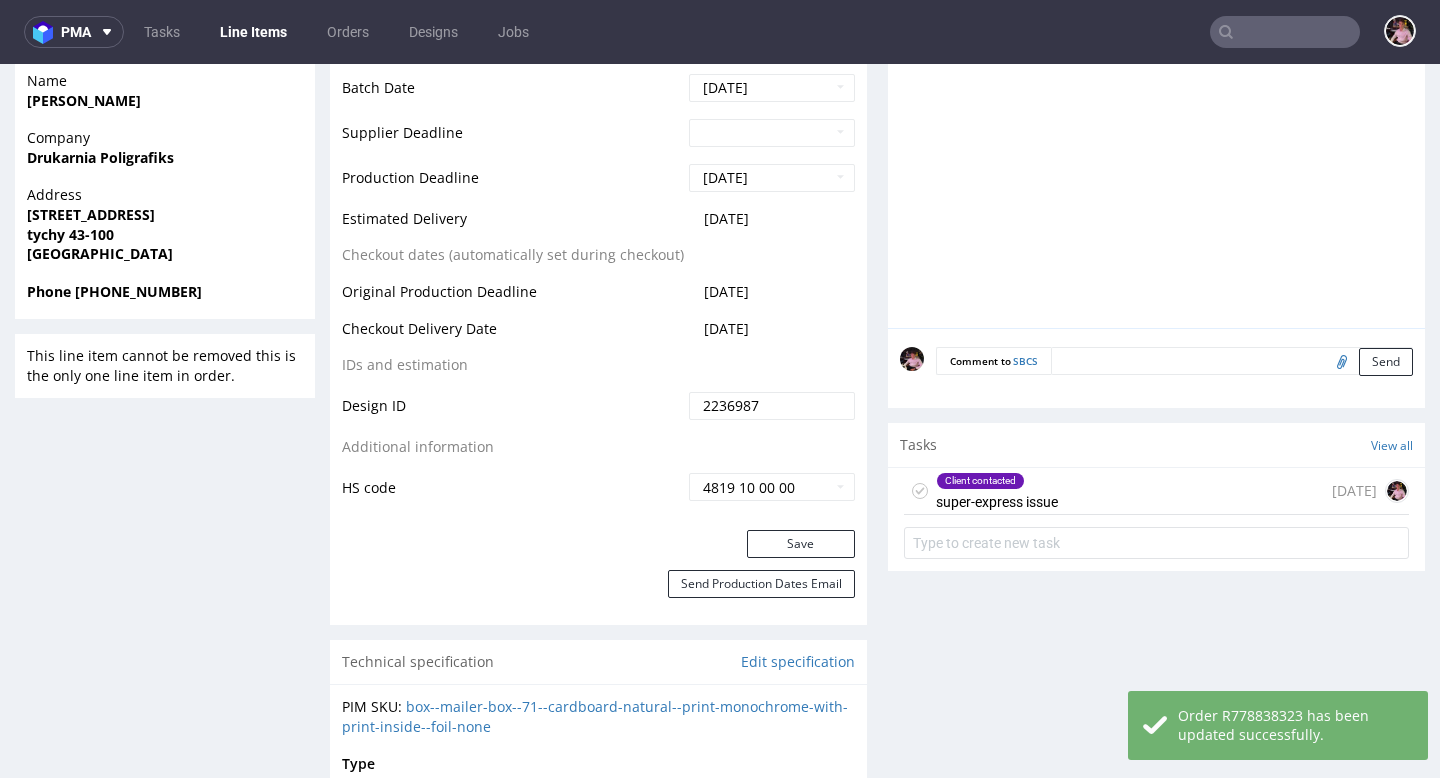 scroll, scrollTop: 0, scrollLeft: 0, axis: both 